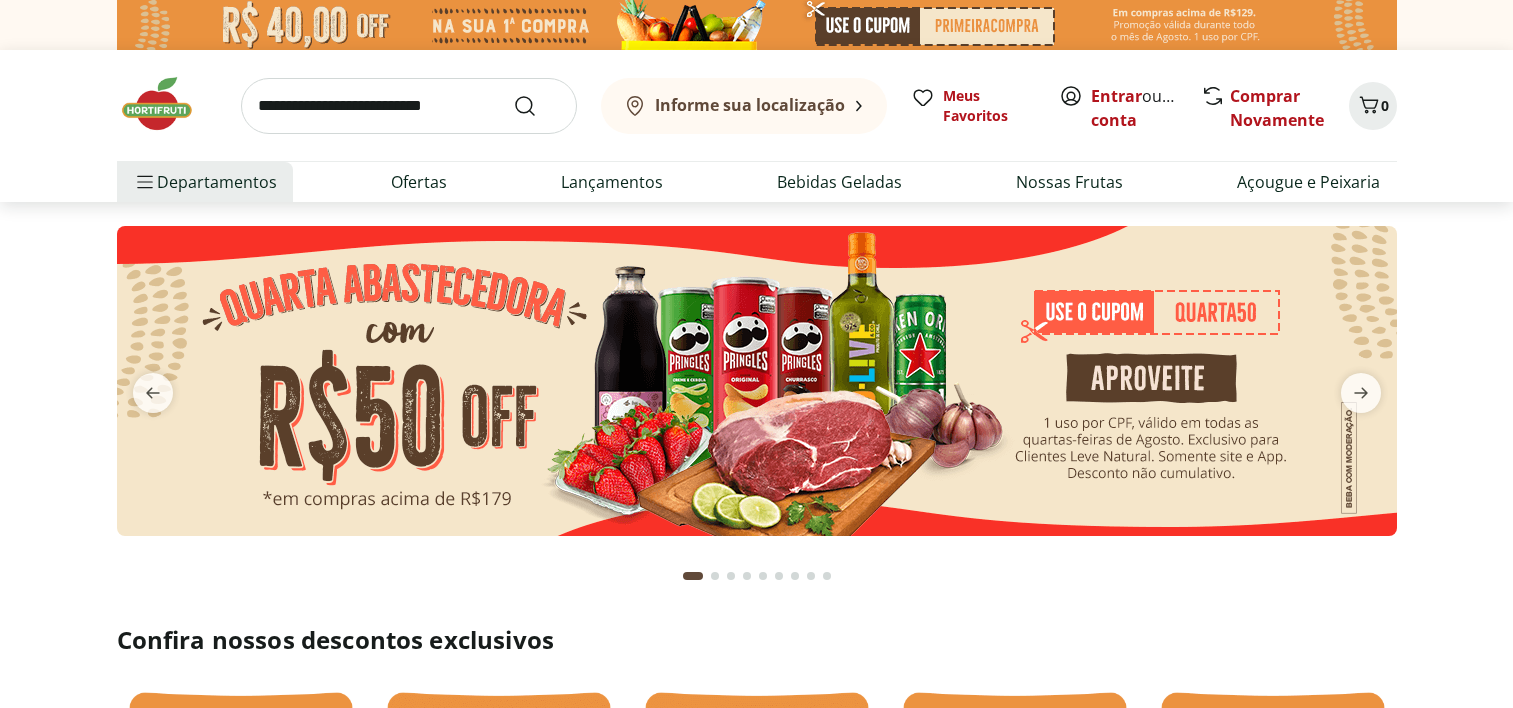 scroll, scrollTop: 0, scrollLeft: 0, axis: both 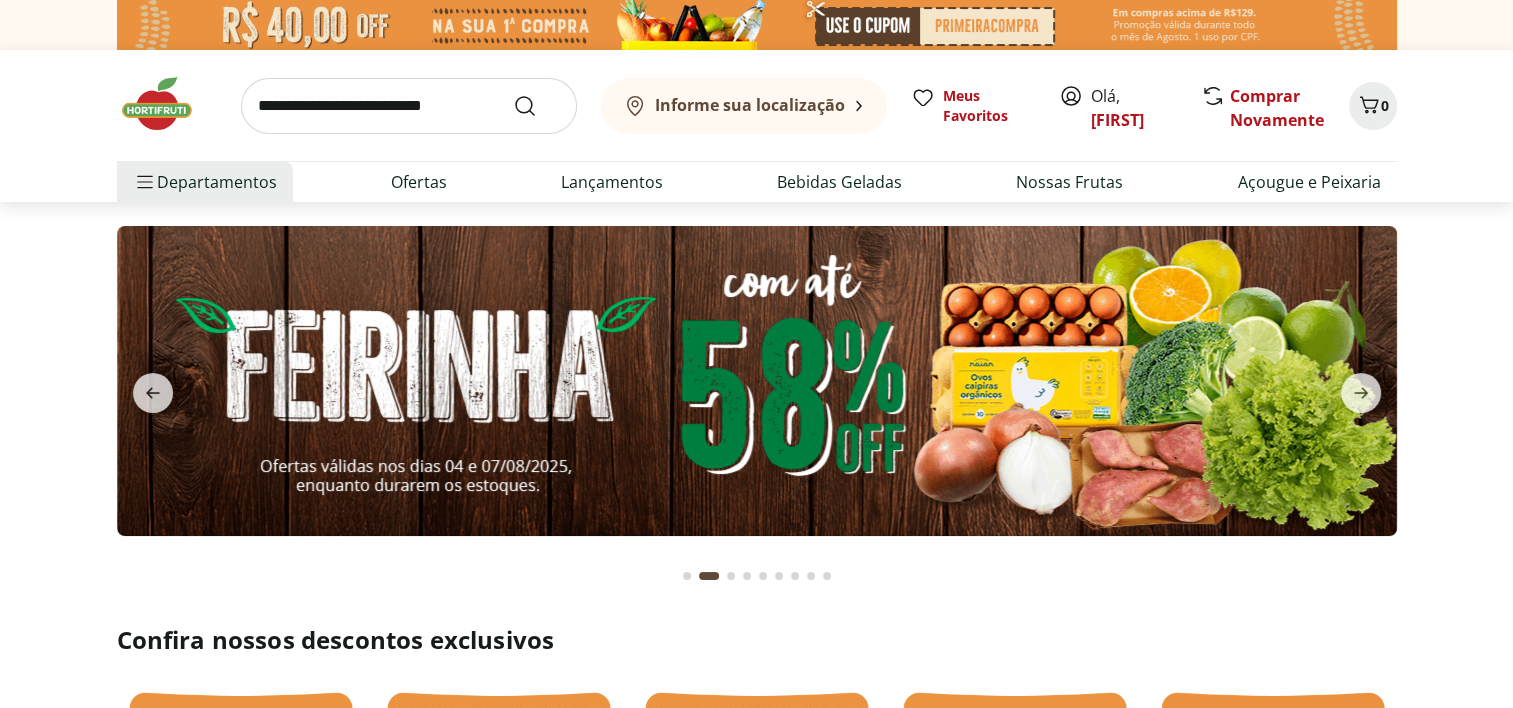 click on "Informe sua localização" at bounding box center (750, 105) 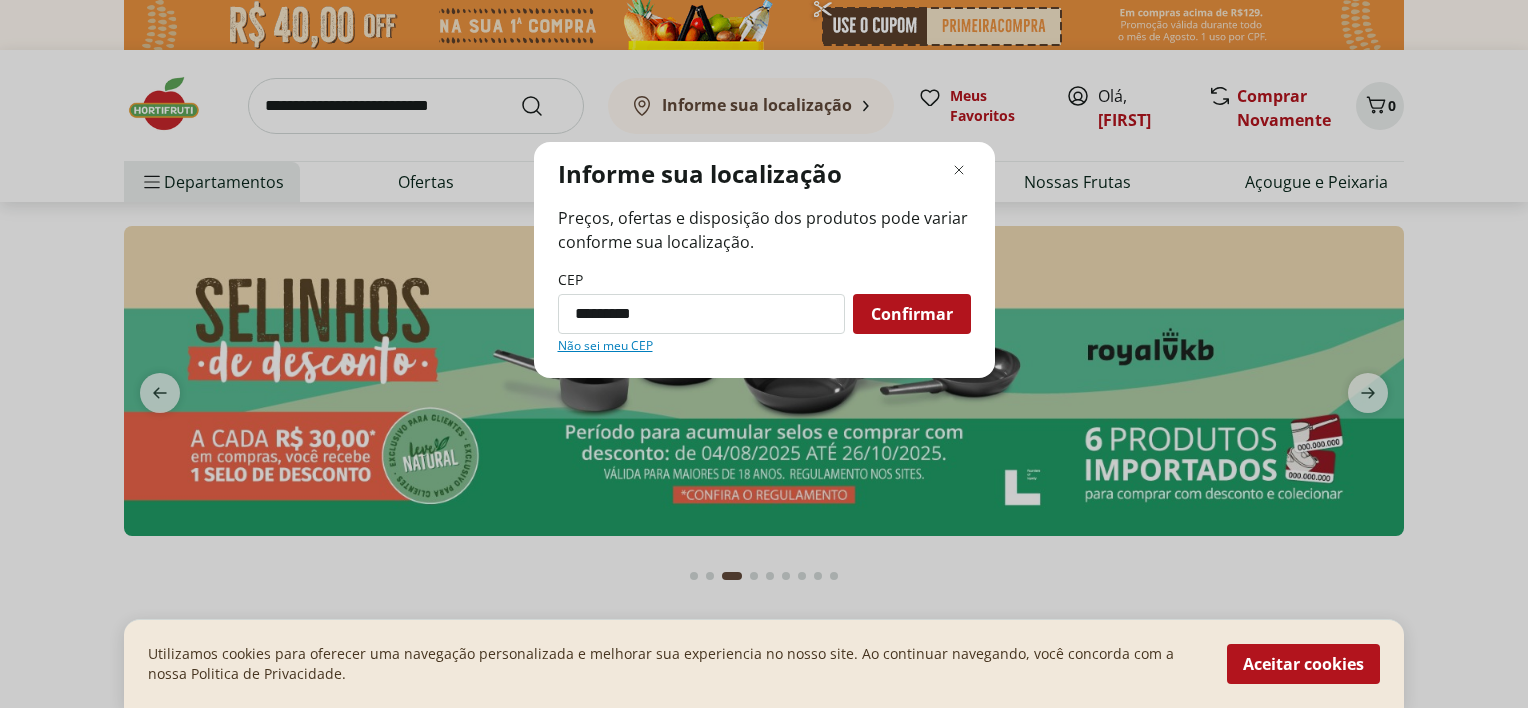 type on "*********" 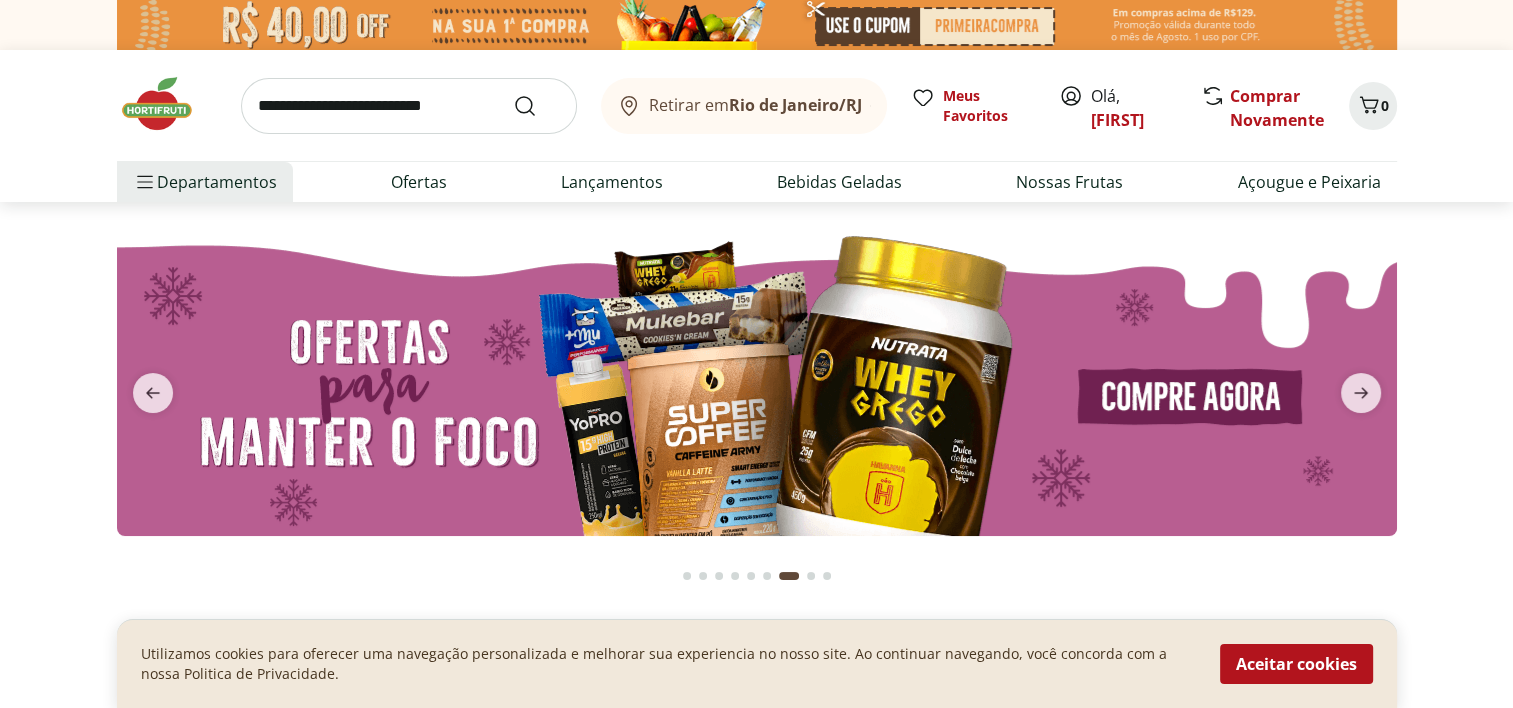 click on "Rio de Janeiro/RJ" at bounding box center (795, 105) 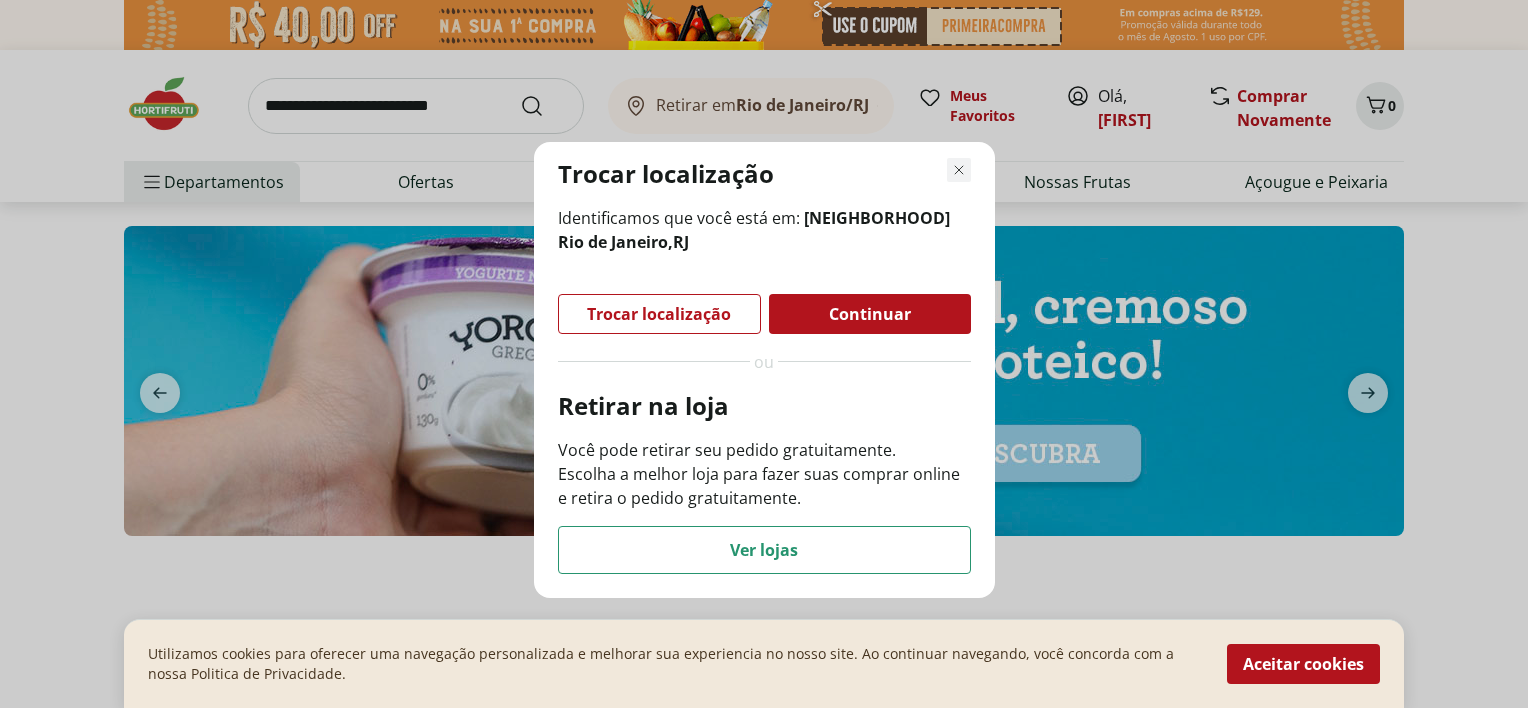 click 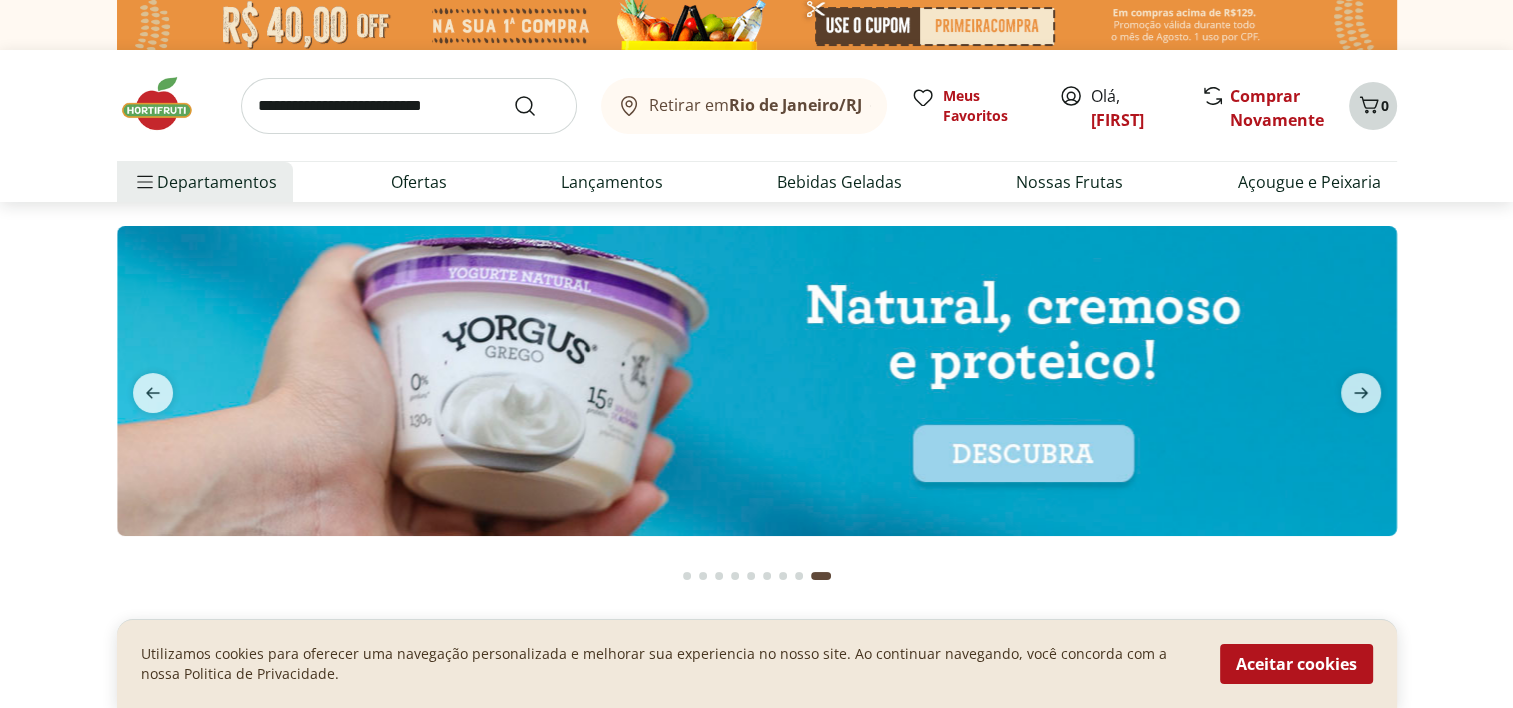 click 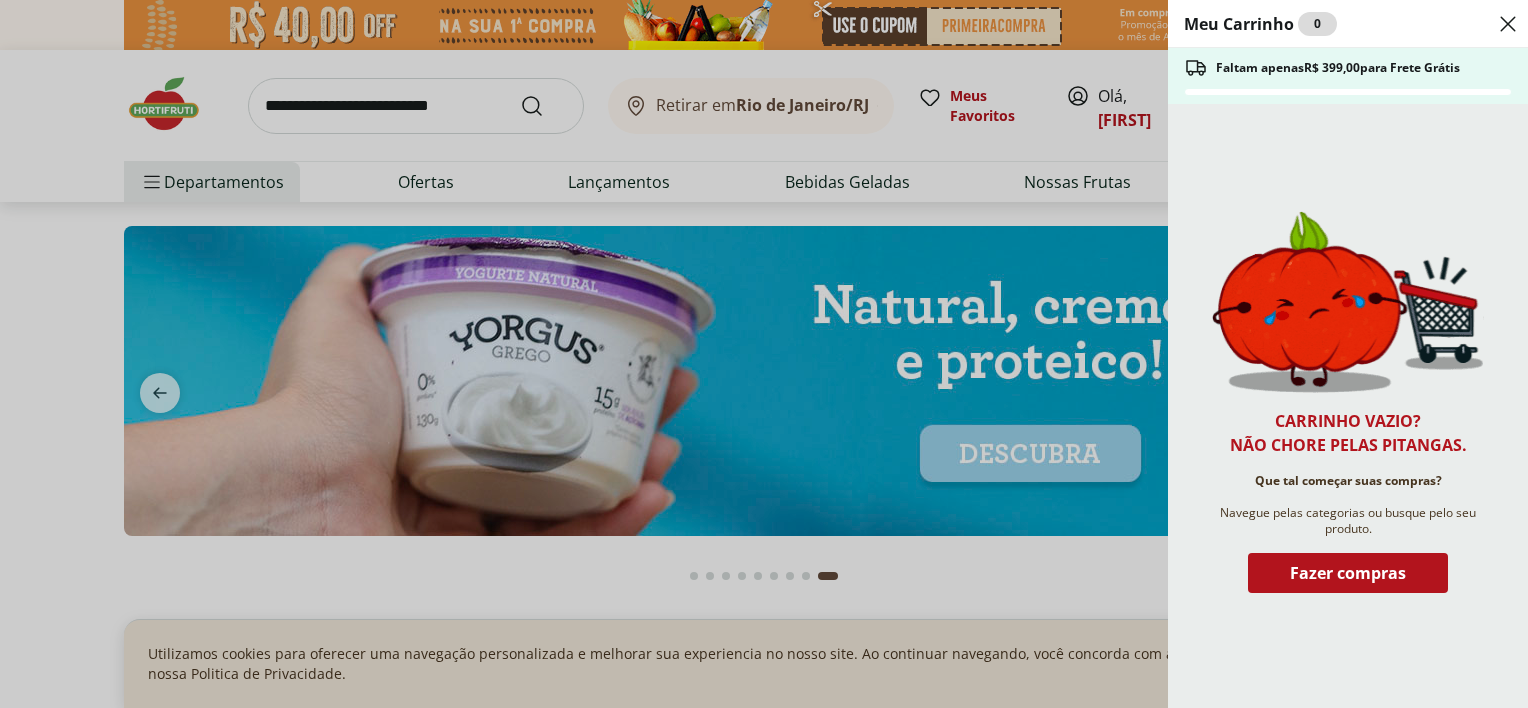 click on "Faltam apenas  R$ 399,00  para Frete Grátis" at bounding box center (1322, 68) 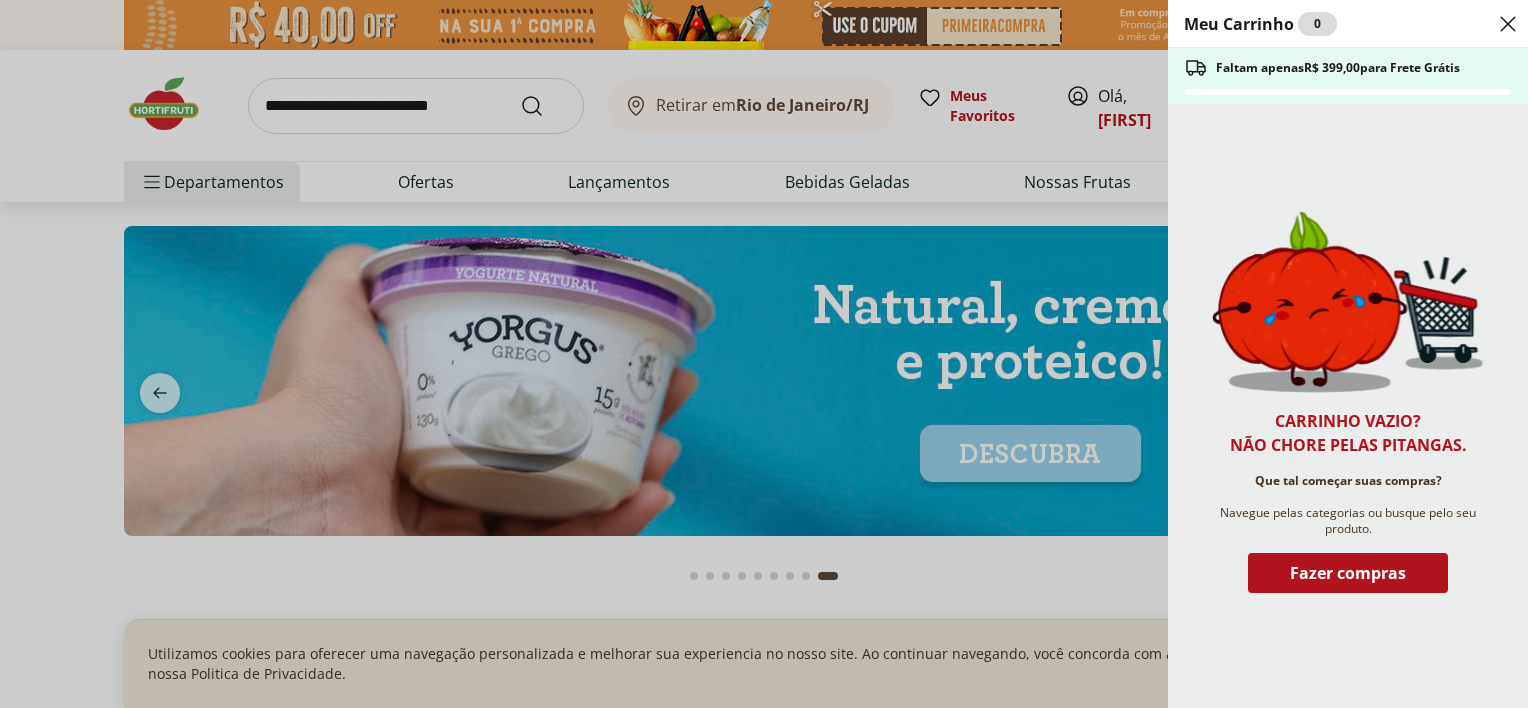 click on "Meu Carrinho 0 Faltam apenas  R$ 399,00  para Frete Grátis Carrinho vazio?   Não chore pelas pitangas. Que tal começar suas compras? Navegue pelas categorias ou busque pelo seu produto. Fazer compras" at bounding box center [764, 354] 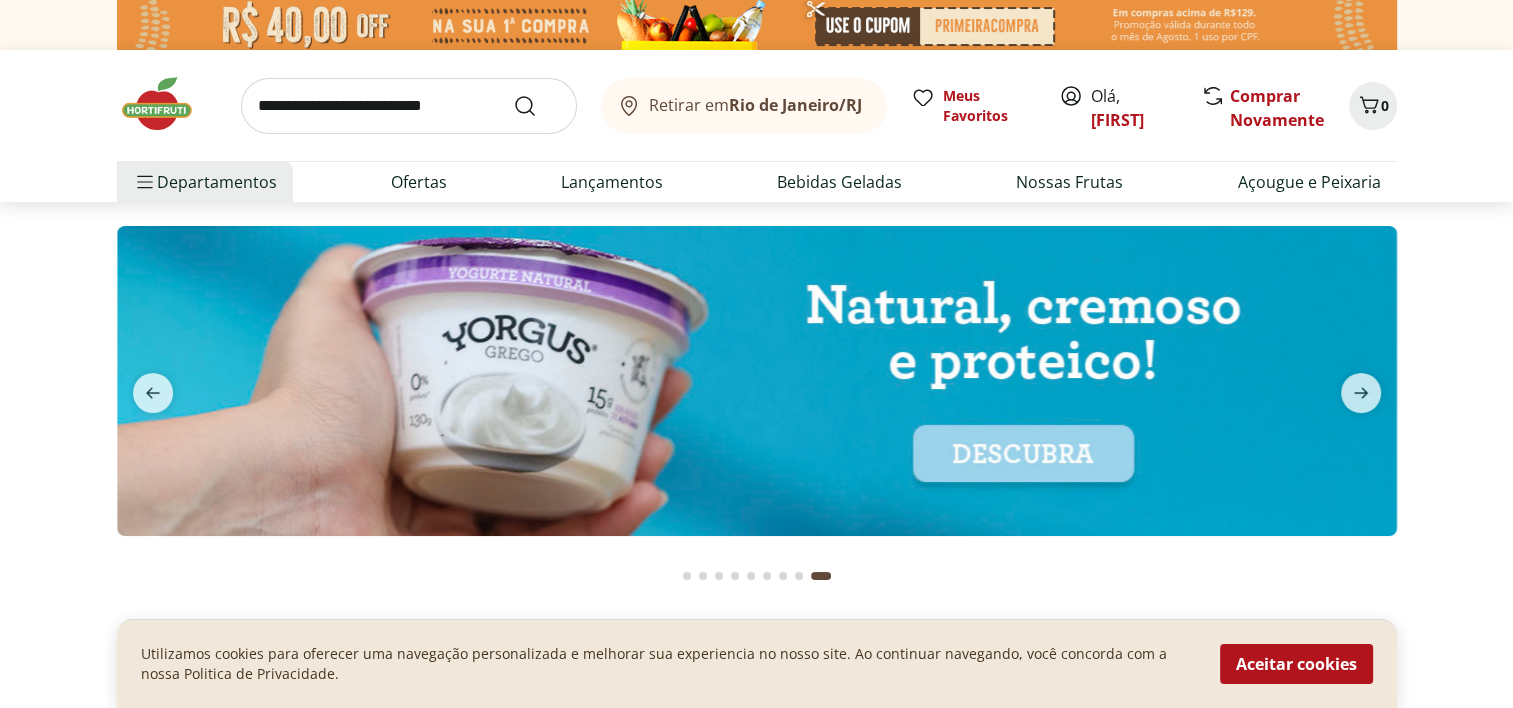 click at bounding box center [409, 106] 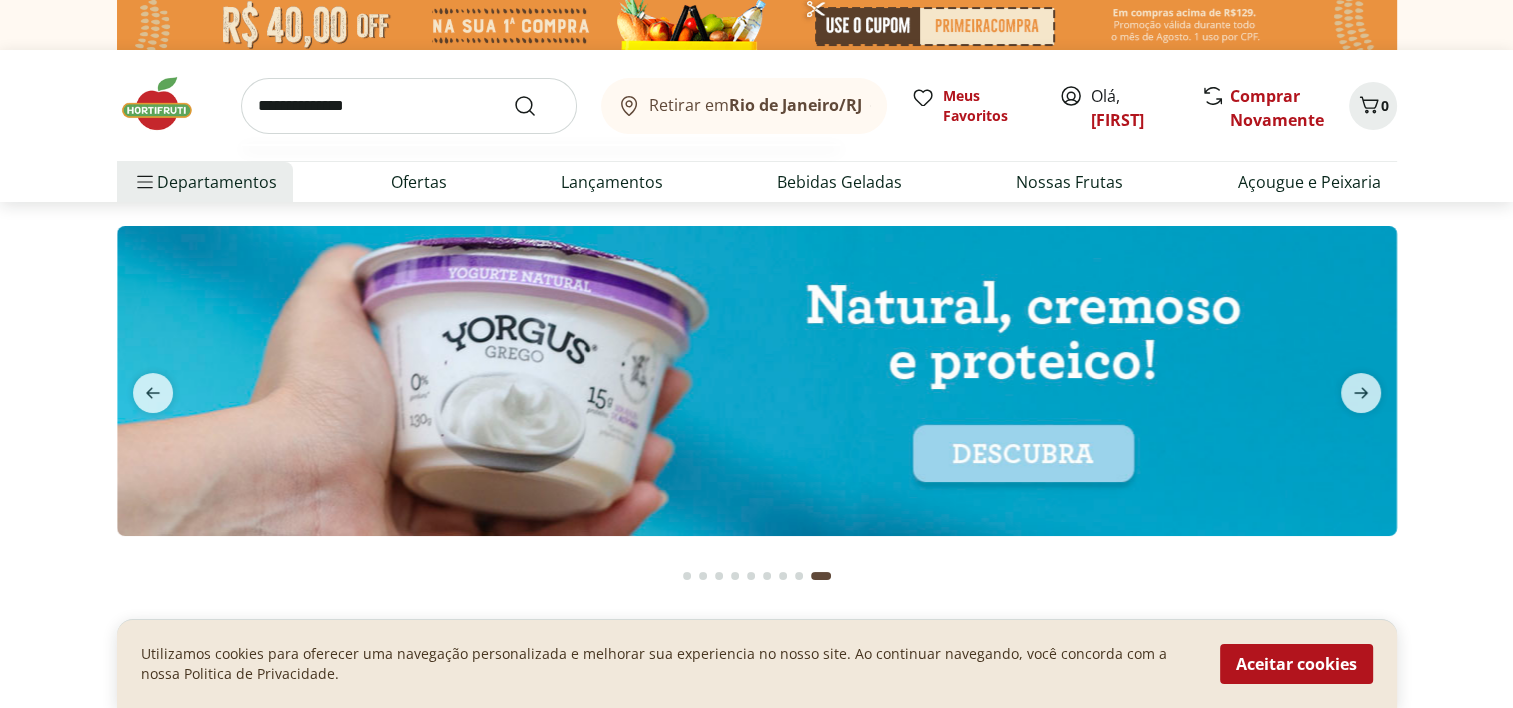 type on "**********" 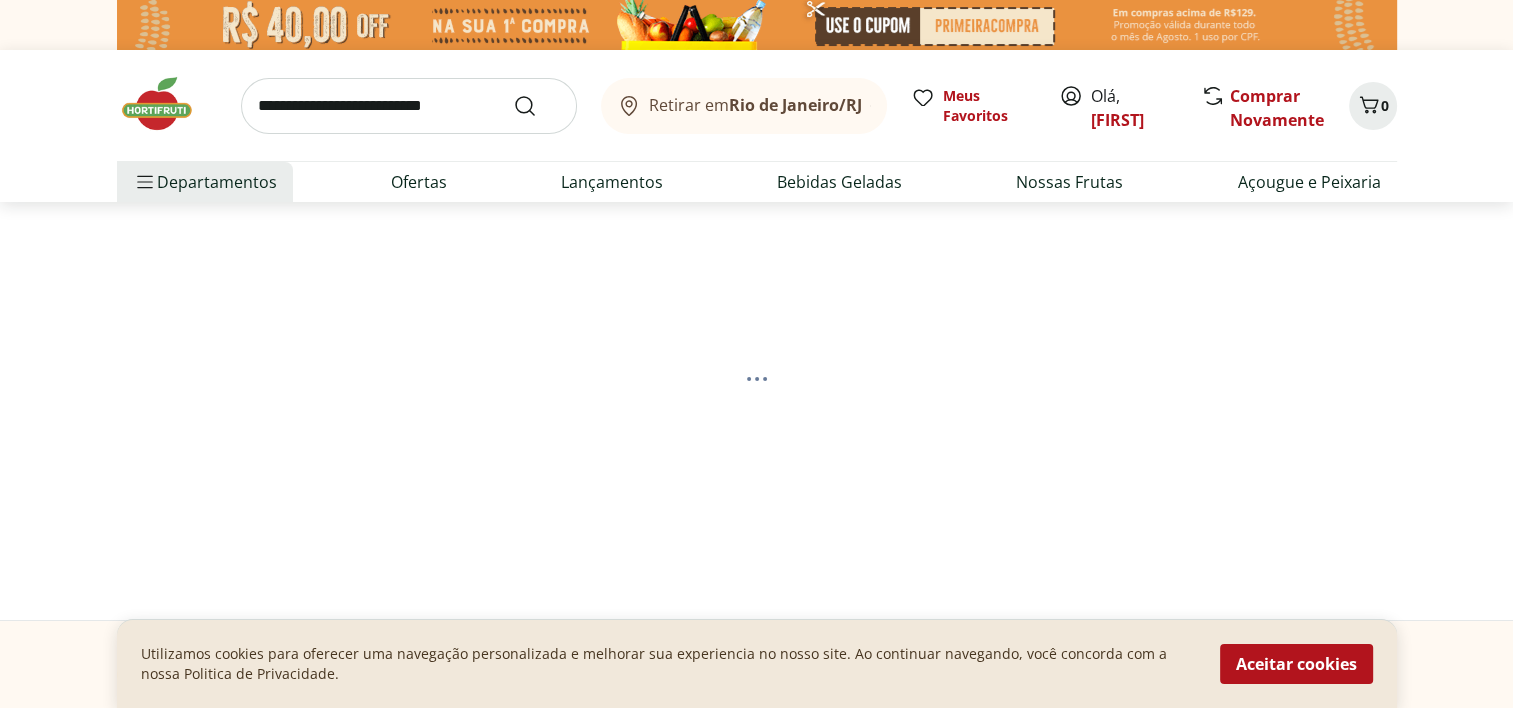 select on "**********" 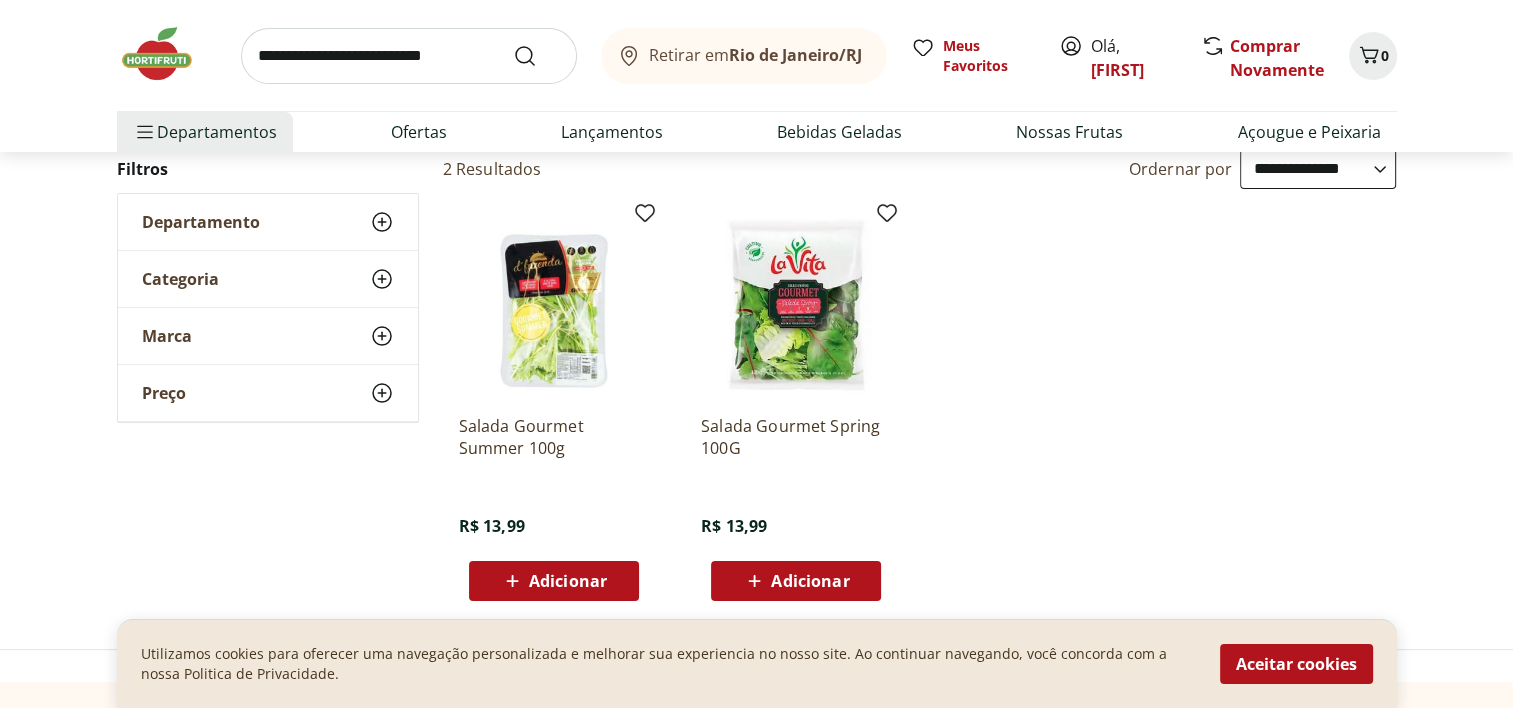 scroll, scrollTop: 200, scrollLeft: 0, axis: vertical 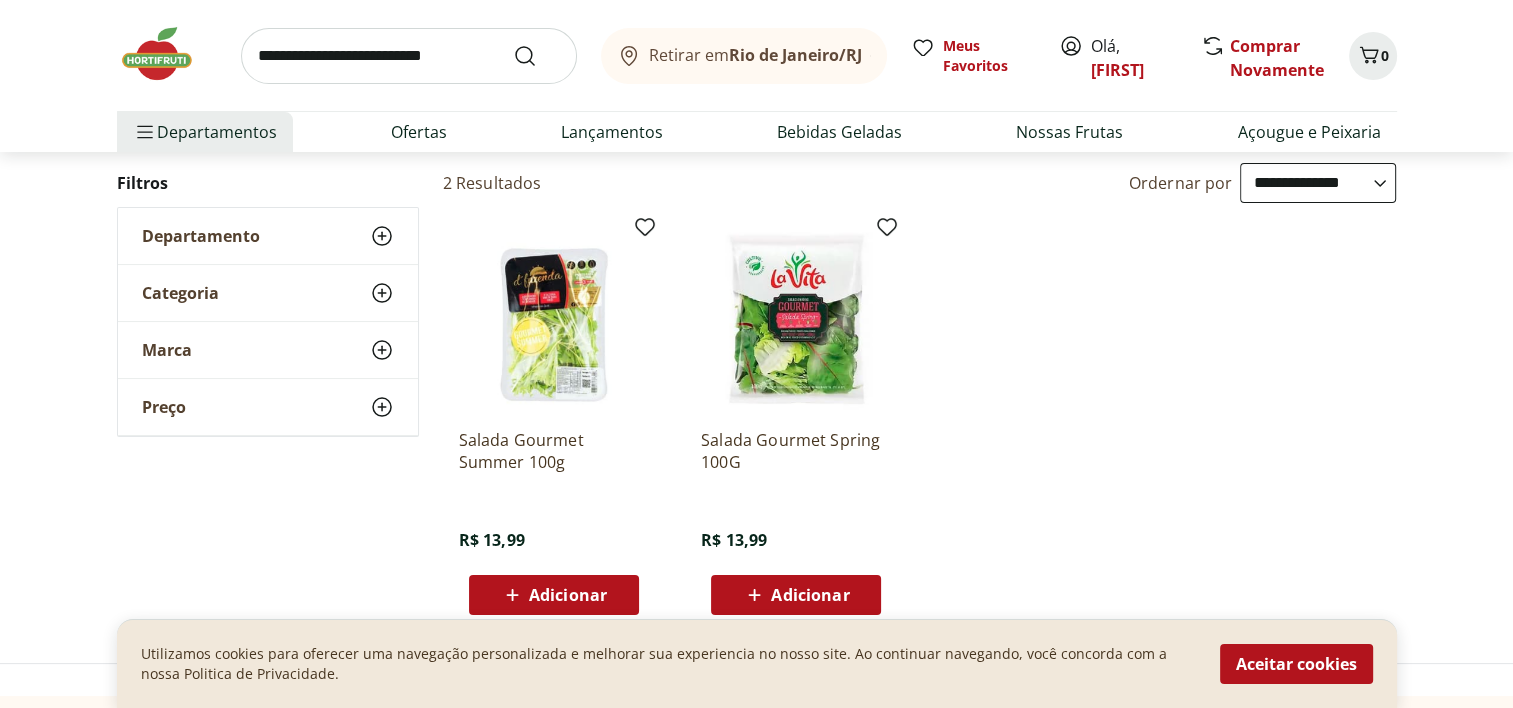 click at bounding box center [796, 318] 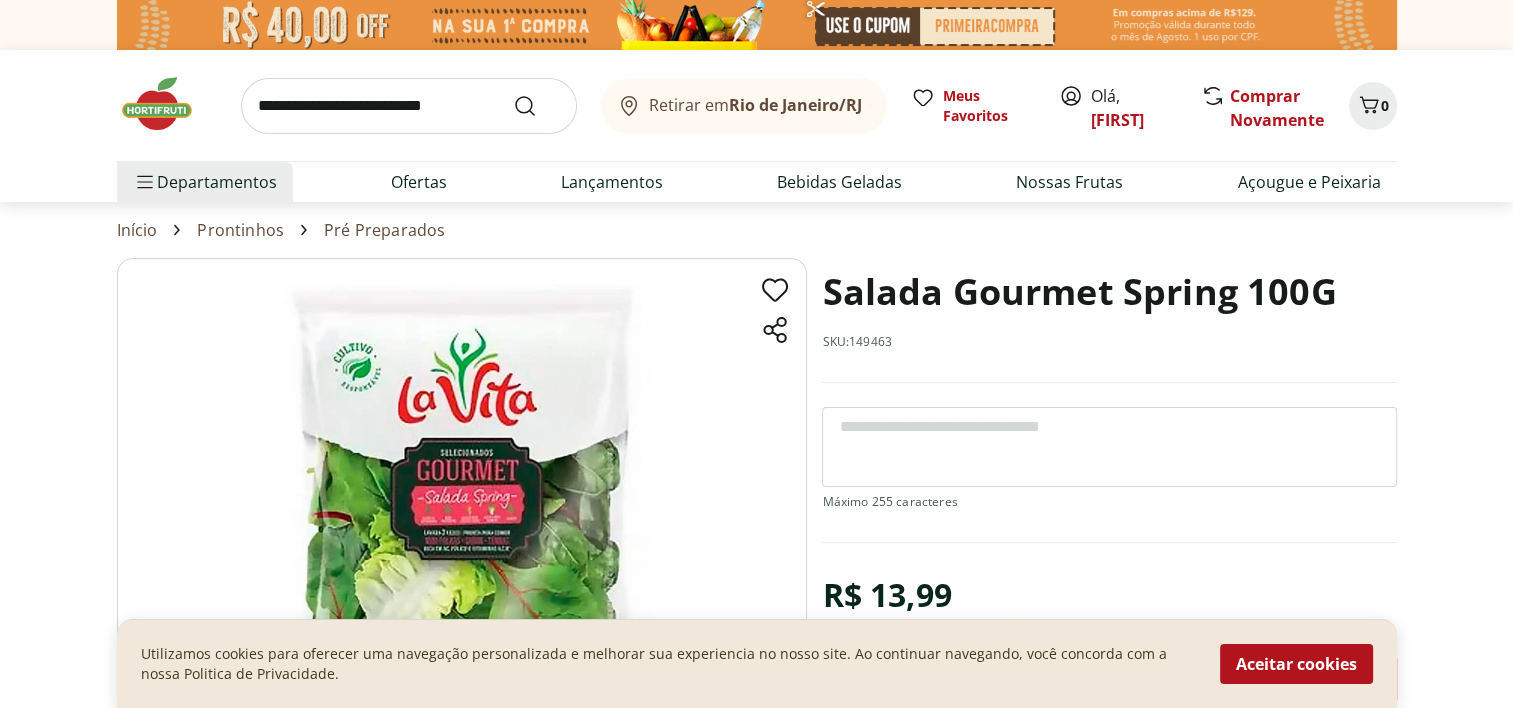 scroll, scrollTop: 200, scrollLeft: 0, axis: vertical 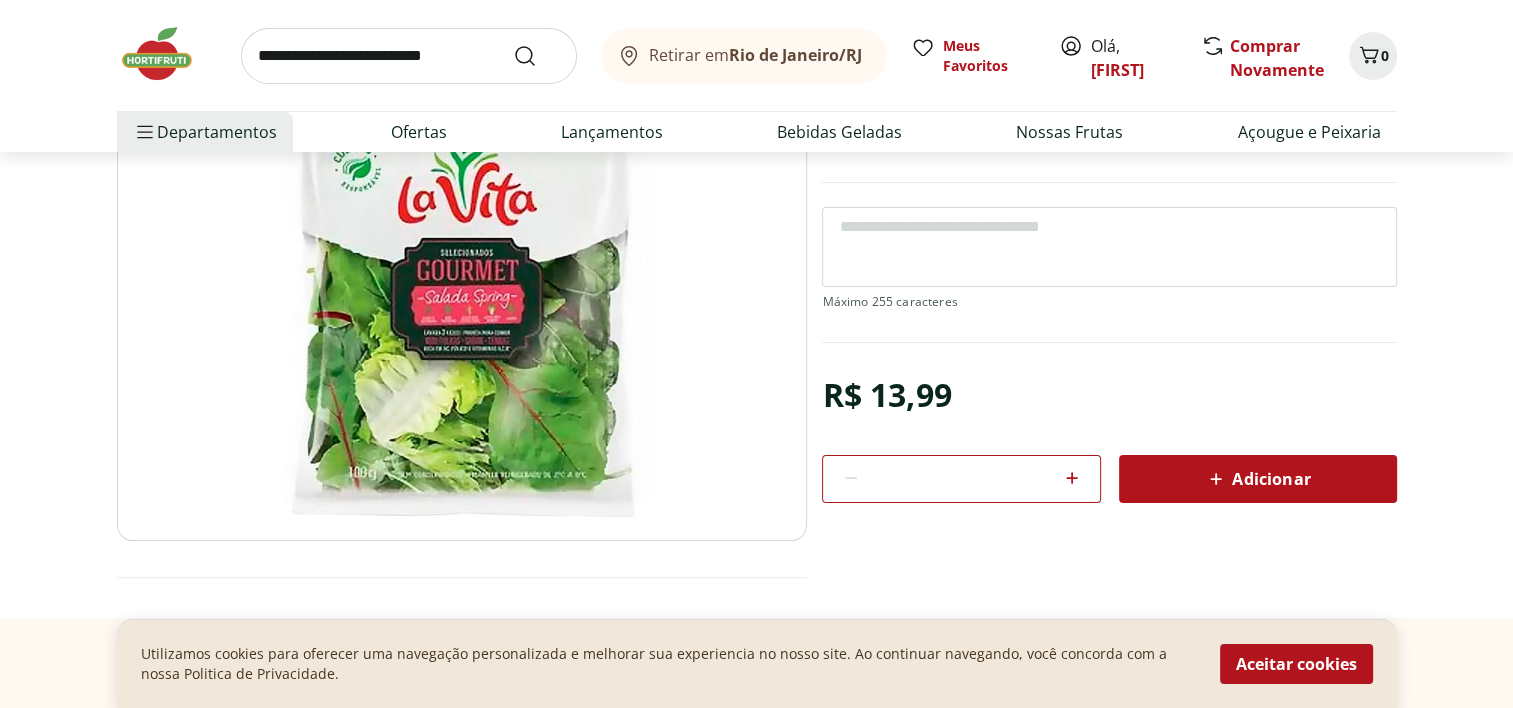 click on "Adicionar" at bounding box center [1258, 479] 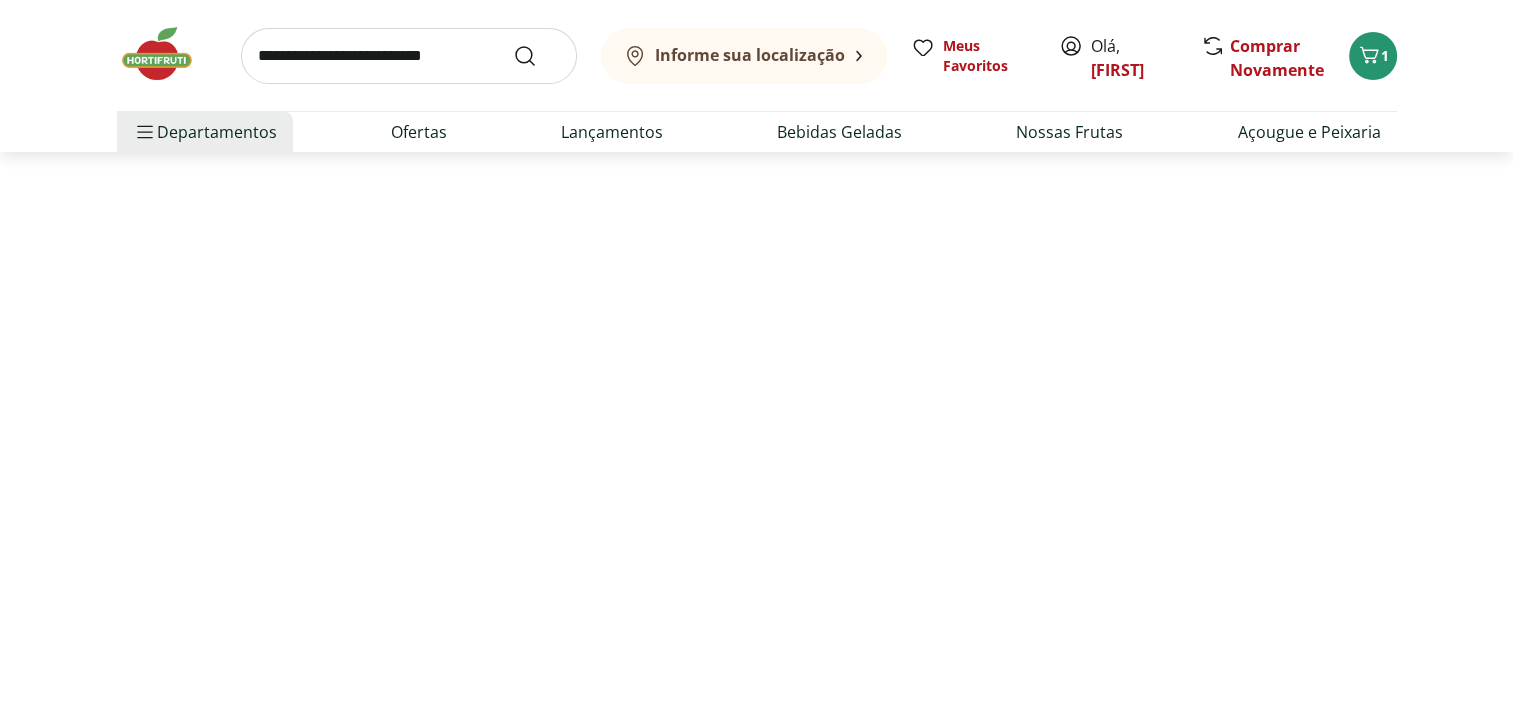 select on "**********" 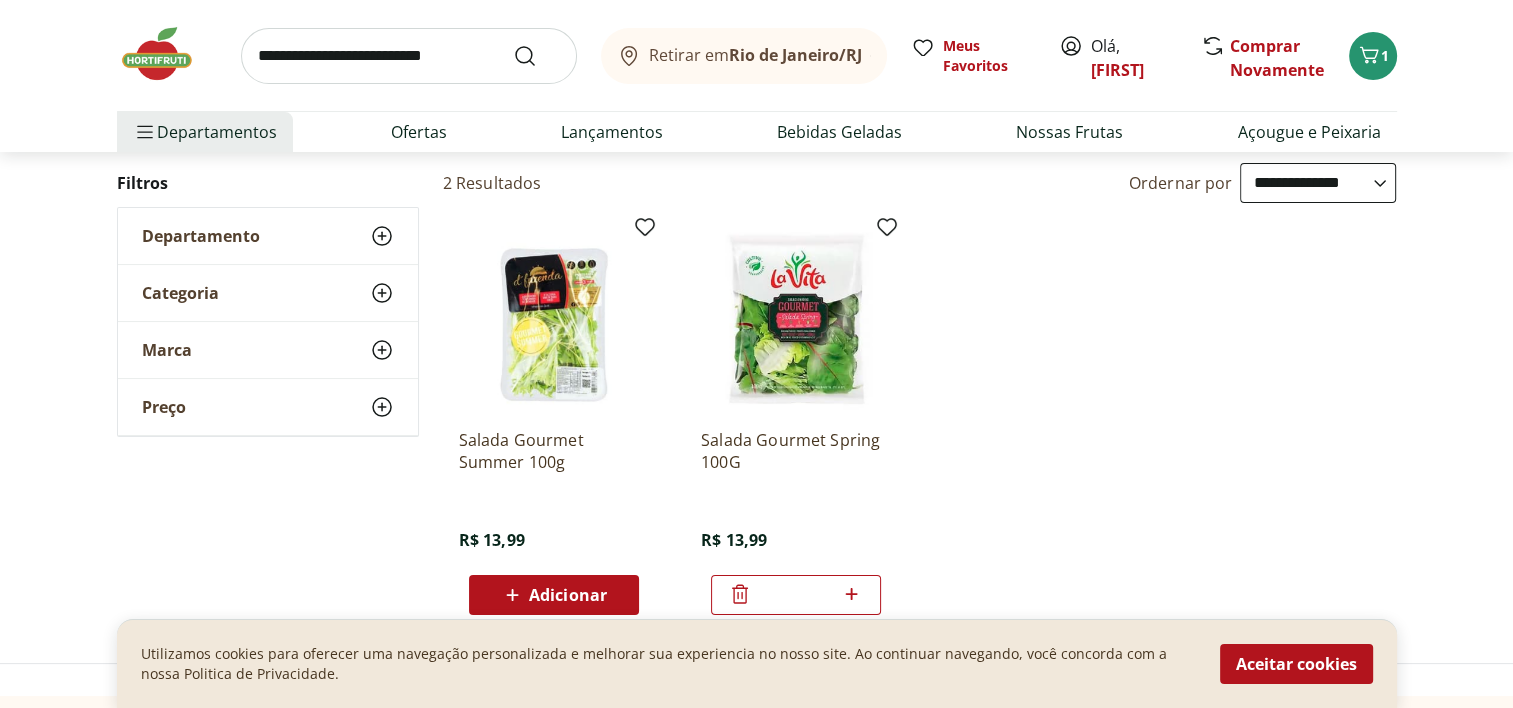 click on "Adicionar" at bounding box center [568, 595] 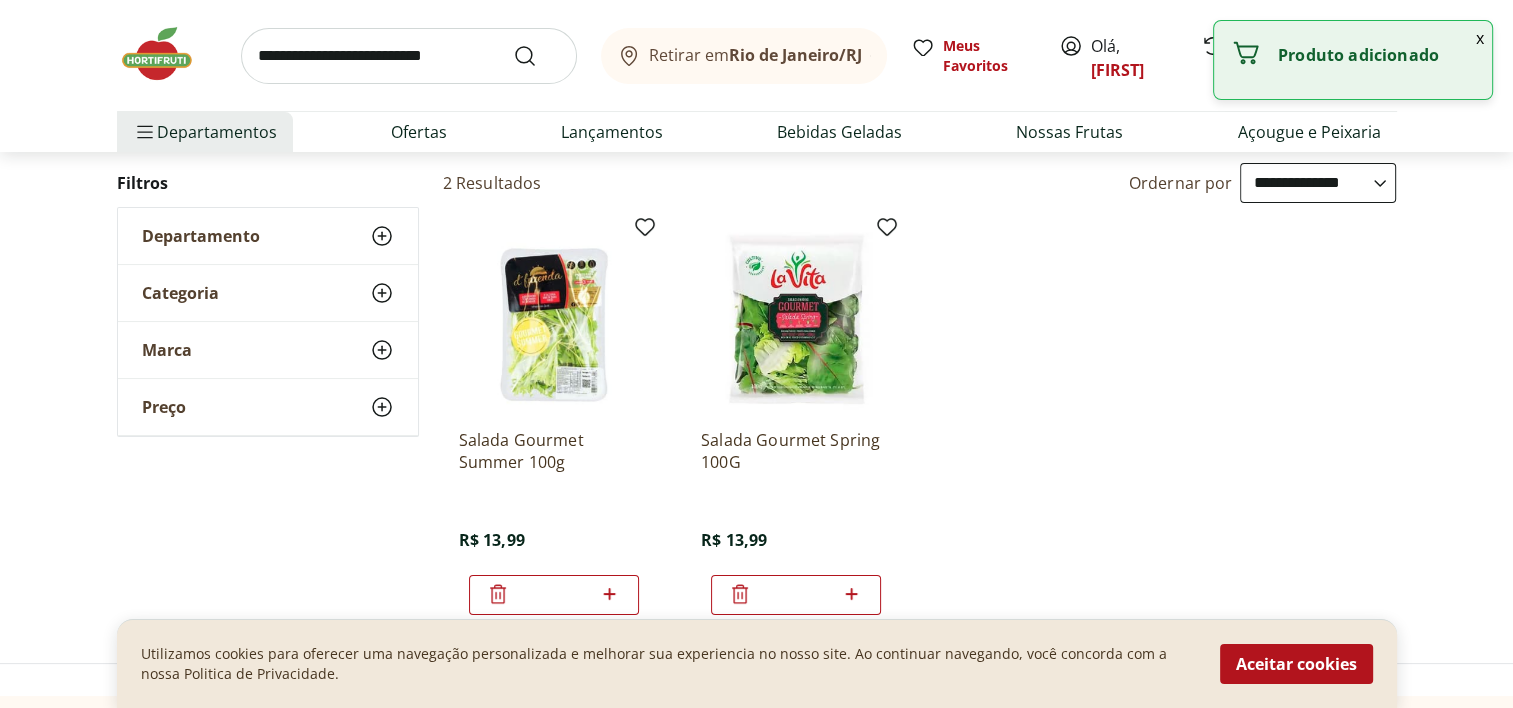 click 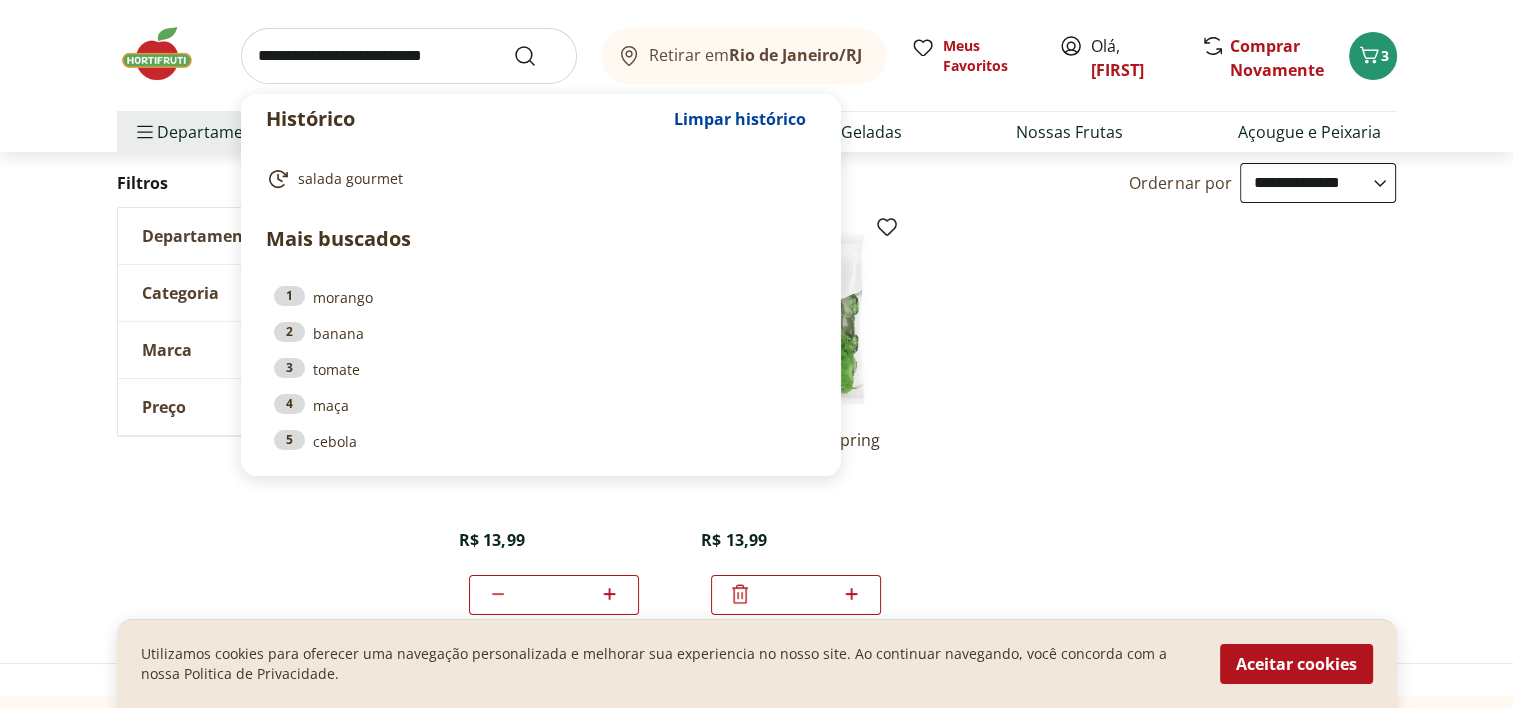 click at bounding box center [409, 56] 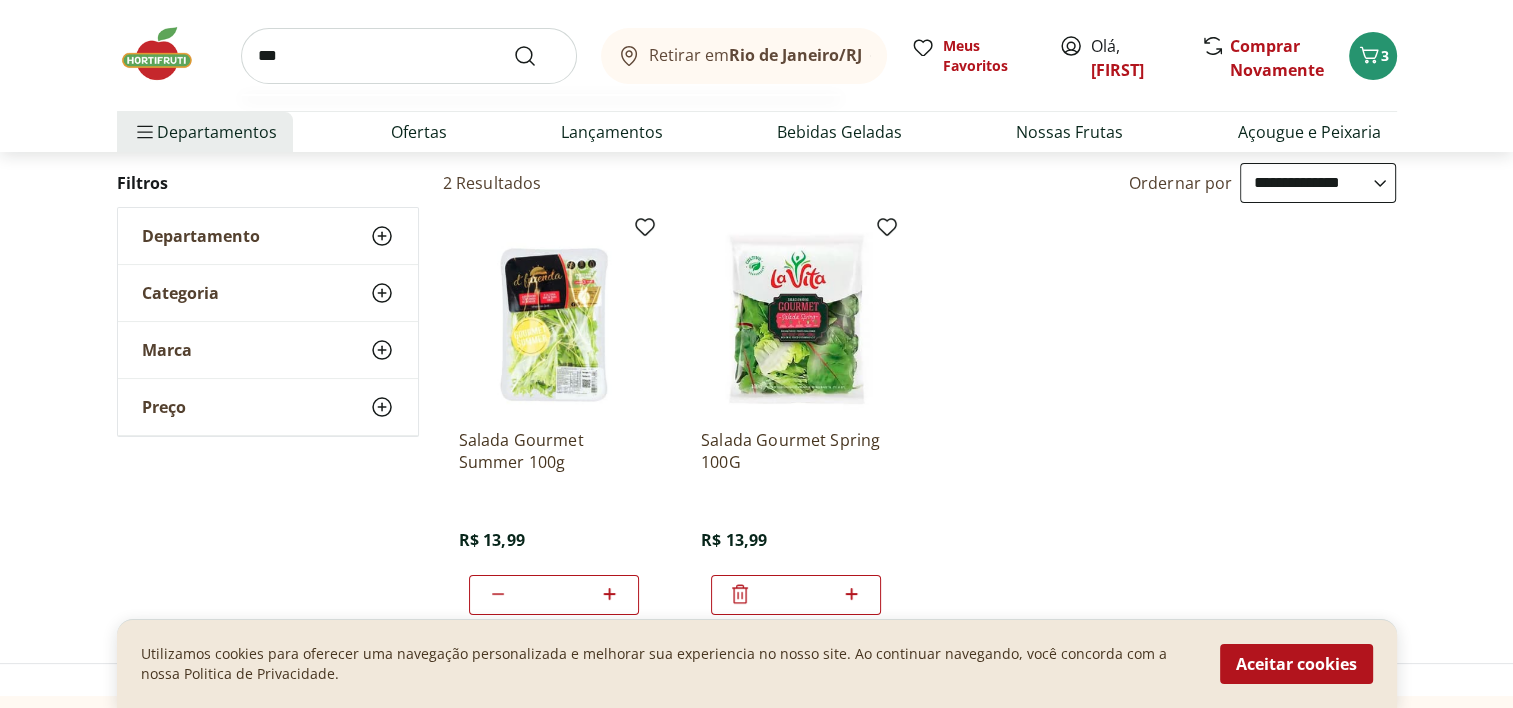 type on "***" 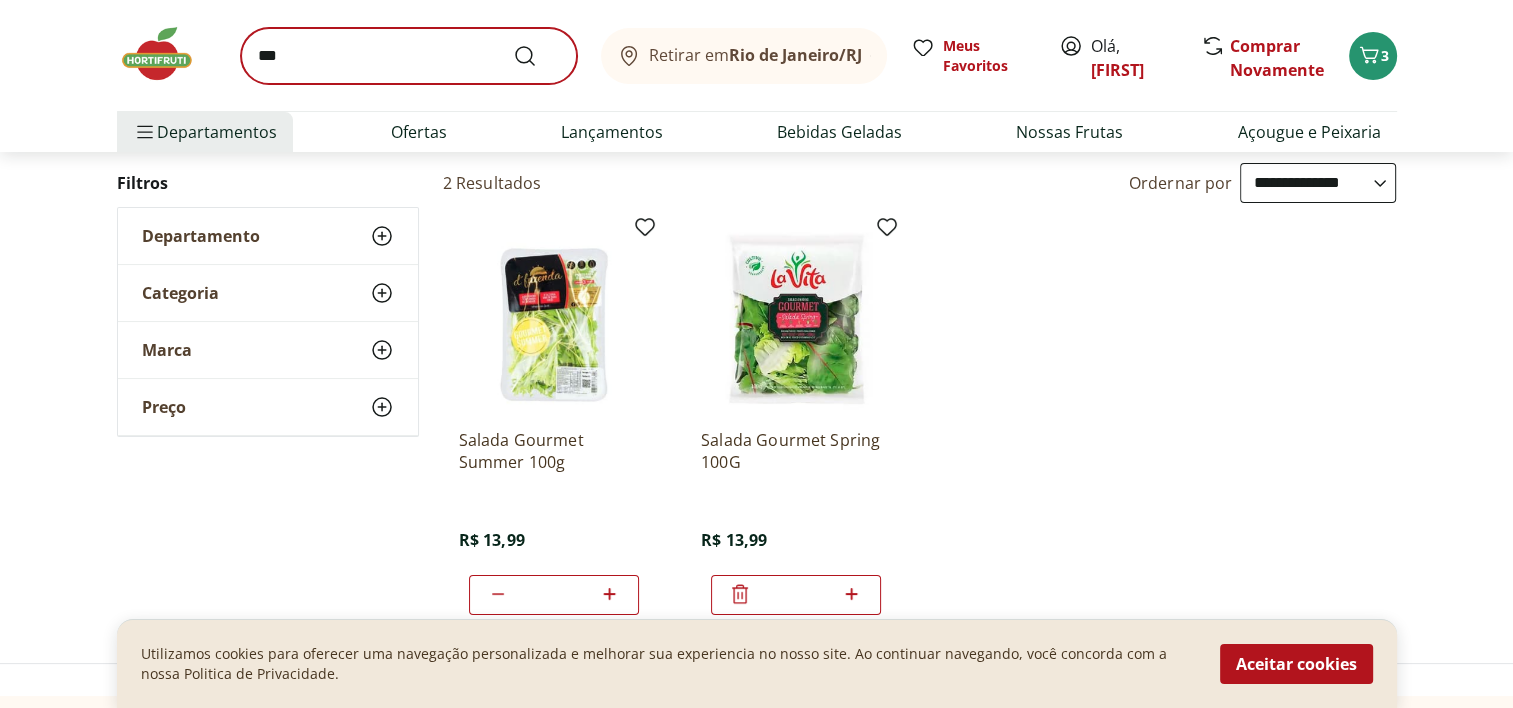 scroll, scrollTop: 0, scrollLeft: 0, axis: both 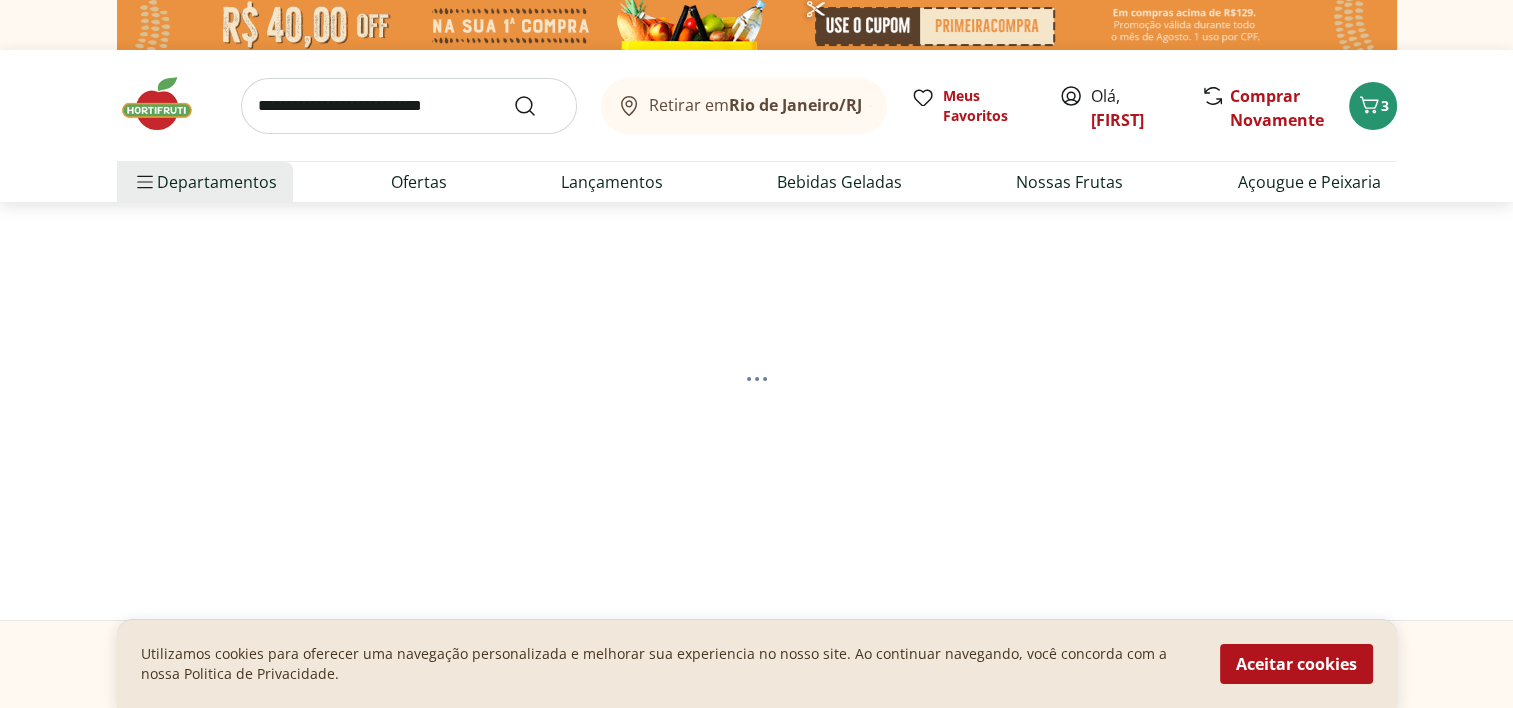 select on "**********" 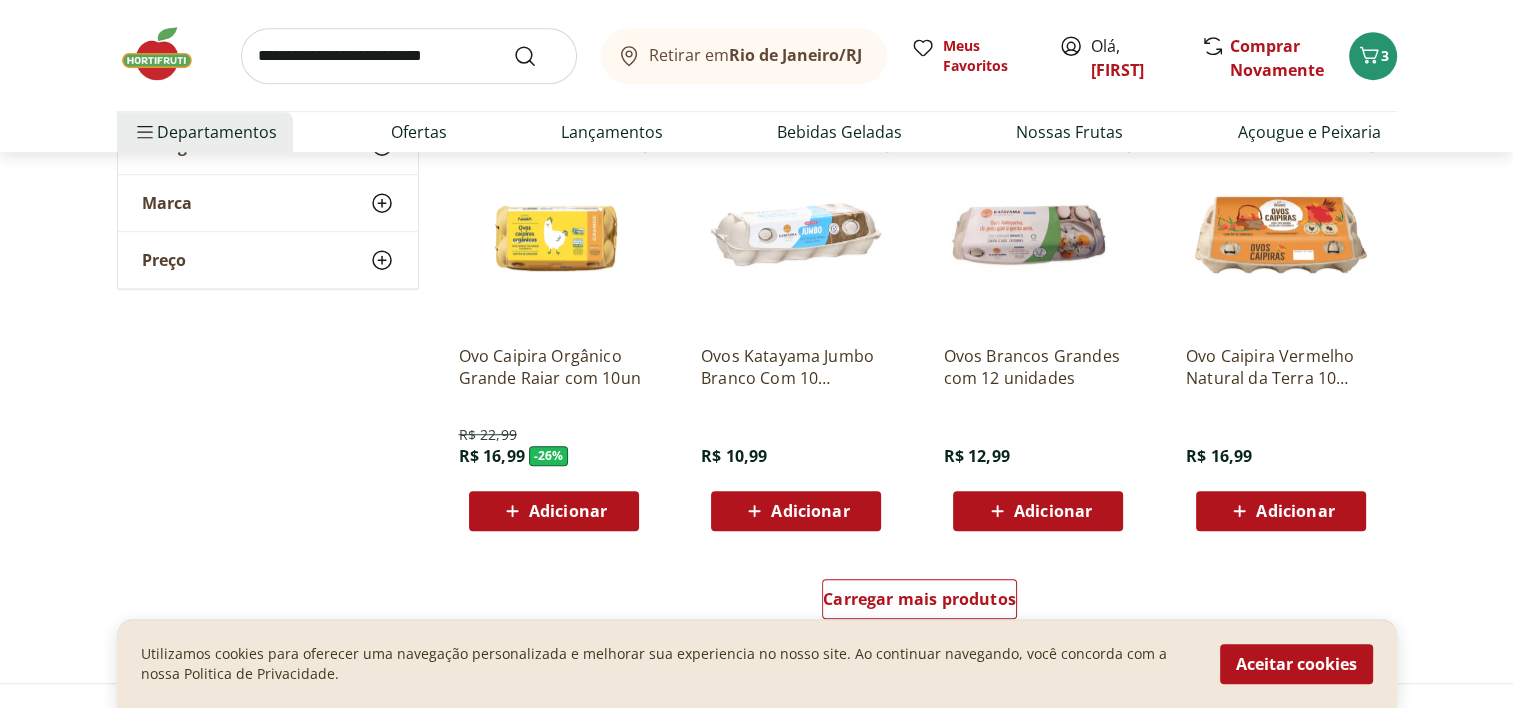 scroll, scrollTop: 1200, scrollLeft: 0, axis: vertical 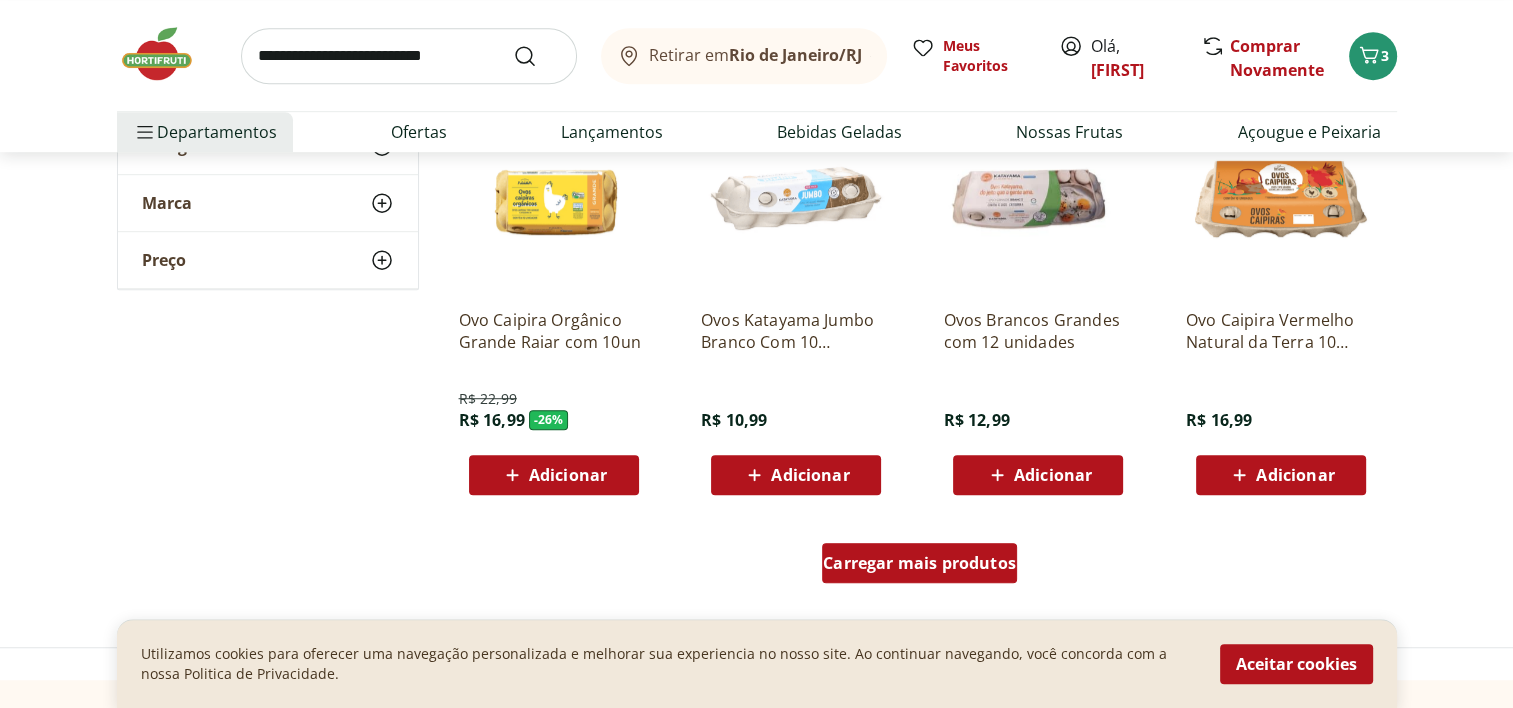 click on "Carregar mais produtos" at bounding box center [919, 563] 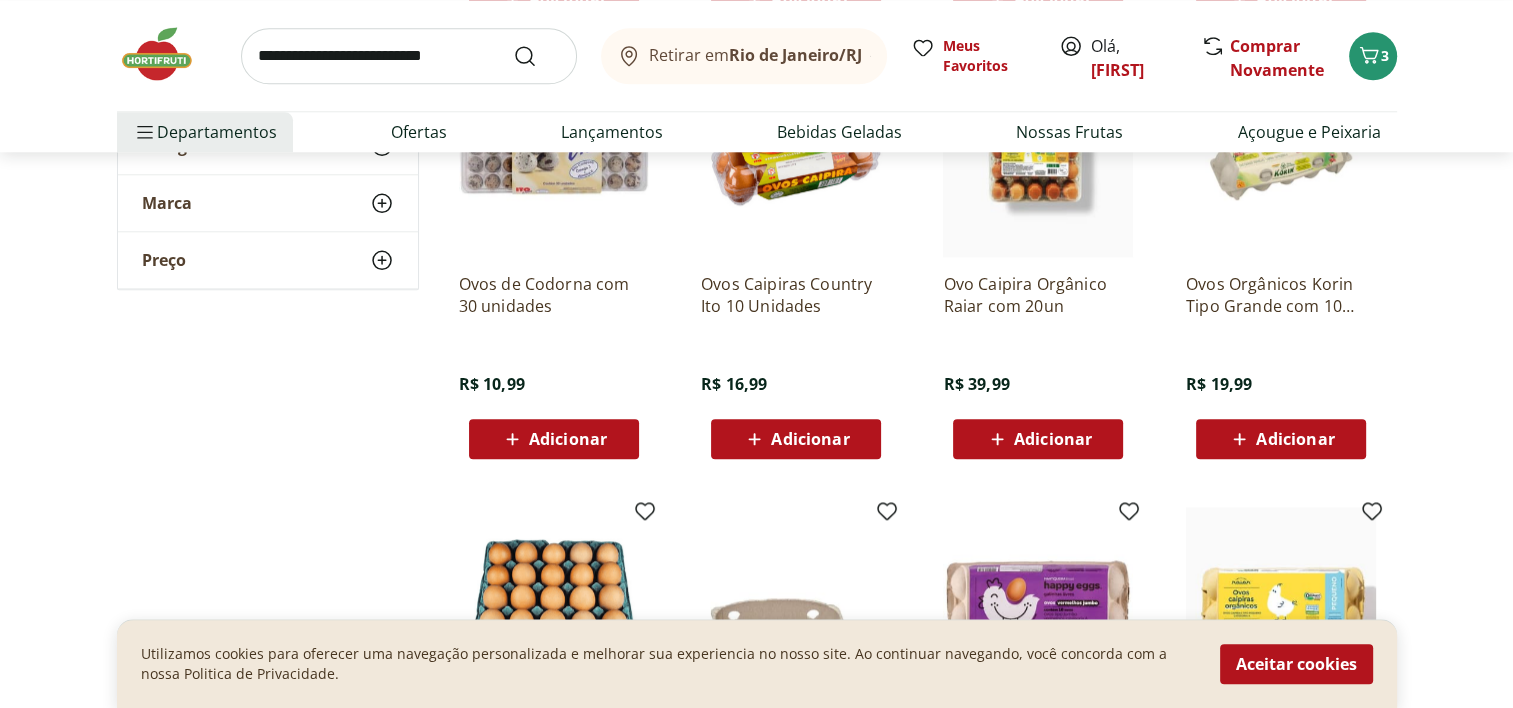 scroll, scrollTop: 2000, scrollLeft: 0, axis: vertical 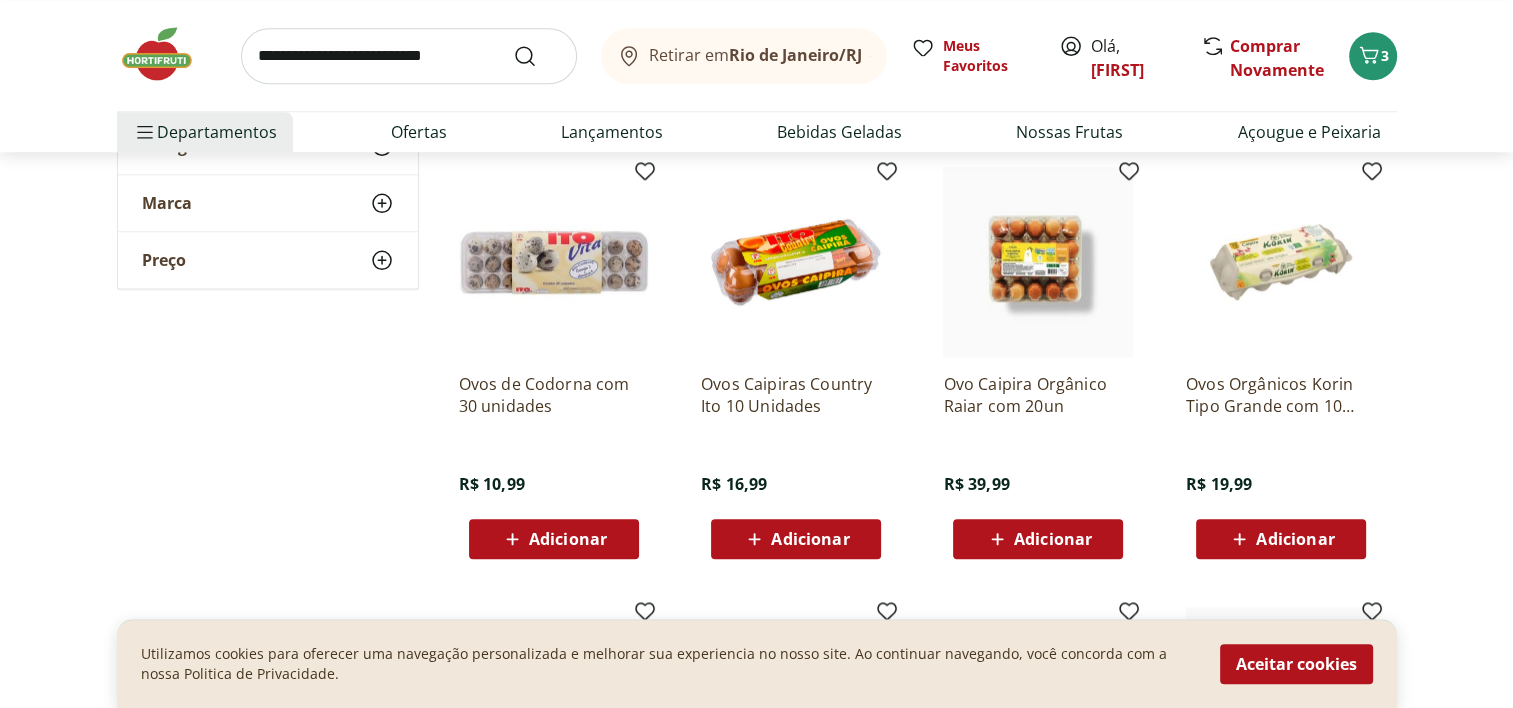 click on "Adicionar" at bounding box center [1295, 539] 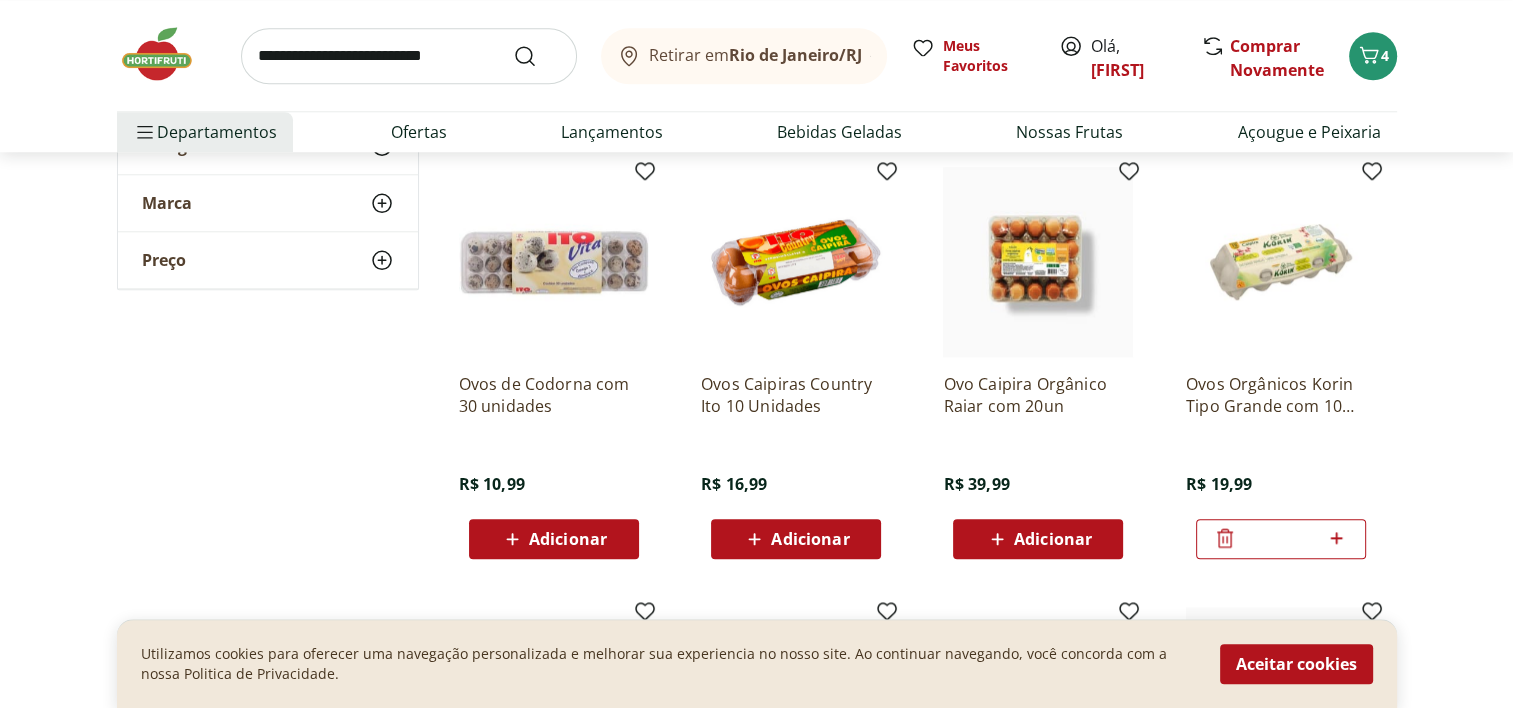 click at bounding box center (409, 56) 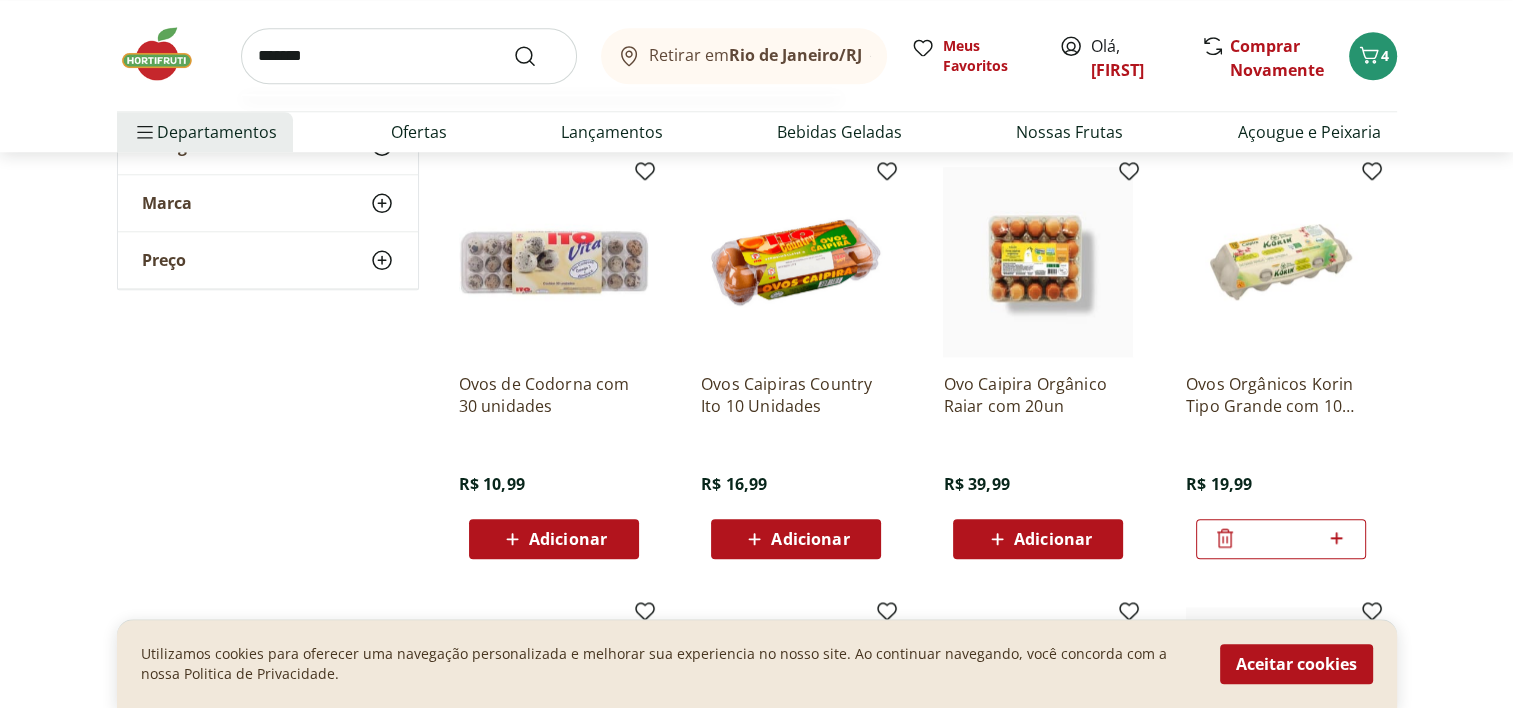 type on "*******" 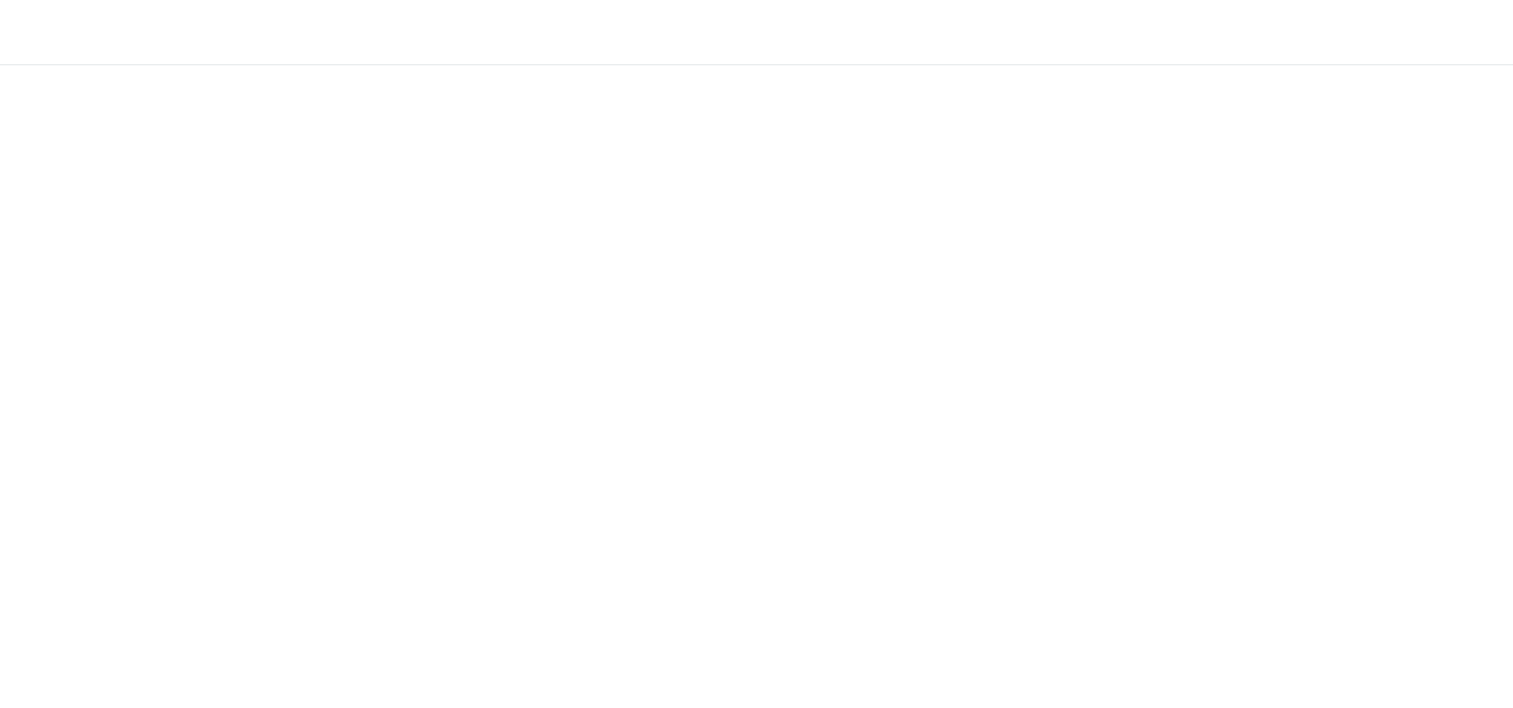 scroll, scrollTop: 0, scrollLeft: 0, axis: both 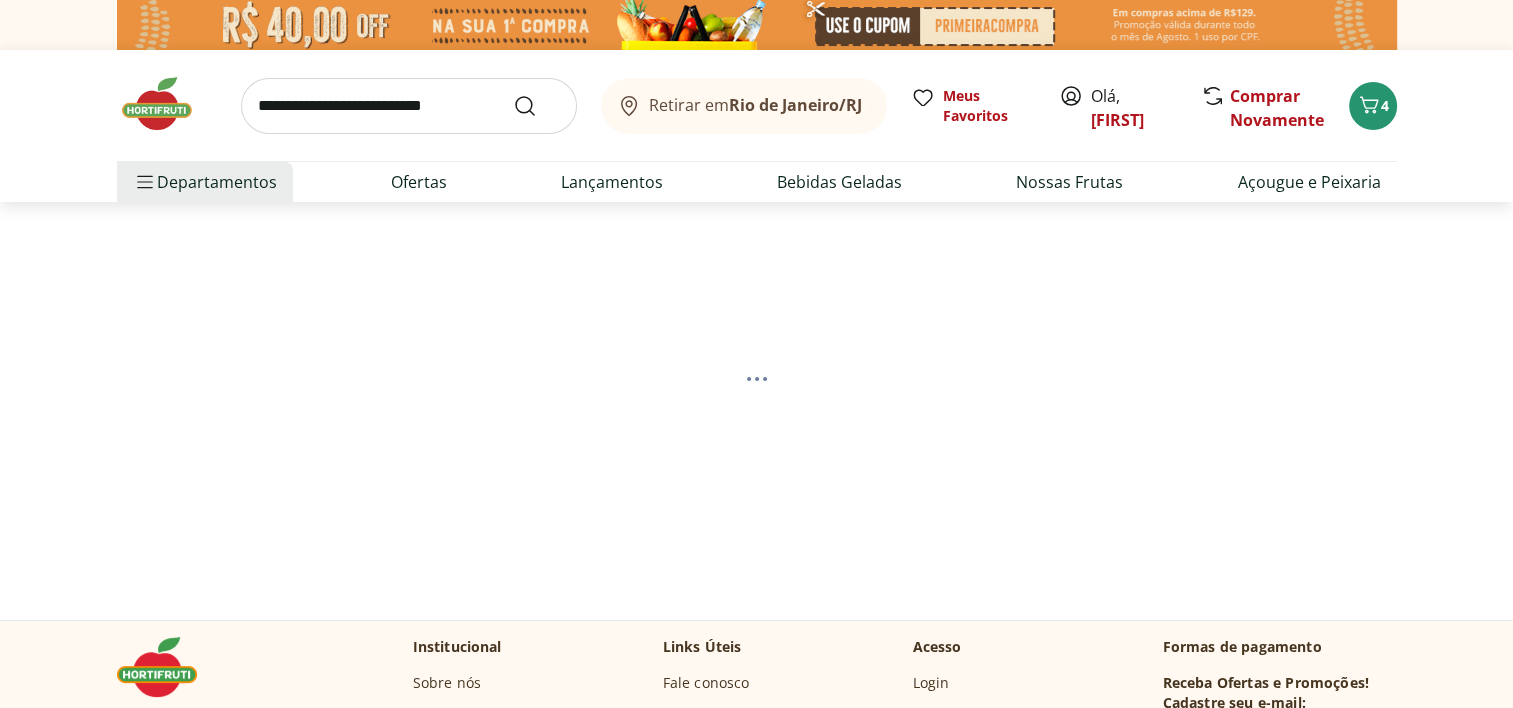 select on "**********" 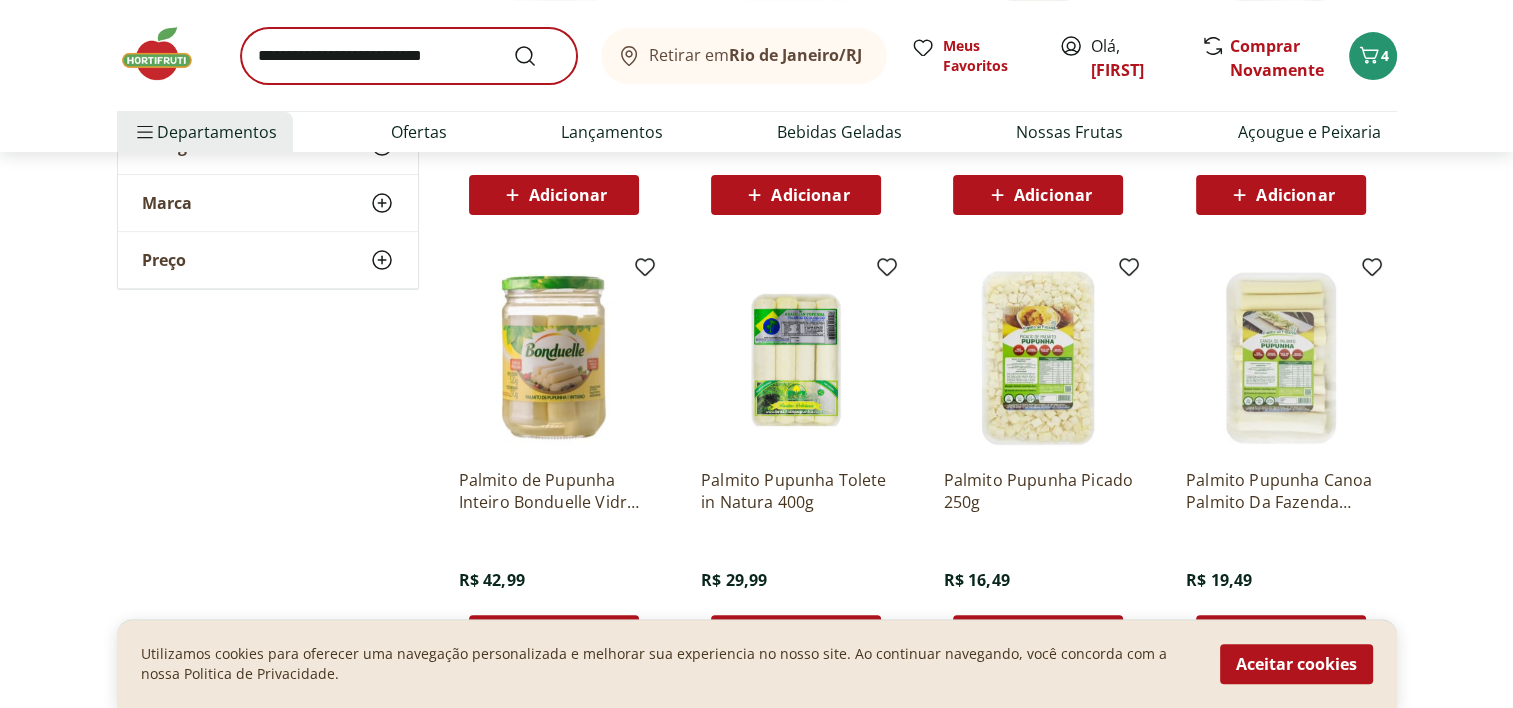 scroll, scrollTop: 800, scrollLeft: 0, axis: vertical 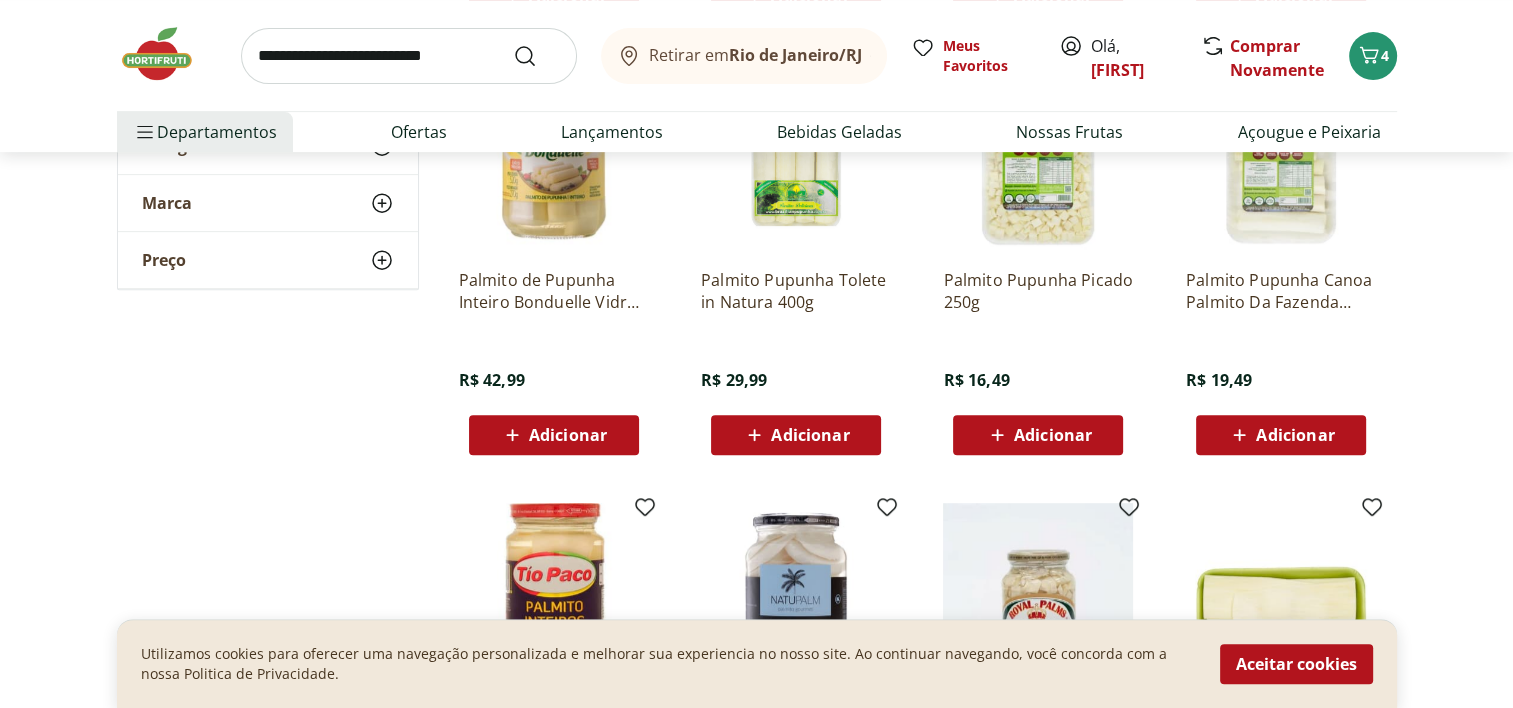 click on "Adicionar" at bounding box center (568, 435) 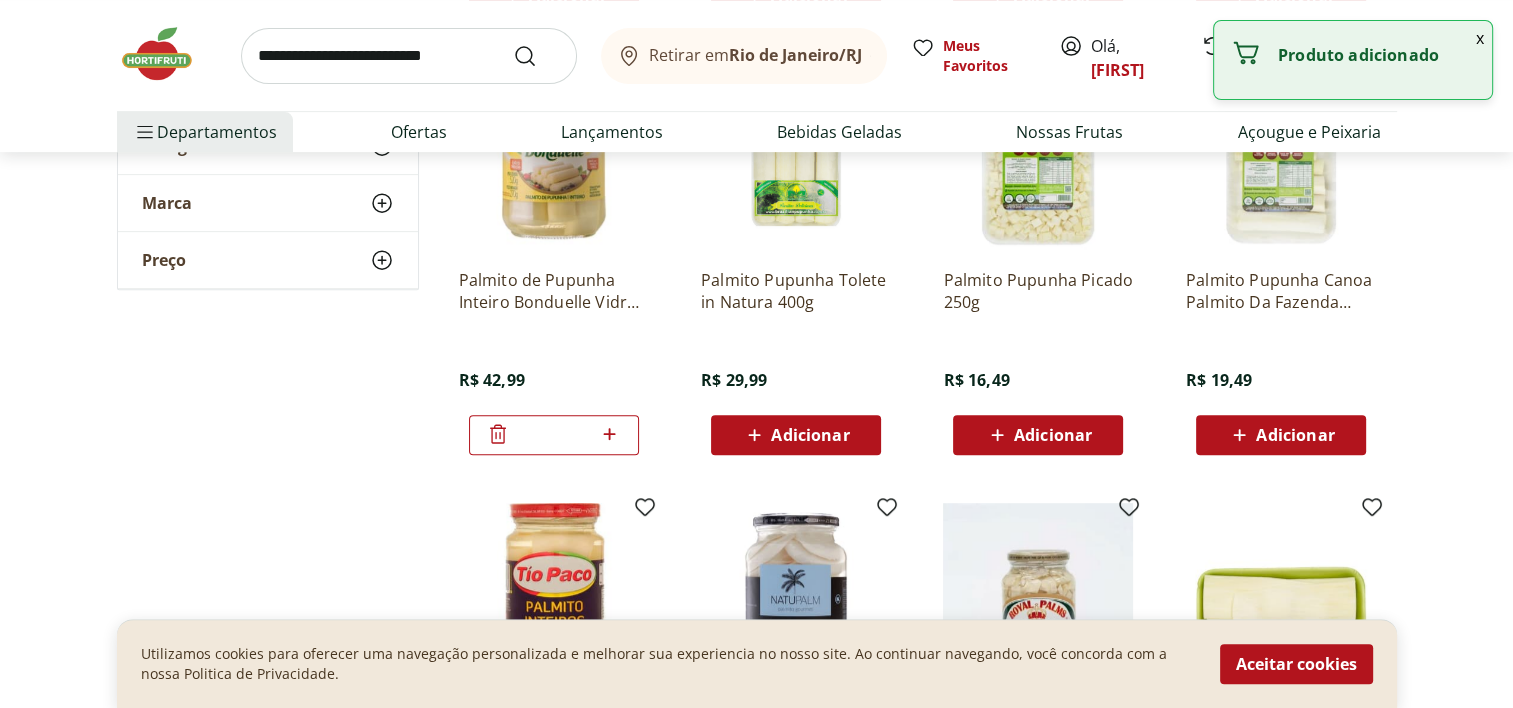 click 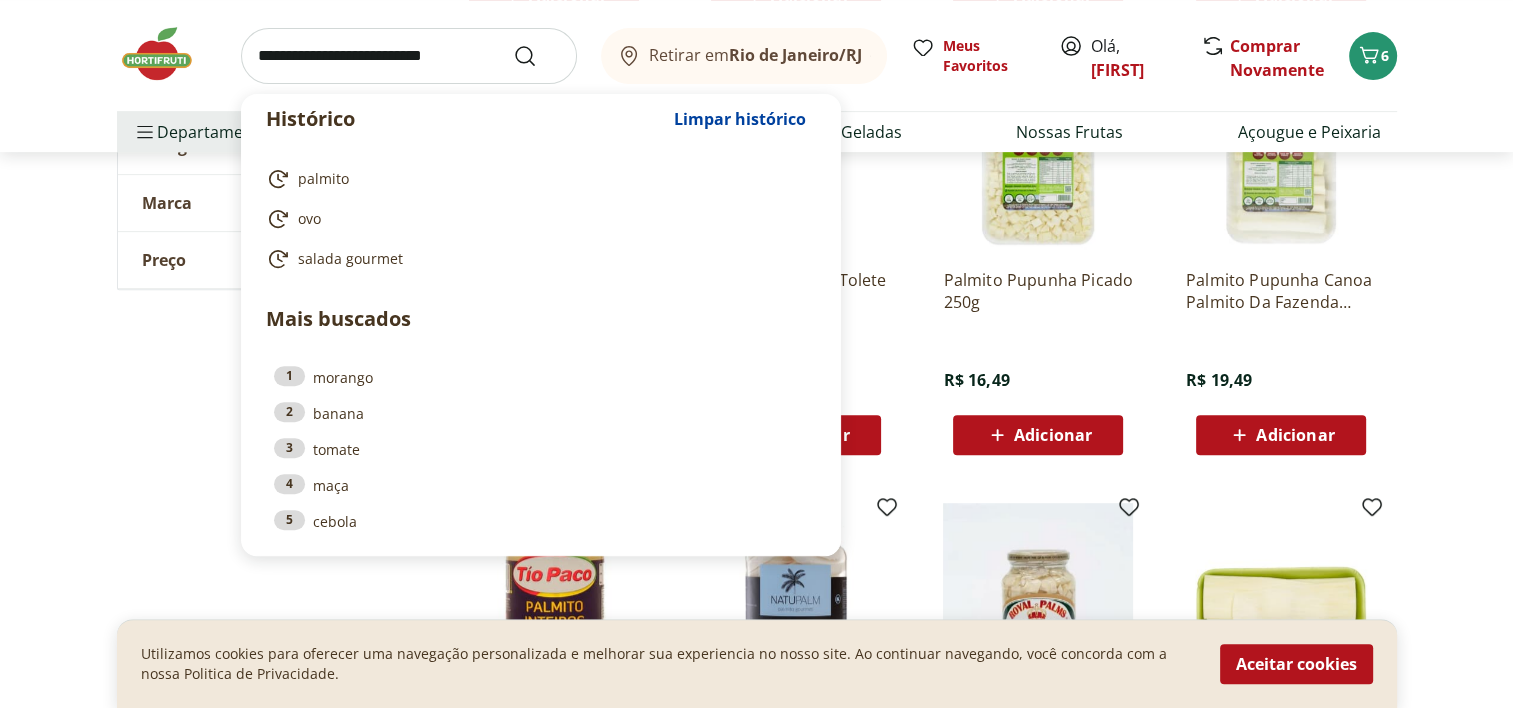 click at bounding box center (409, 56) 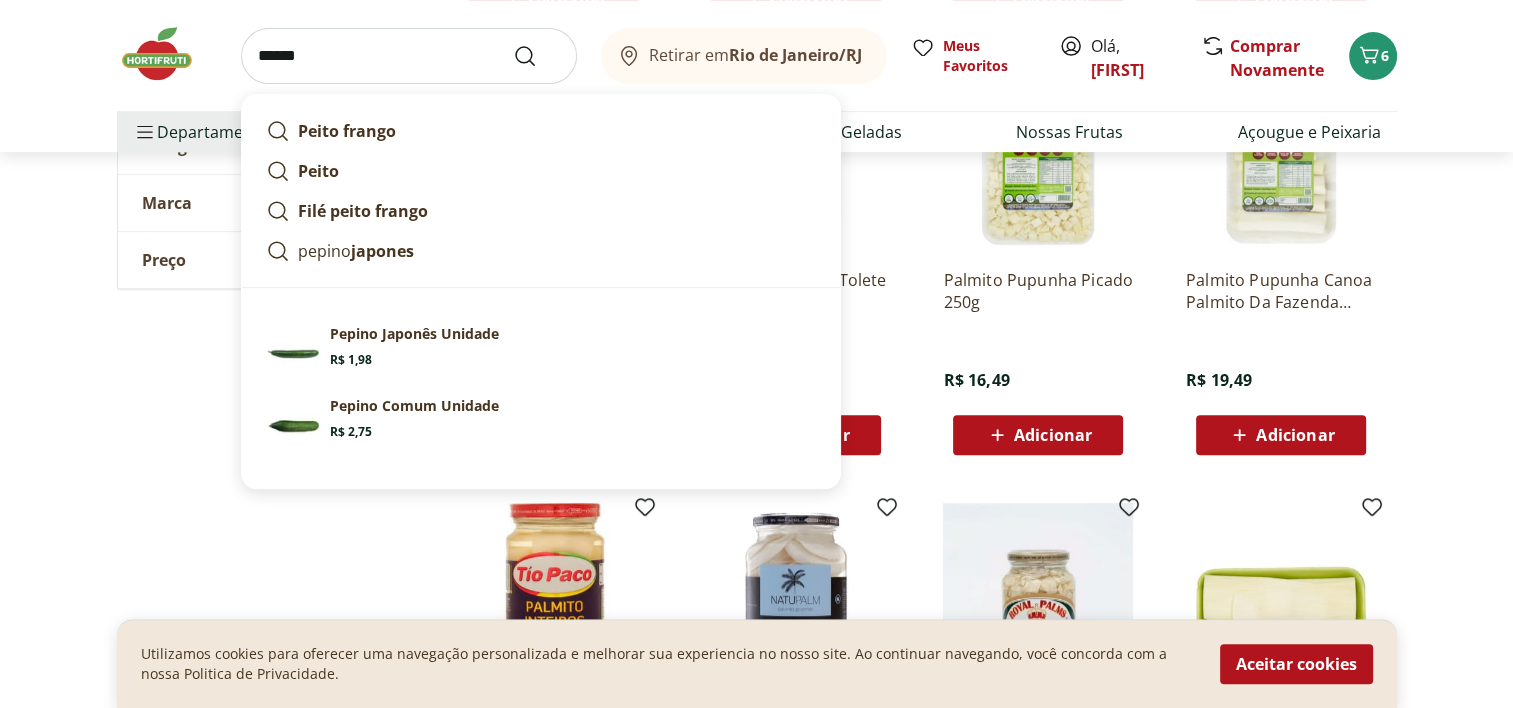 type on "******" 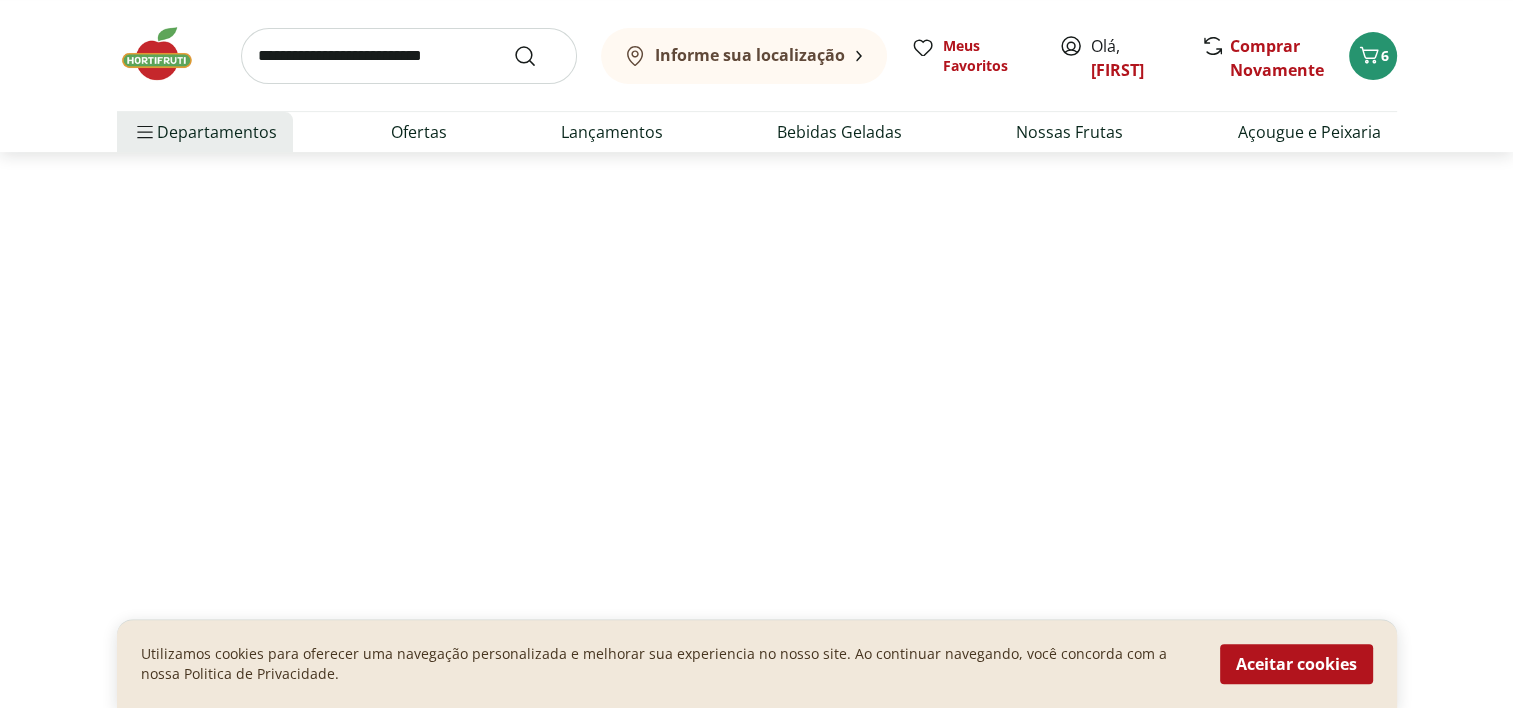 scroll, scrollTop: 0, scrollLeft: 0, axis: both 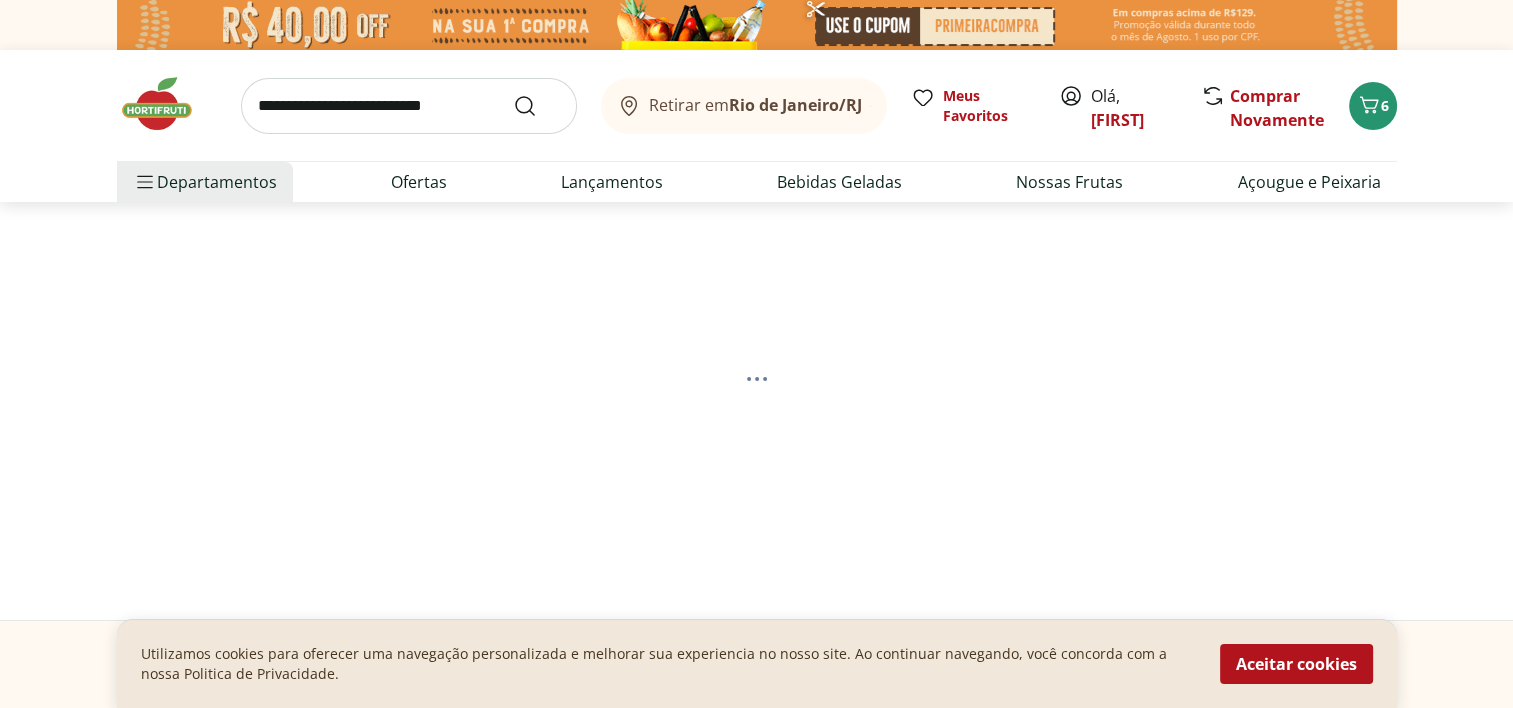 select on "**********" 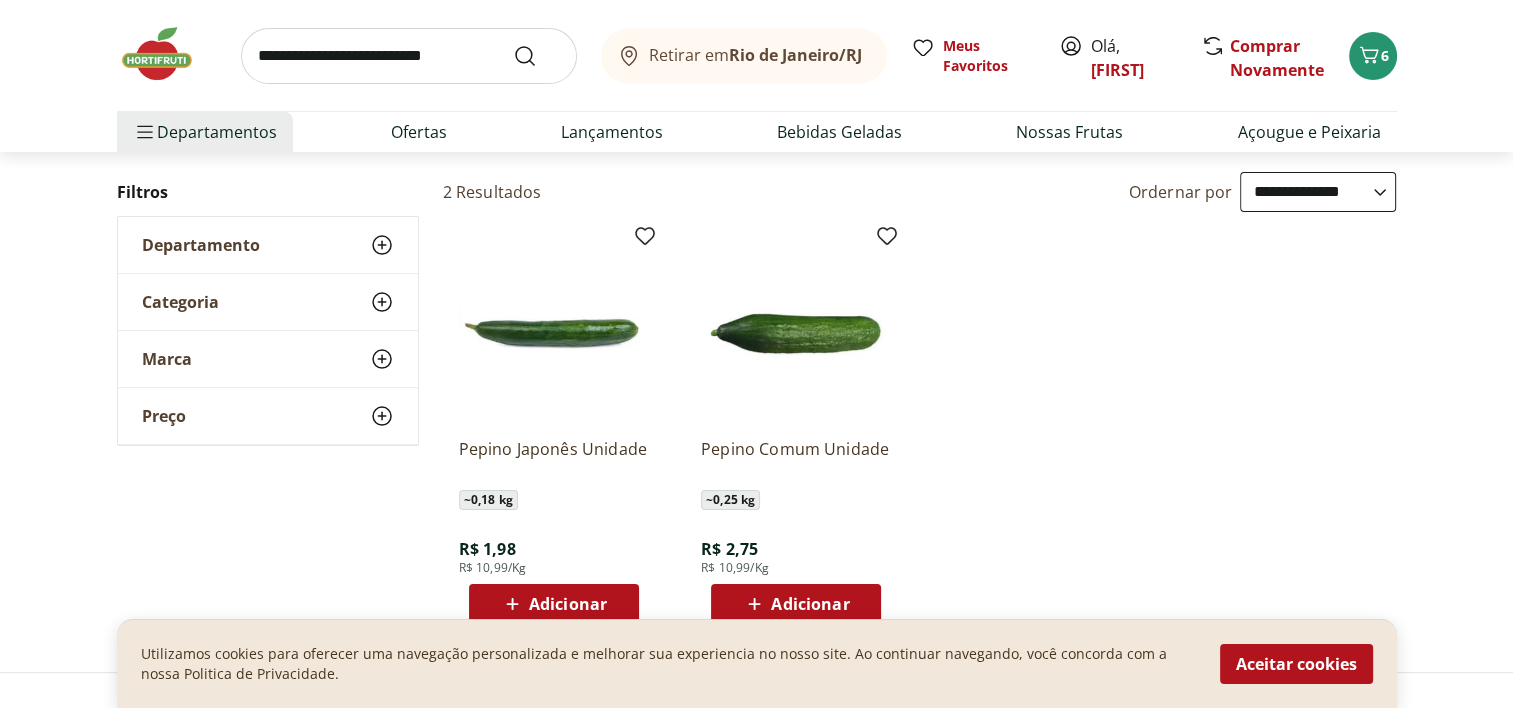 scroll, scrollTop: 200, scrollLeft: 0, axis: vertical 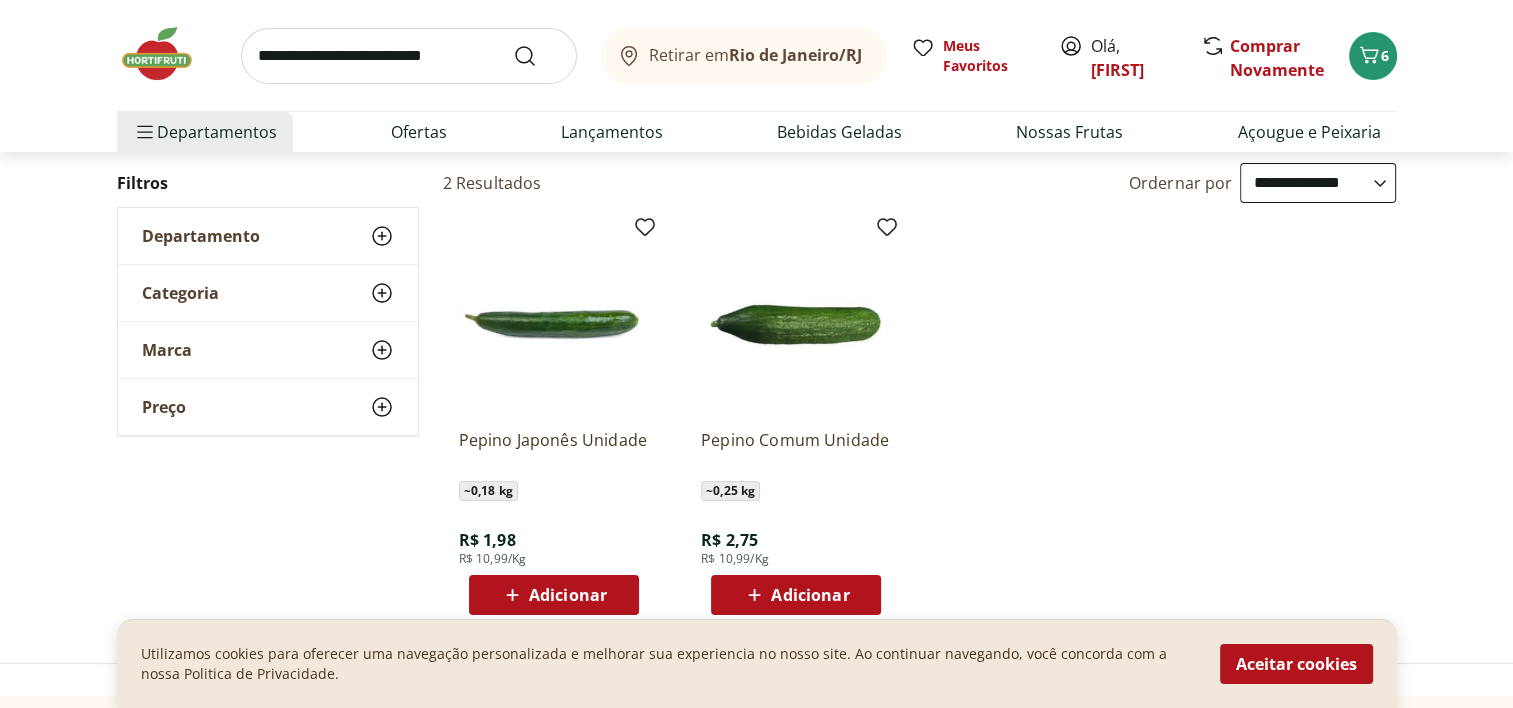 click on "Adicionar" at bounding box center (568, 595) 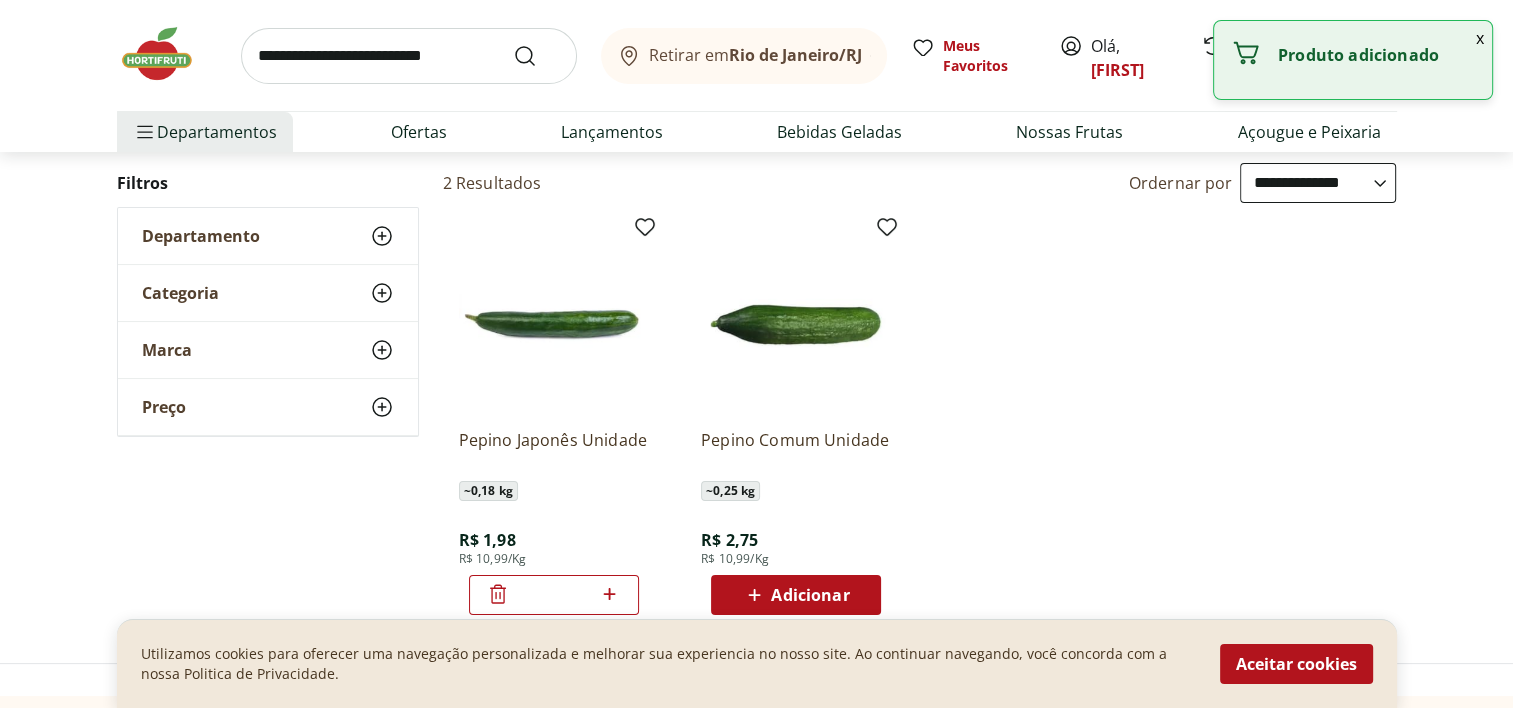 click 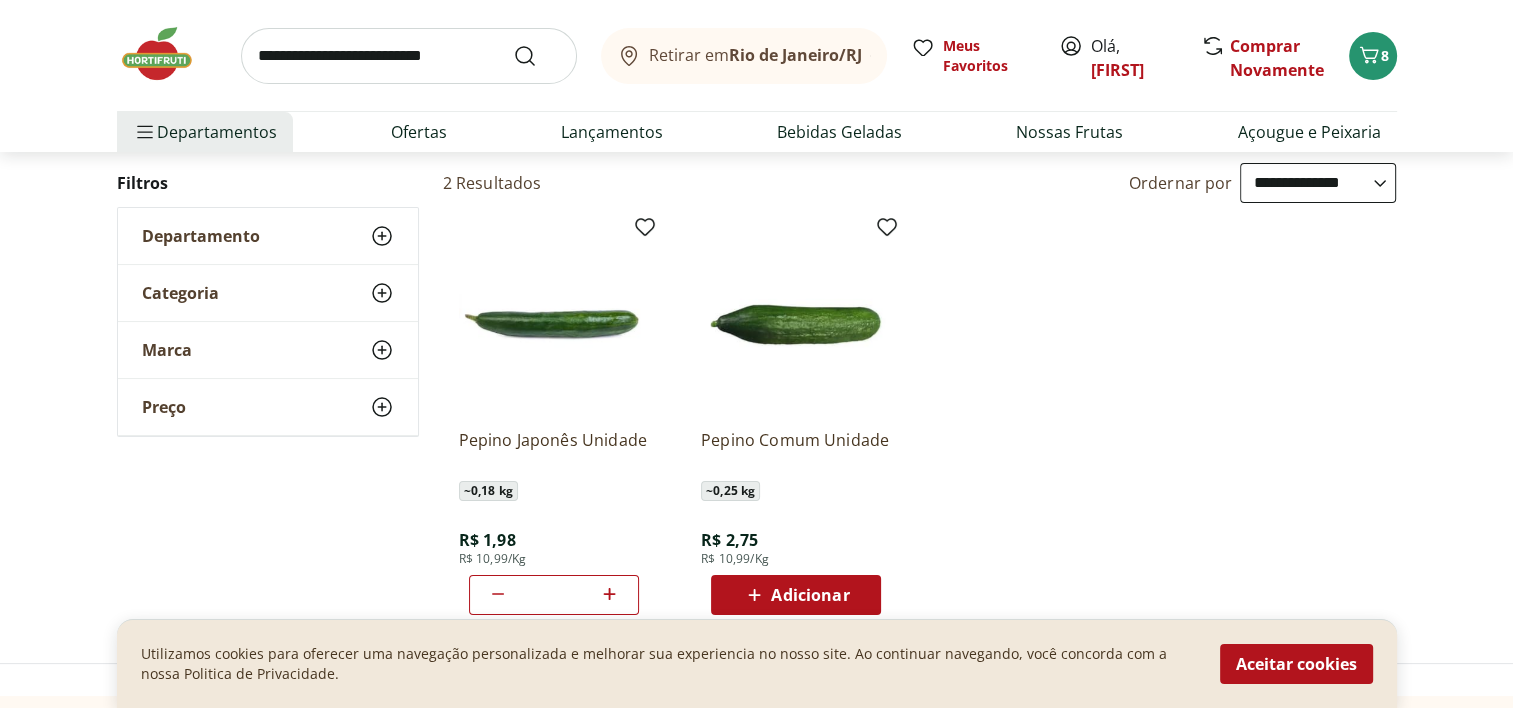 click at bounding box center [409, 56] 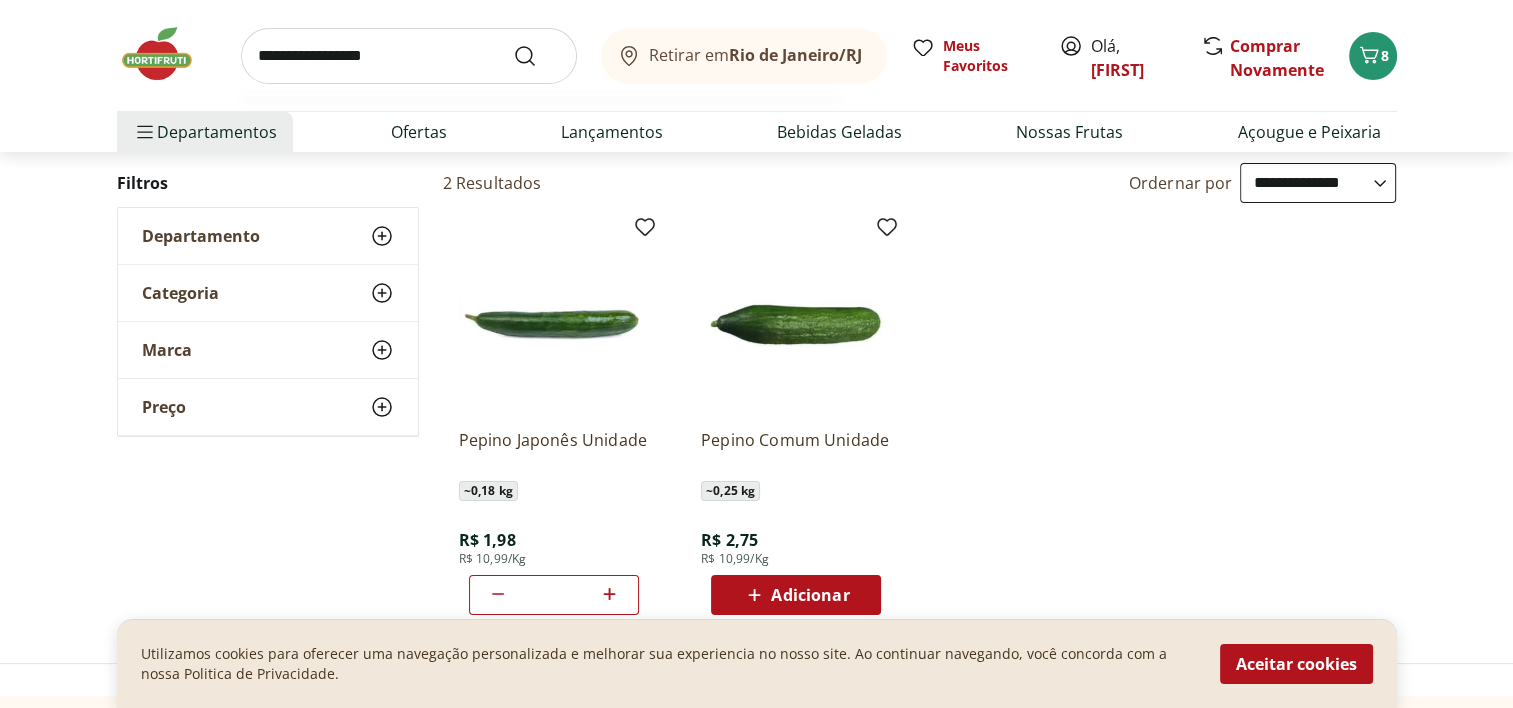 type on "**********" 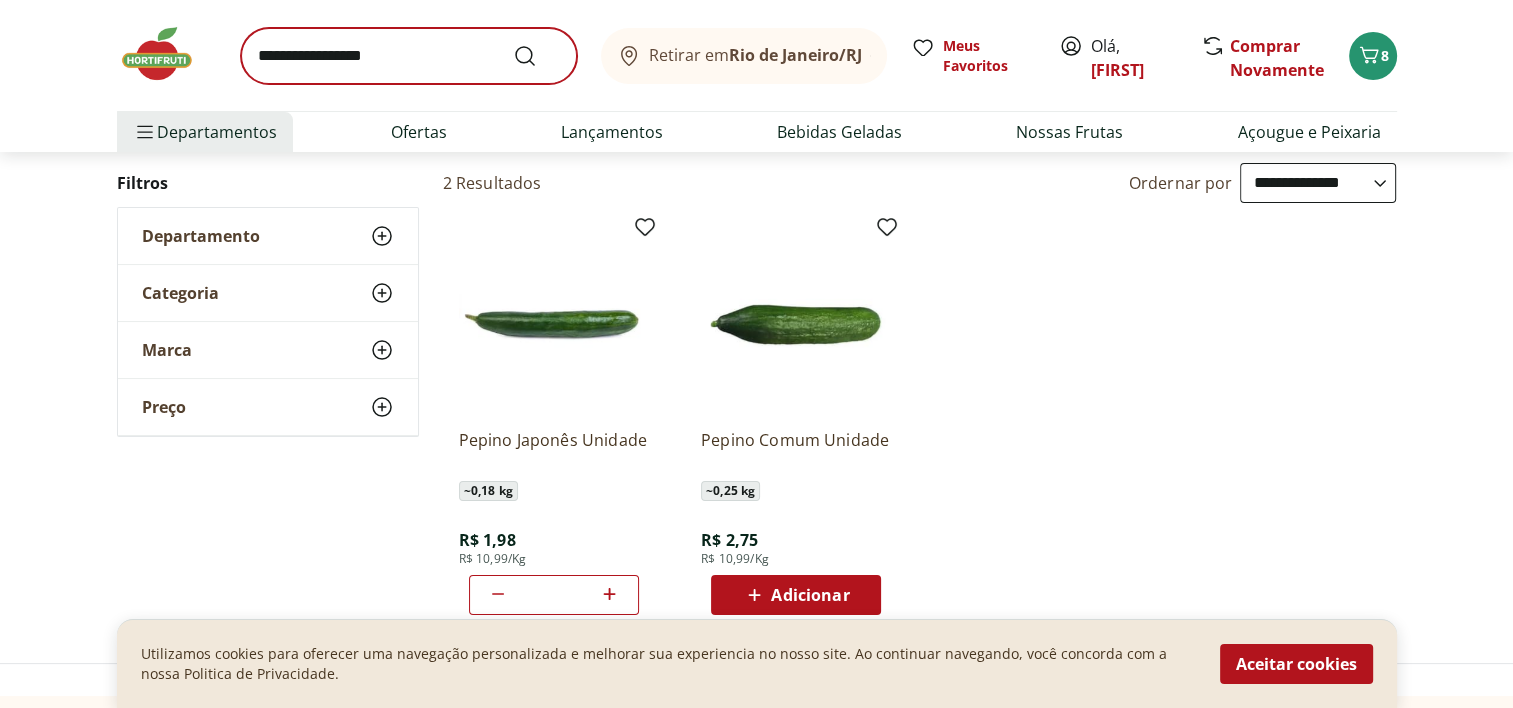 scroll, scrollTop: 0, scrollLeft: 0, axis: both 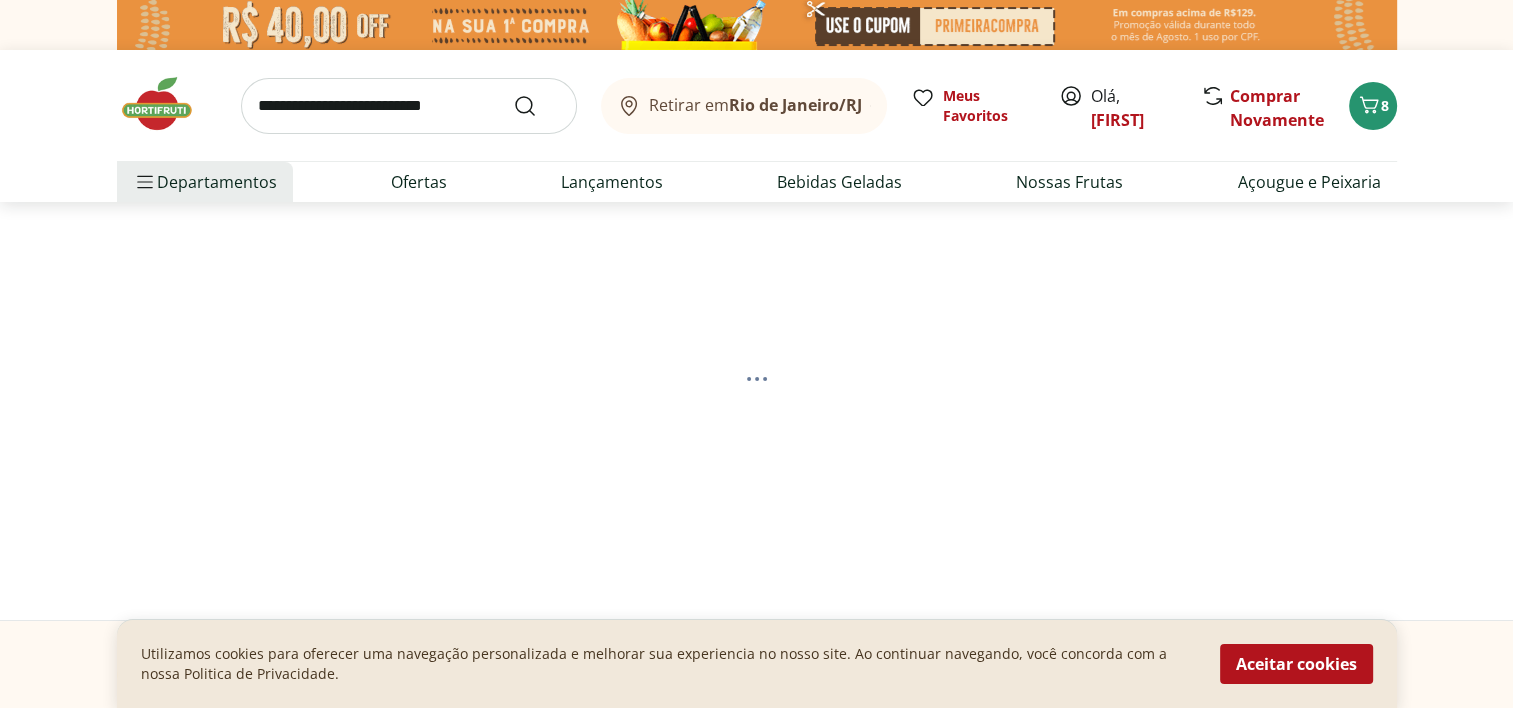 select on "**********" 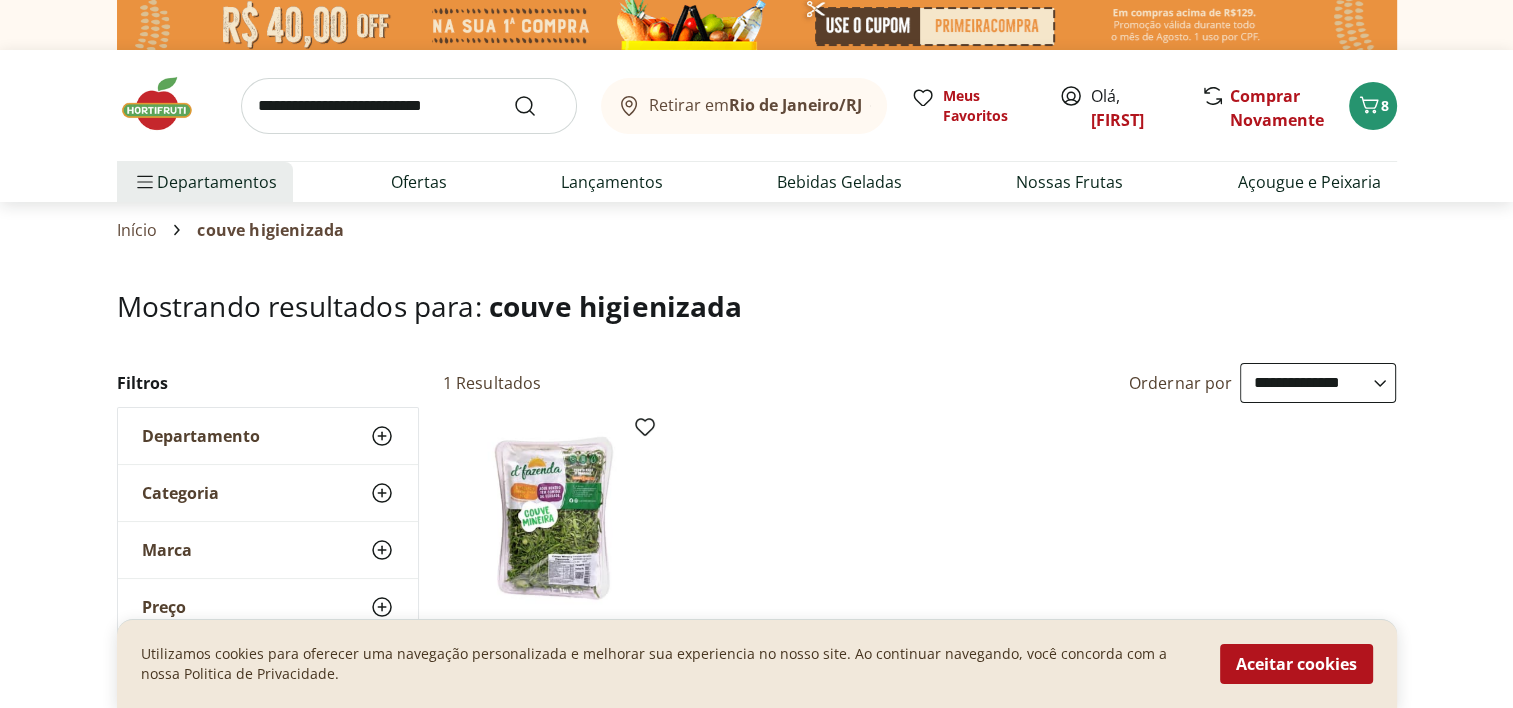 scroll, scrollTop: 300, scrollLeft: 0, axis: vertical 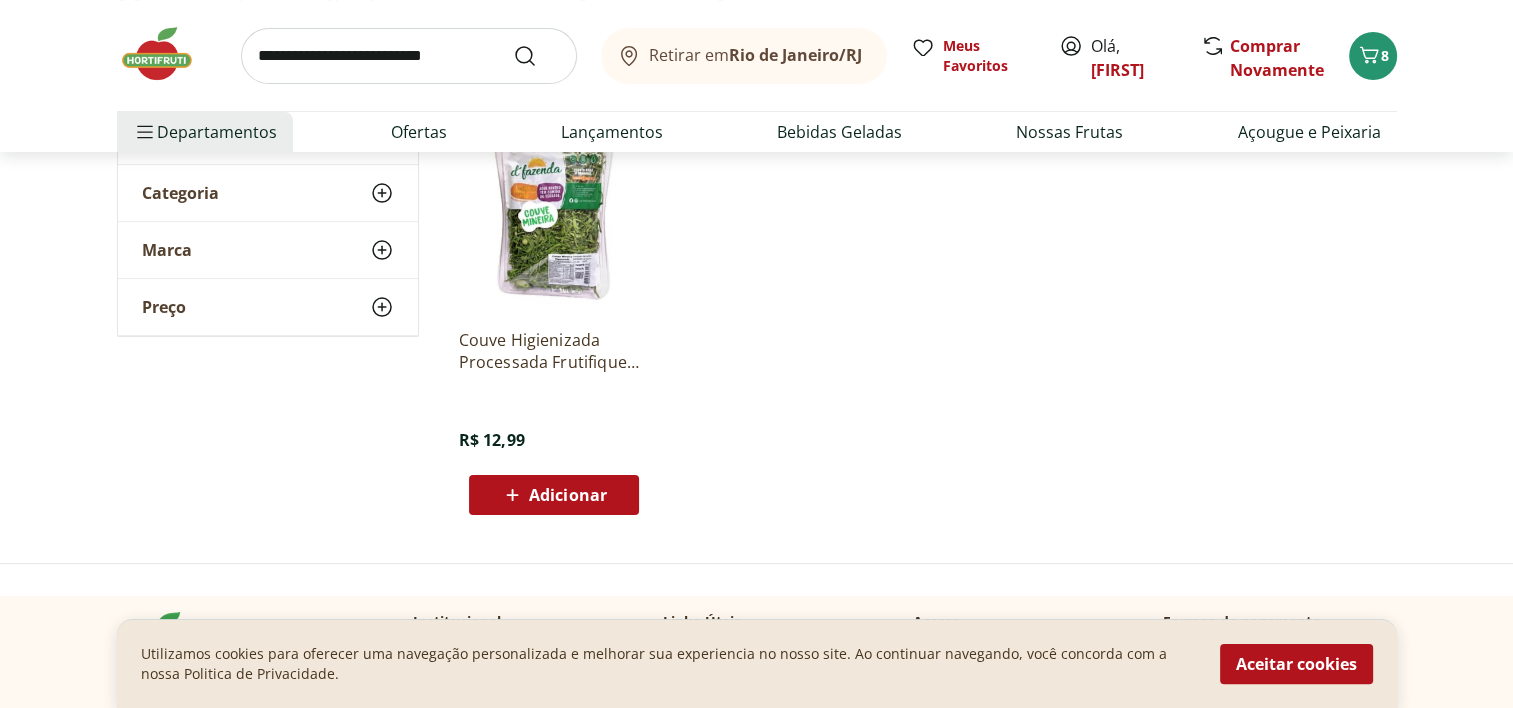 click on "Adicionar" at bounding box center [554, 495] 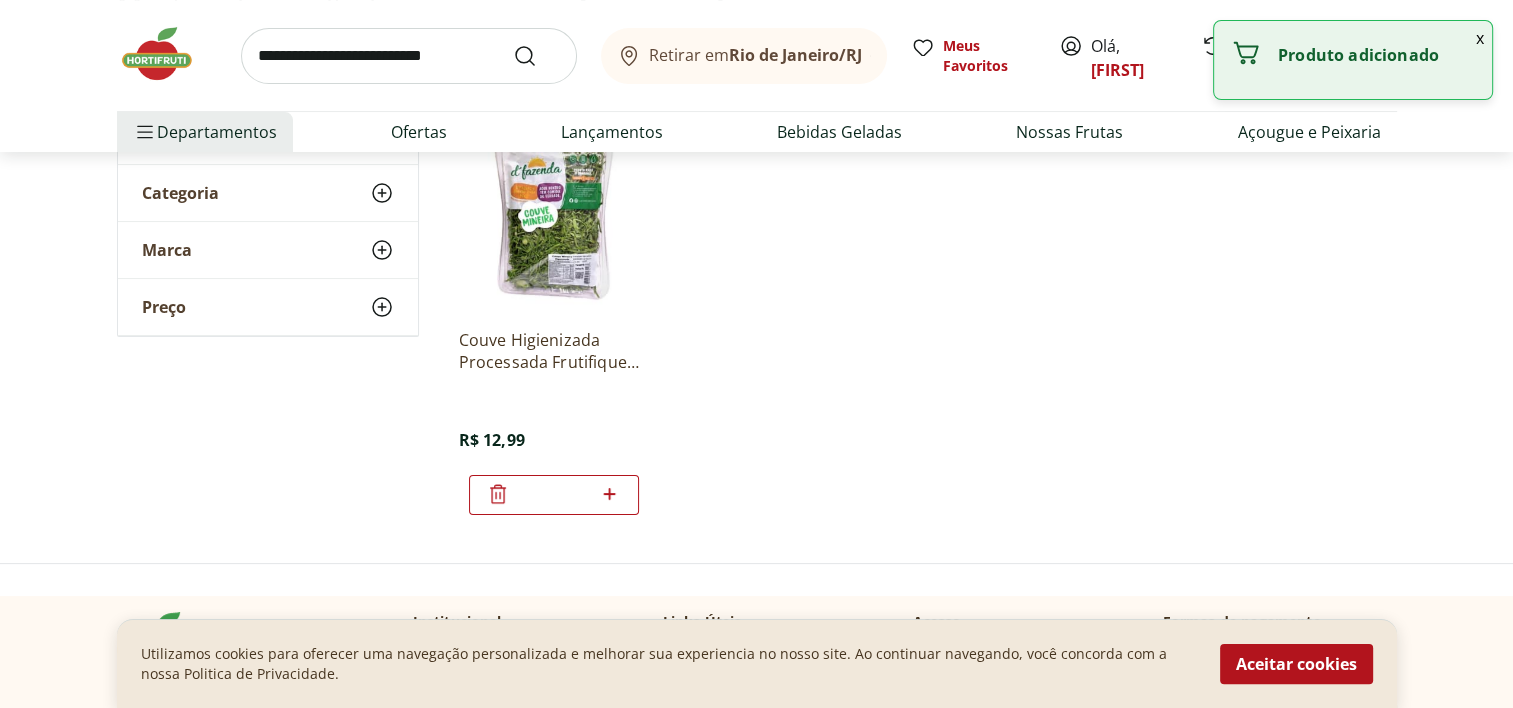click 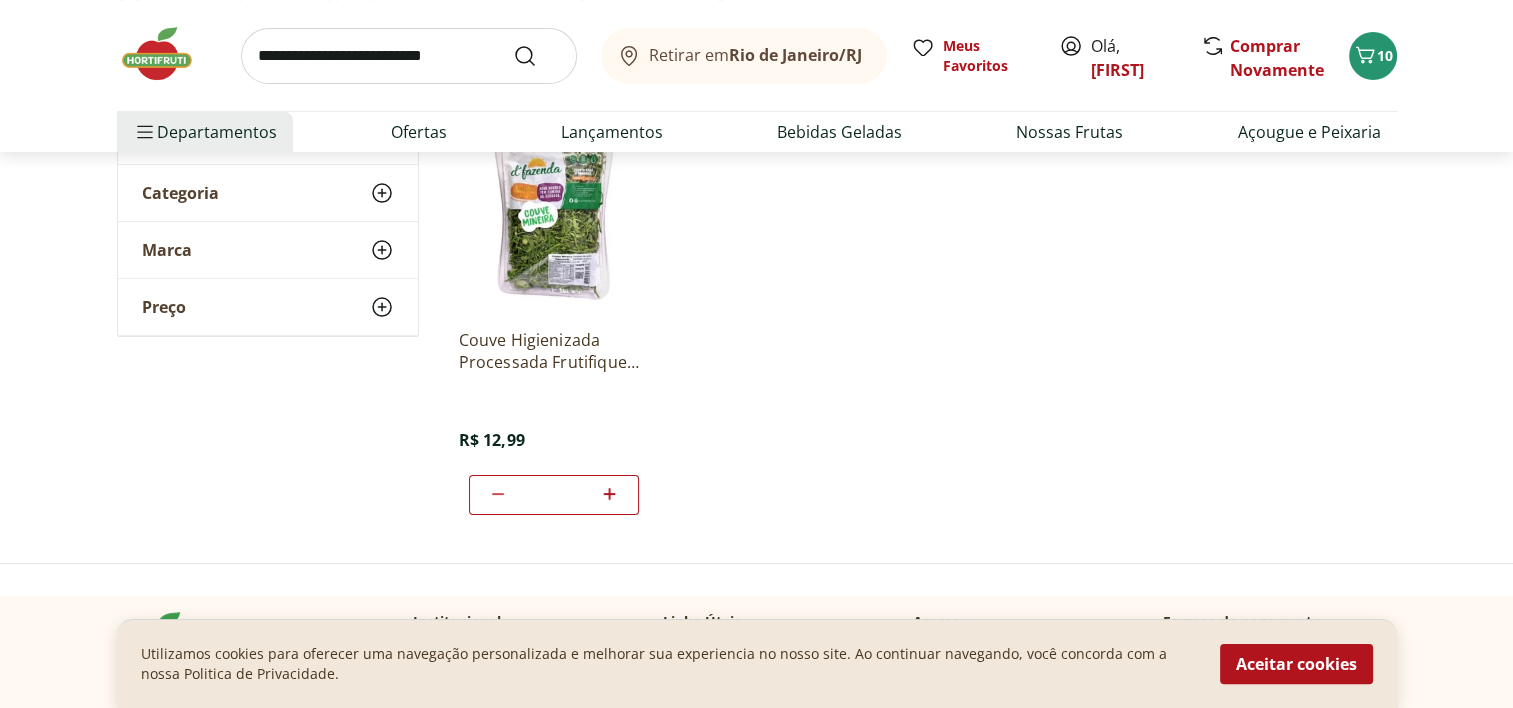 click at bounding box center (409, 56) 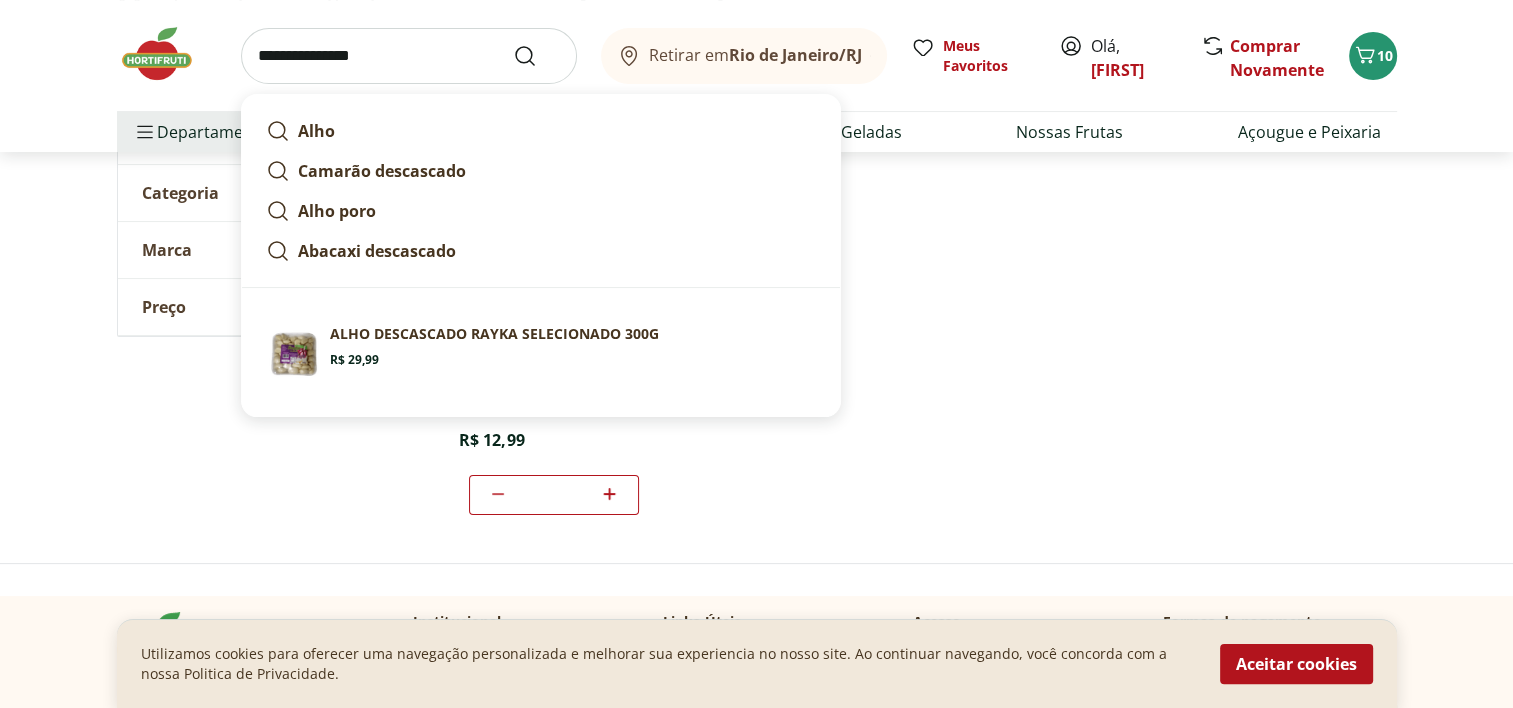 type on "**********" 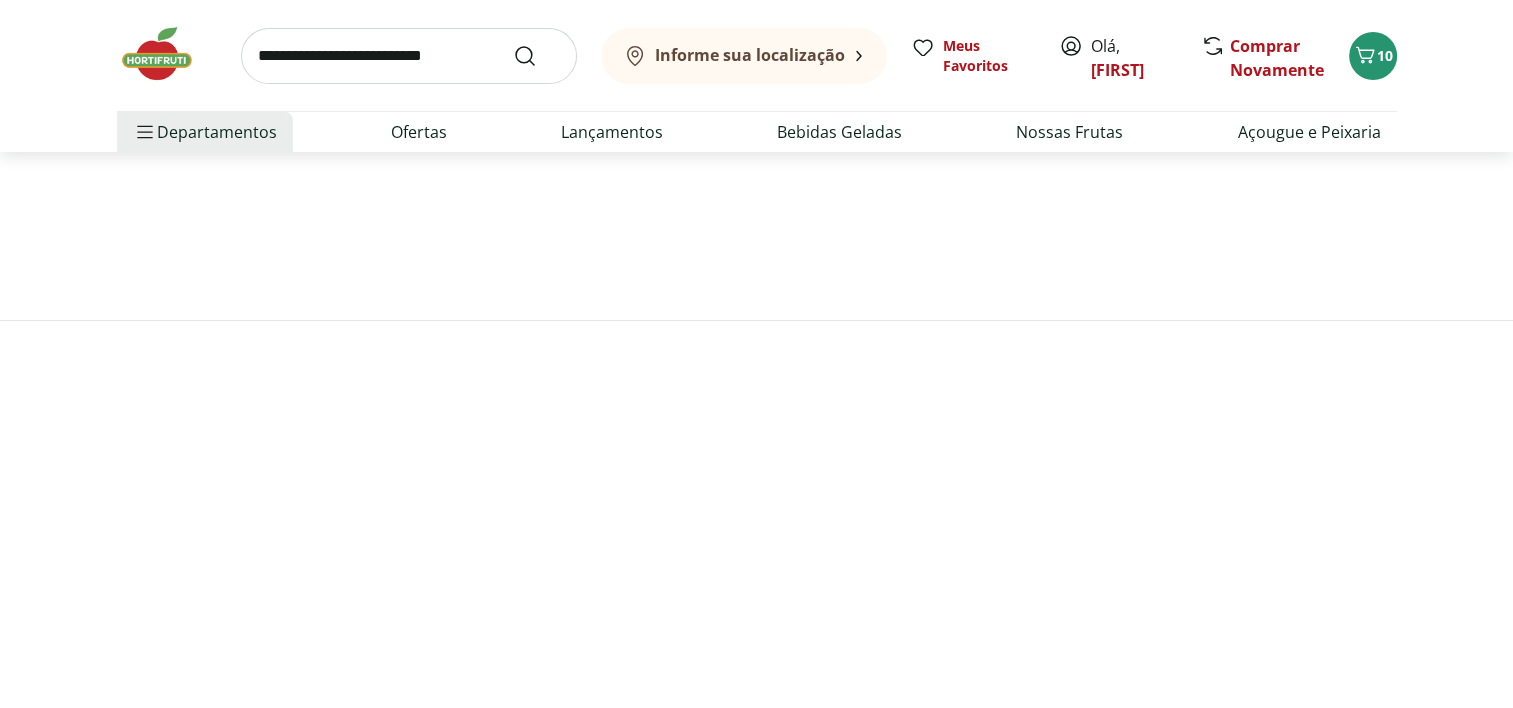 scroll, scrollTop: 0, scrollLeft: 0, axis: both 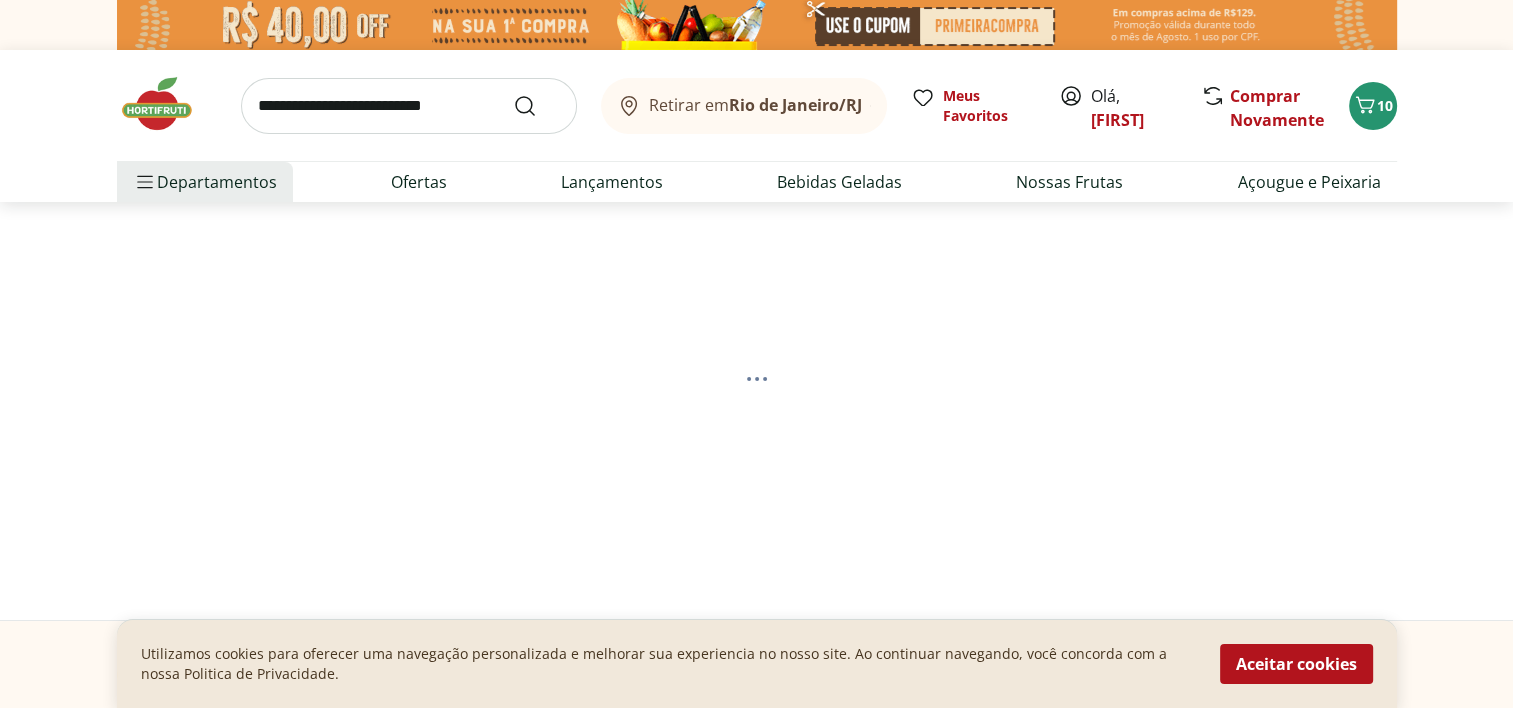 select on "**********" 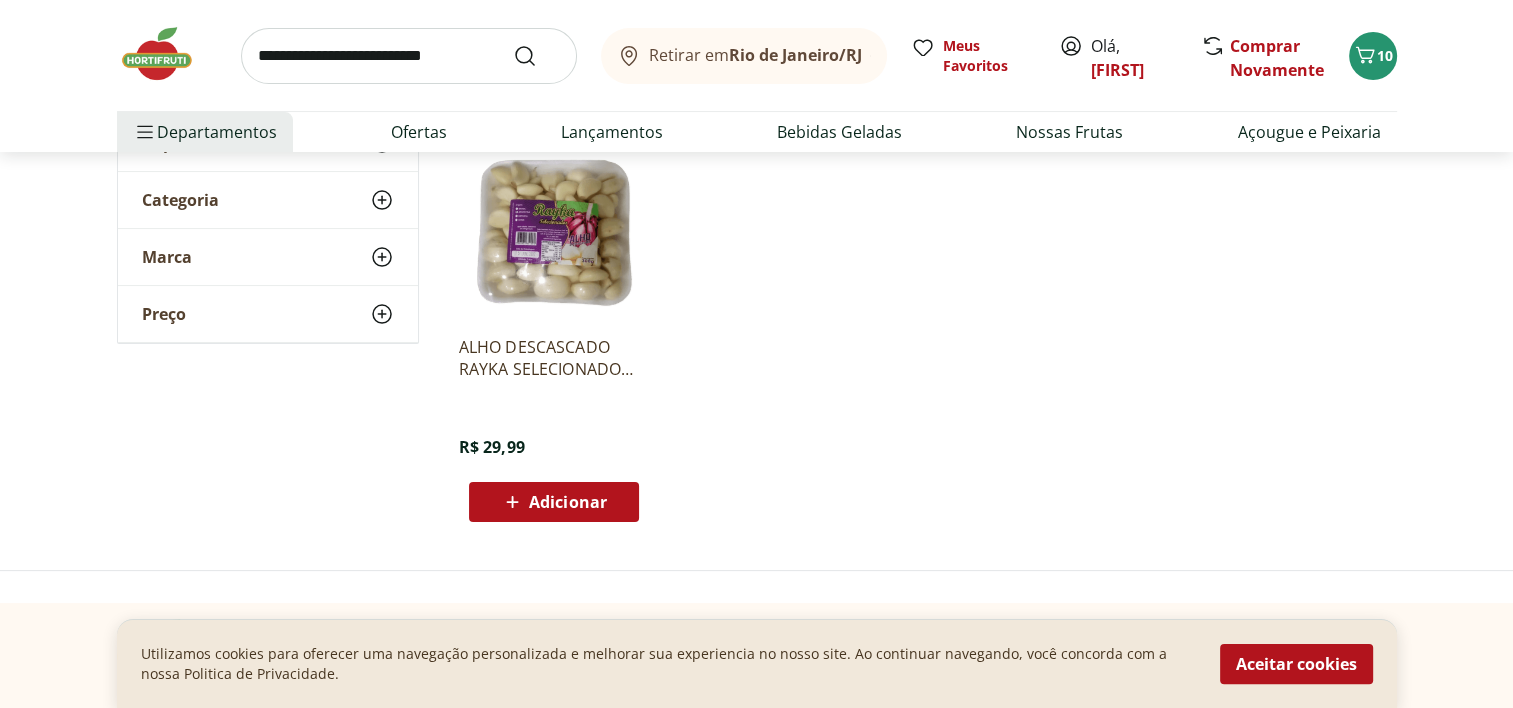 scroll, scrollTop: 300, scrollLeft: 0, axis: vertical 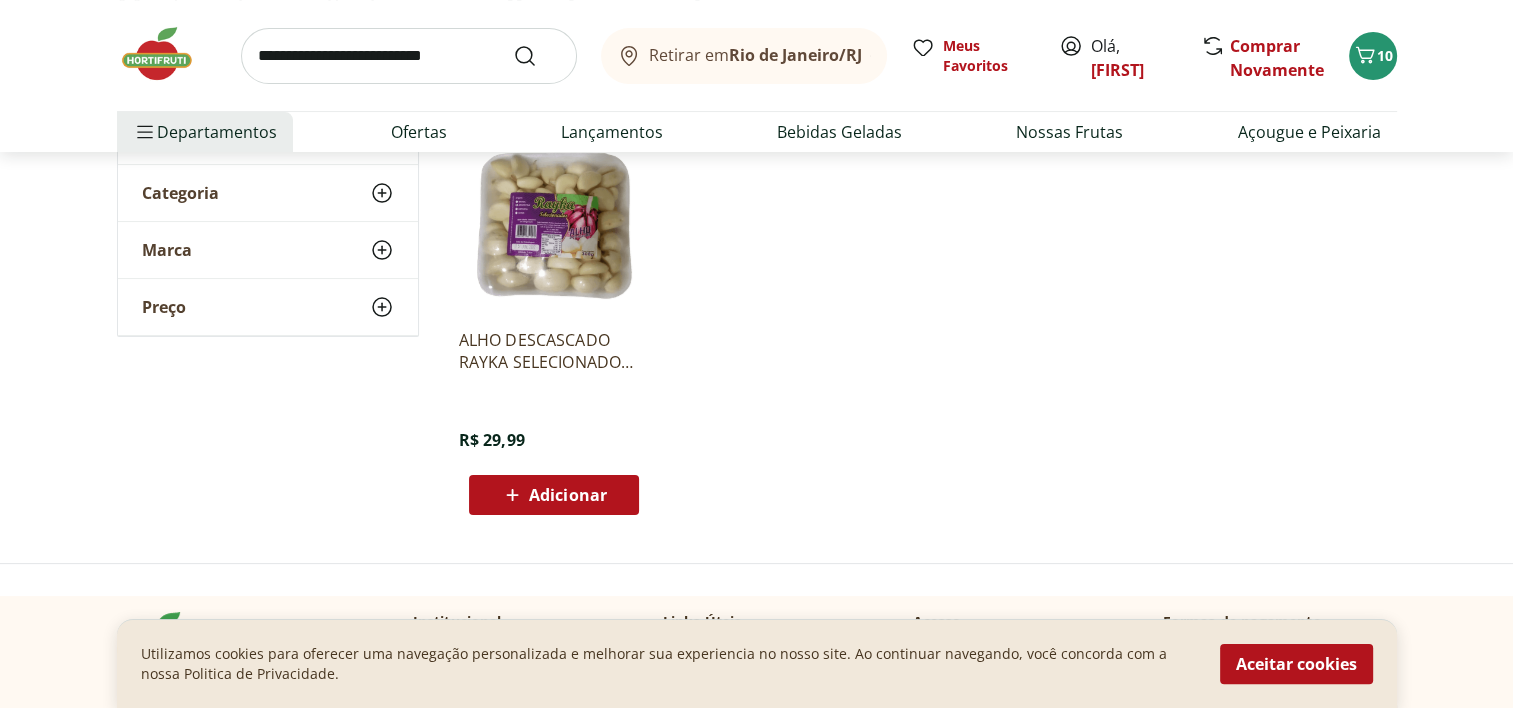 click 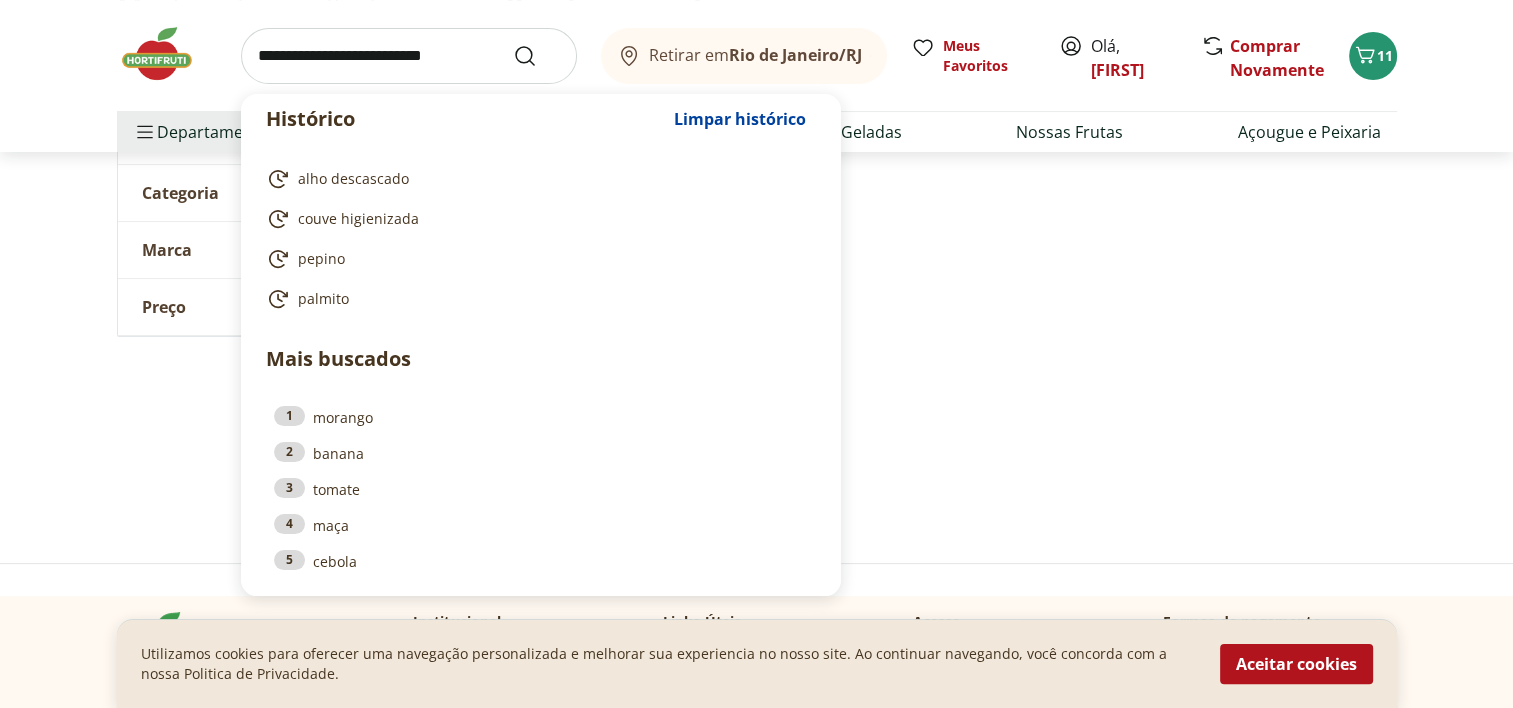 click at bounding box center [409, 56] 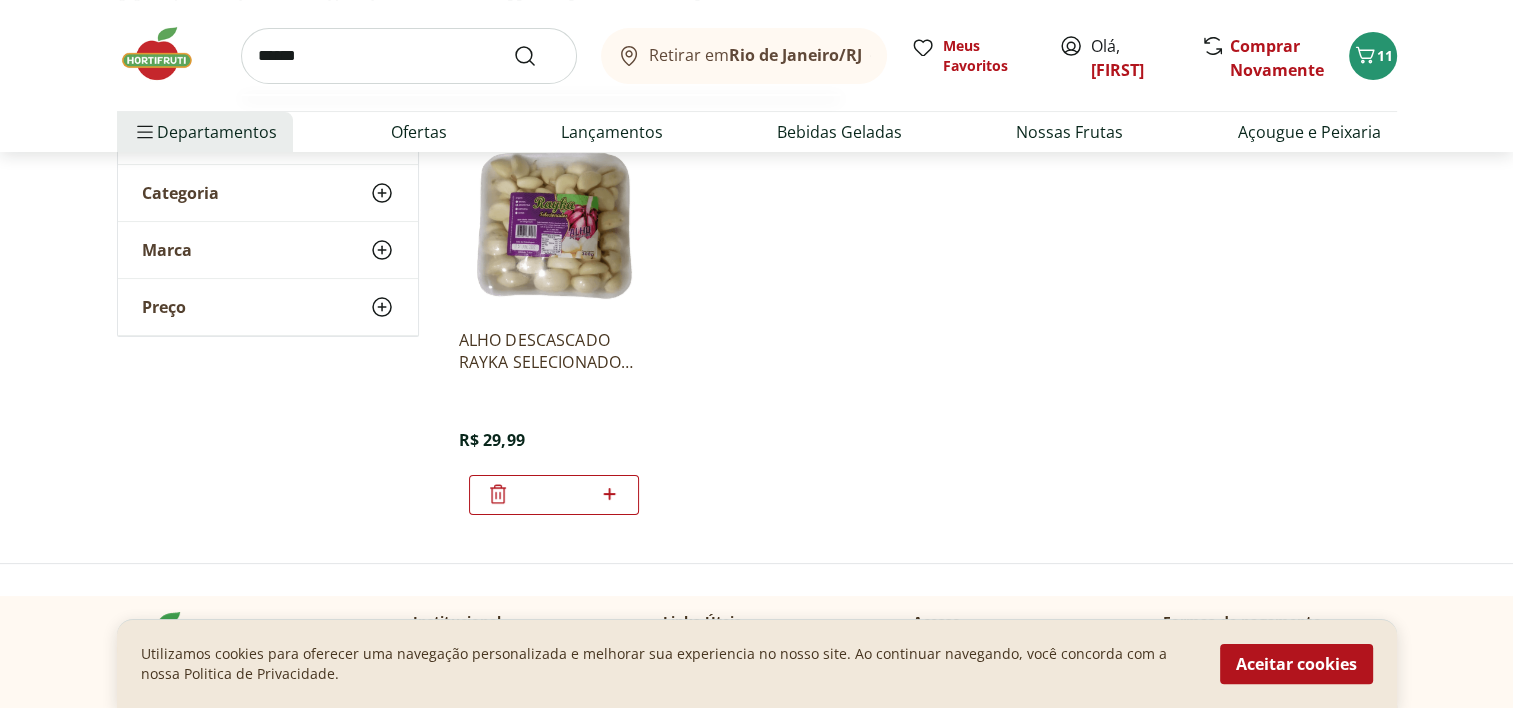 type on "******" 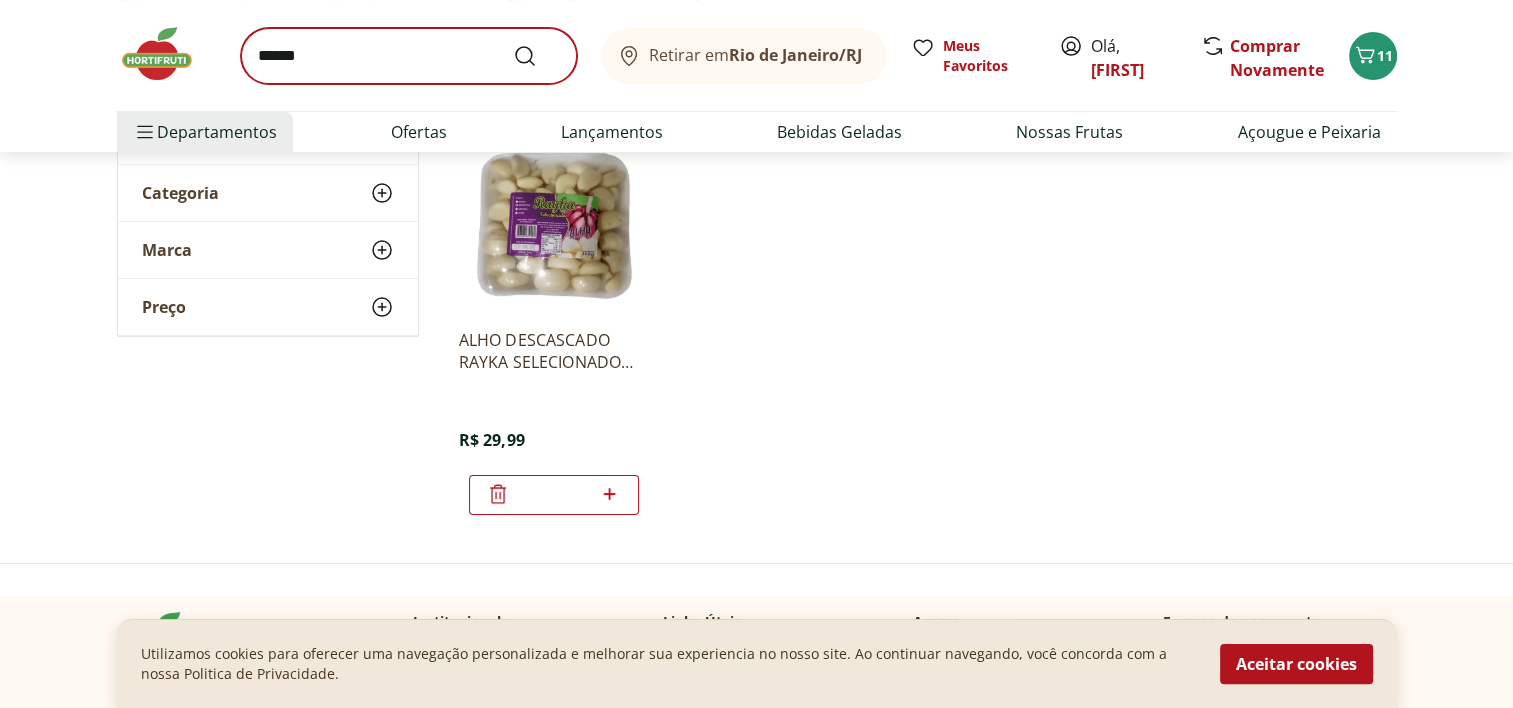 scroll, scrollTop: 0, scrollLeft: 0, axis: both 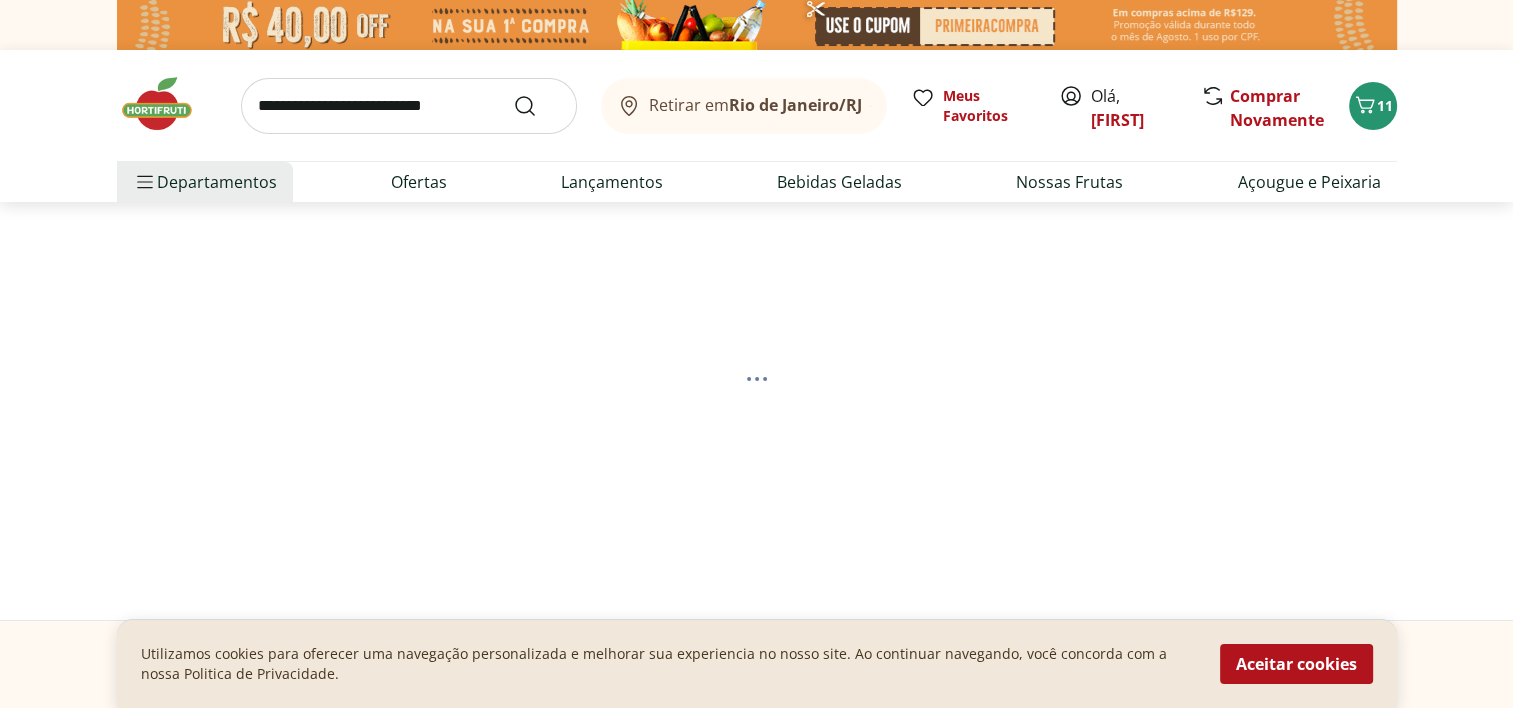 select on "**********" 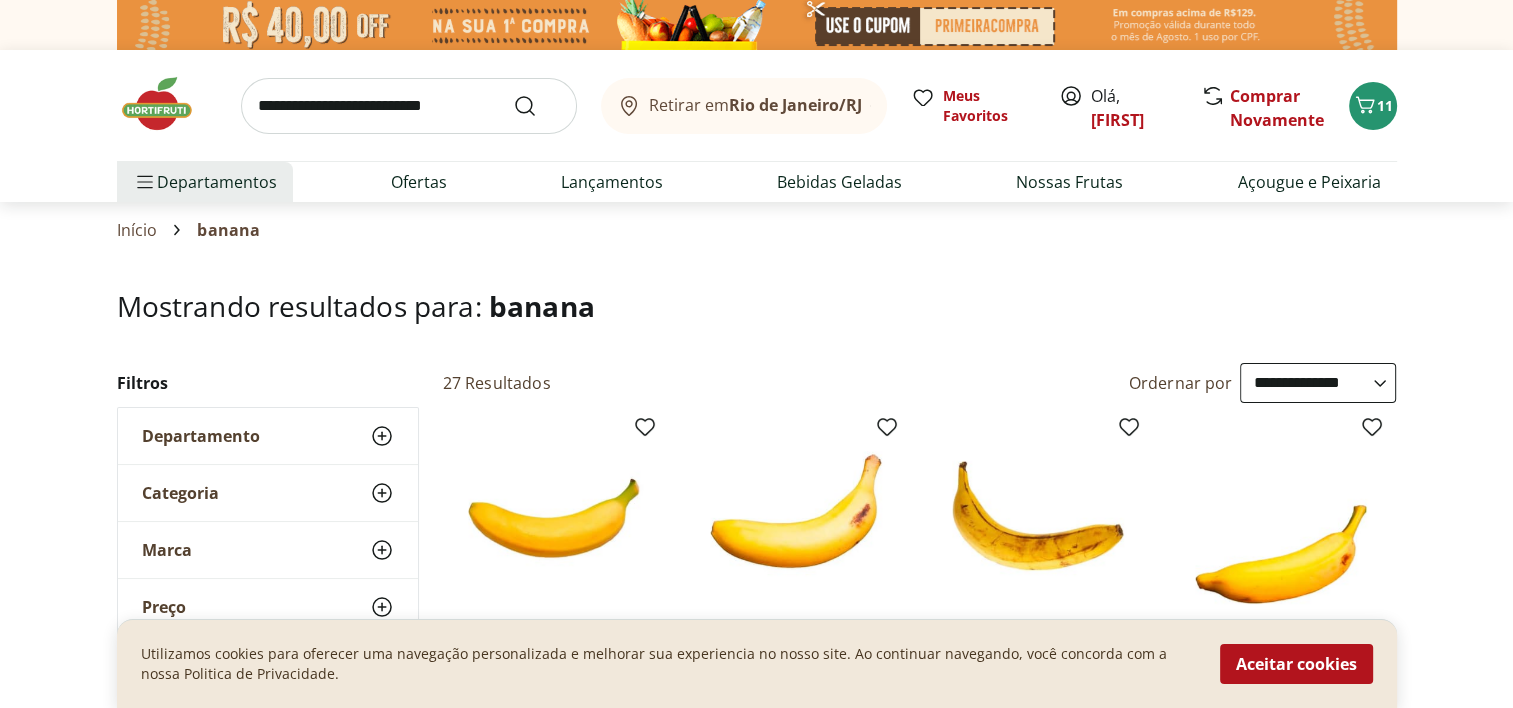 scroll, scrollTop: 300, scrollLeft: 0, axis: vertical 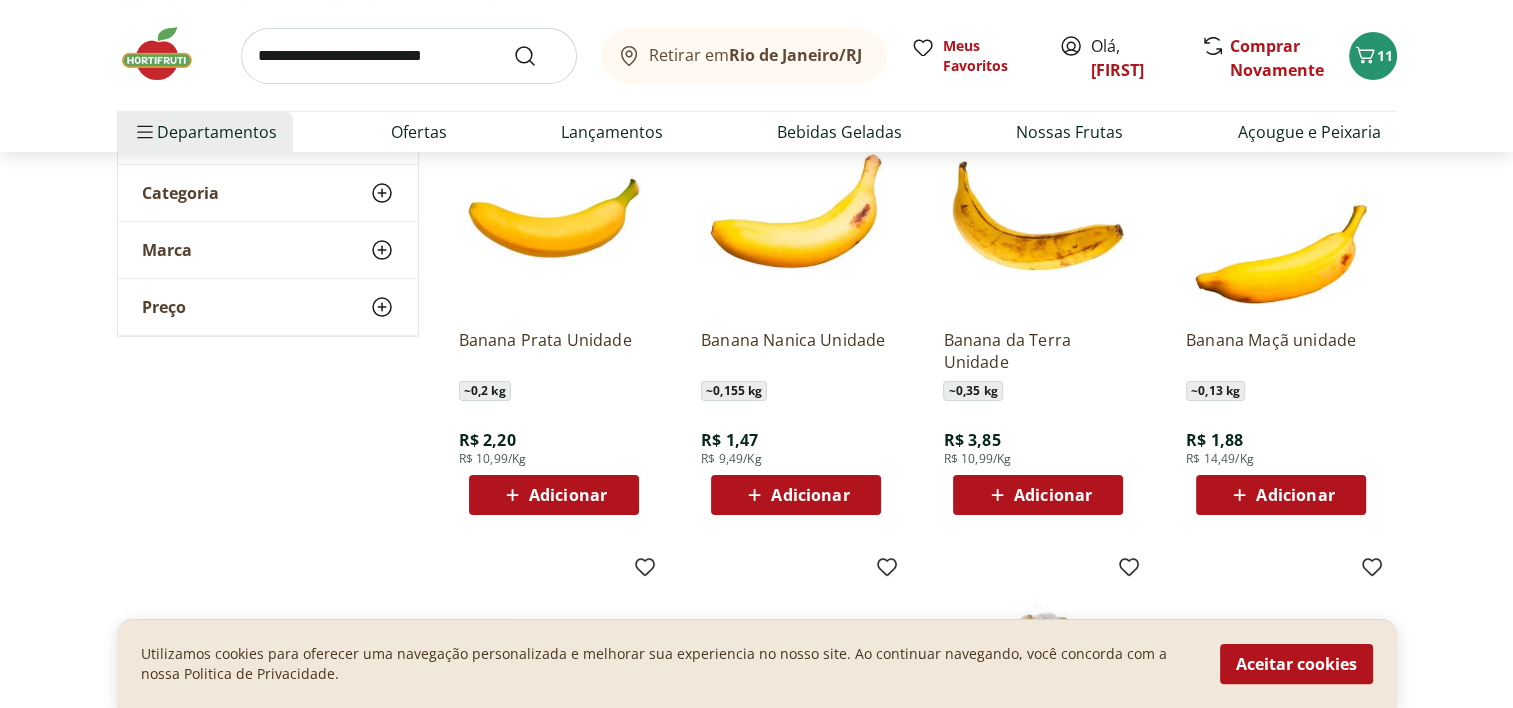 click on "Adicionar" at bounding box center [568, 495] 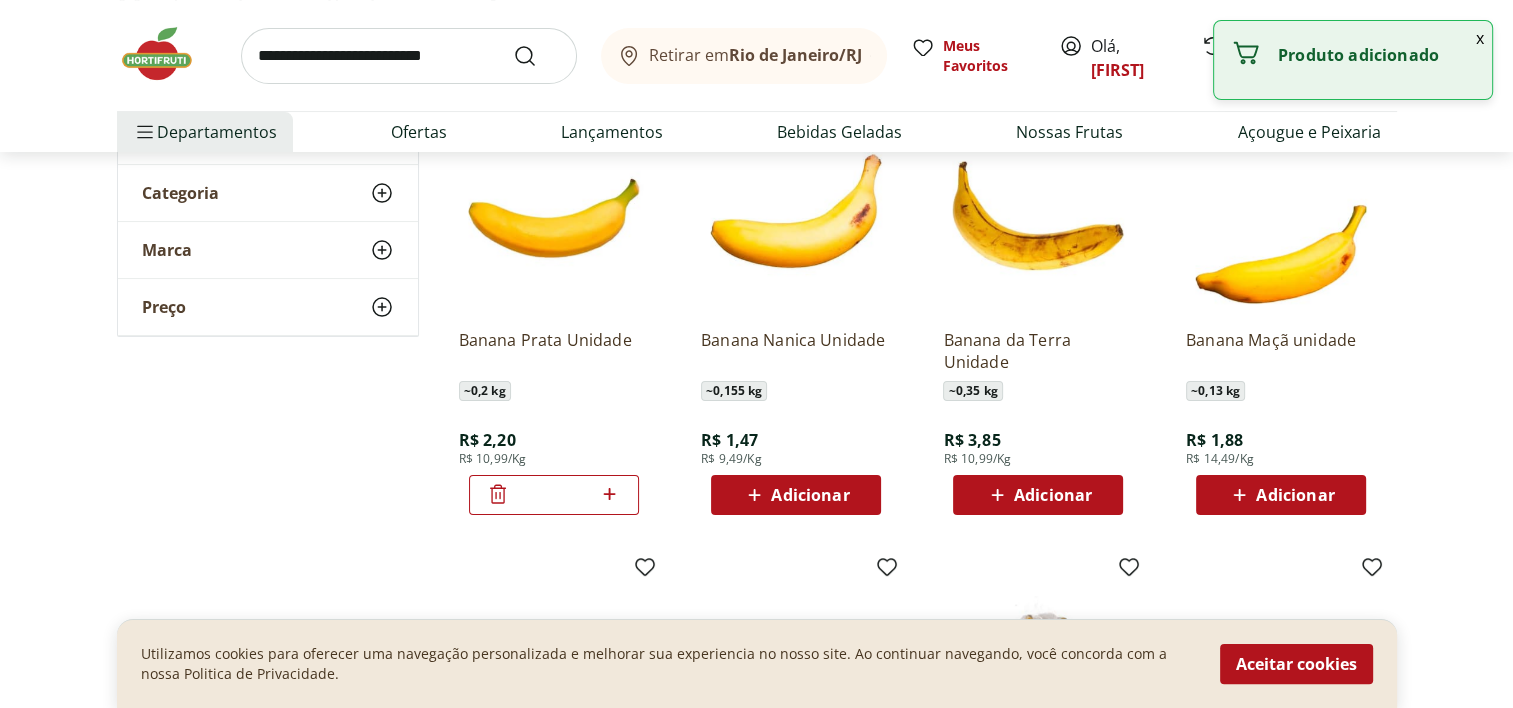 click 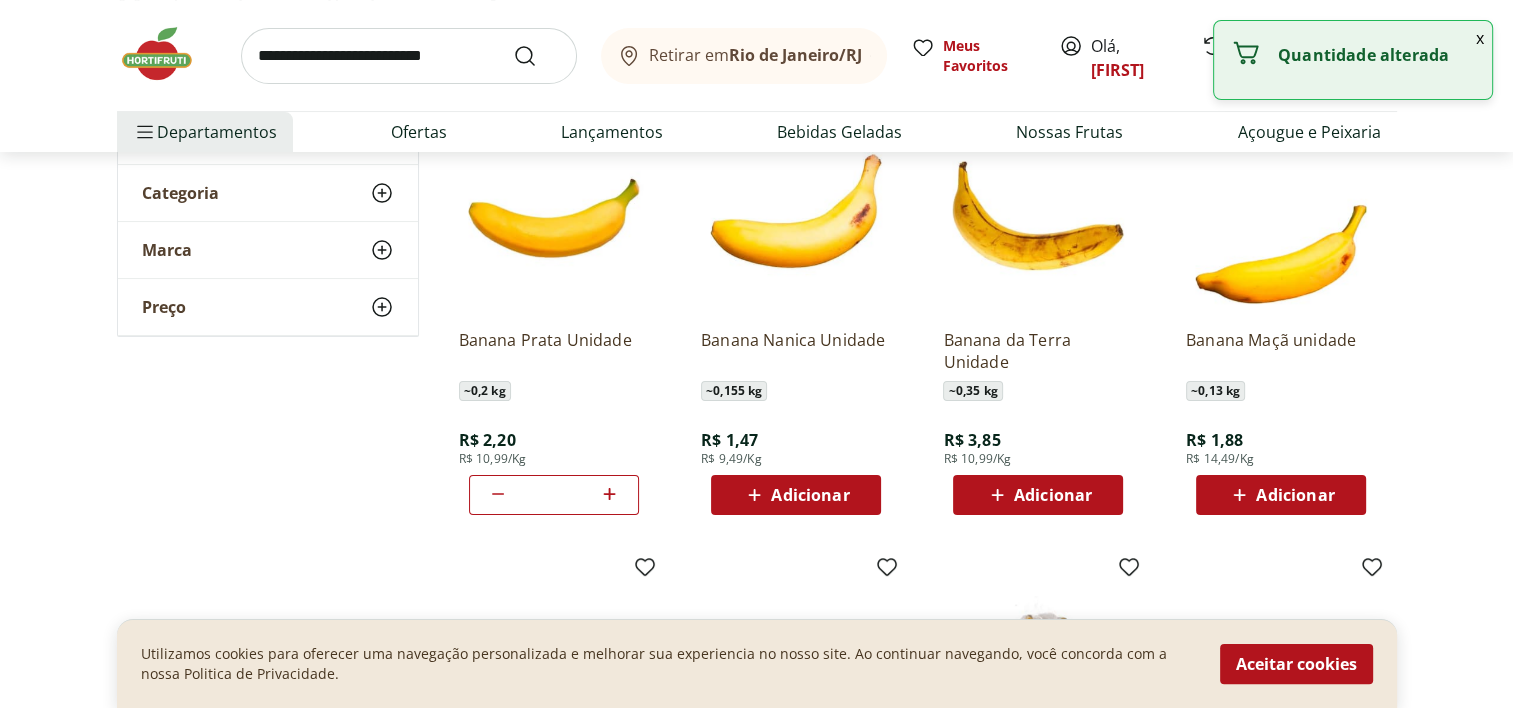 click 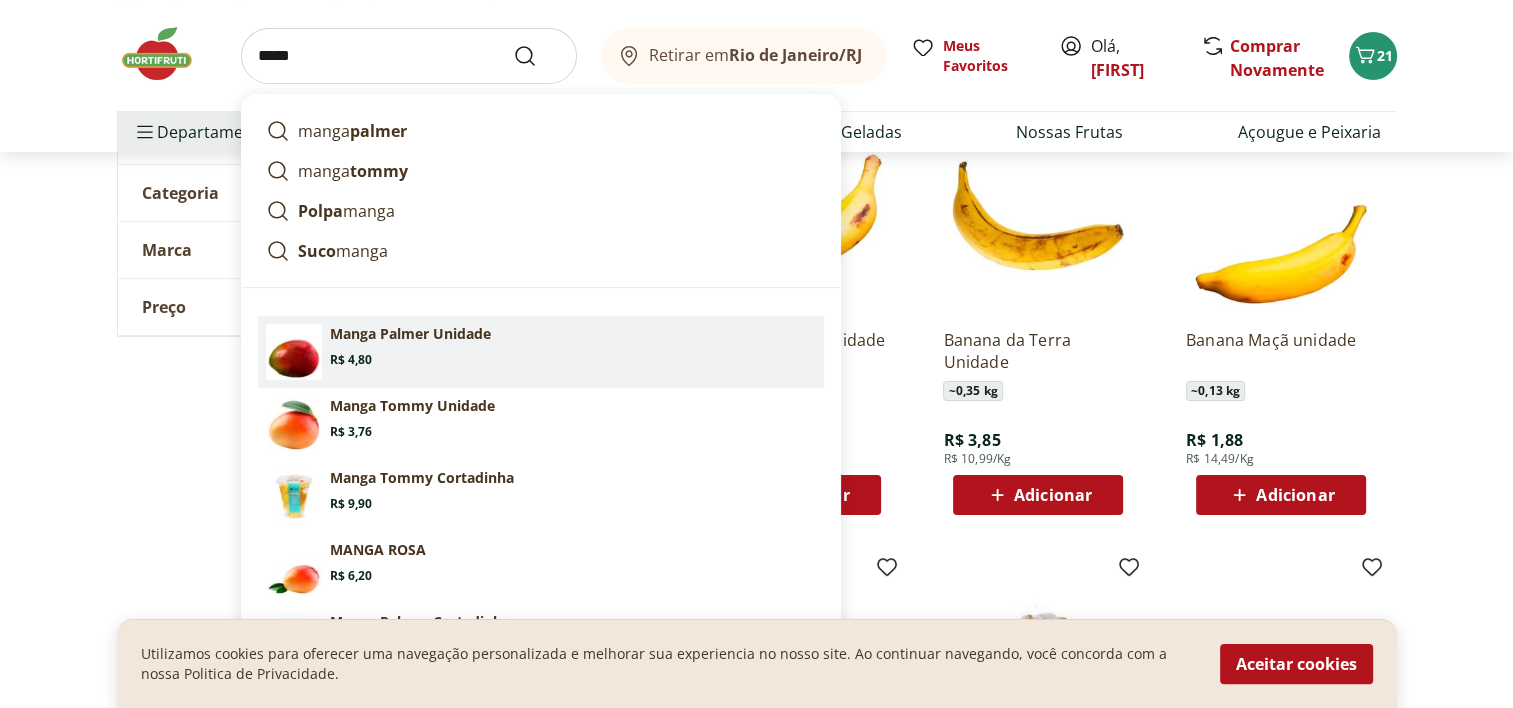 click on "Manga Palmer Unidade Price: R$ 4,80" at bounding box center (573, 346) 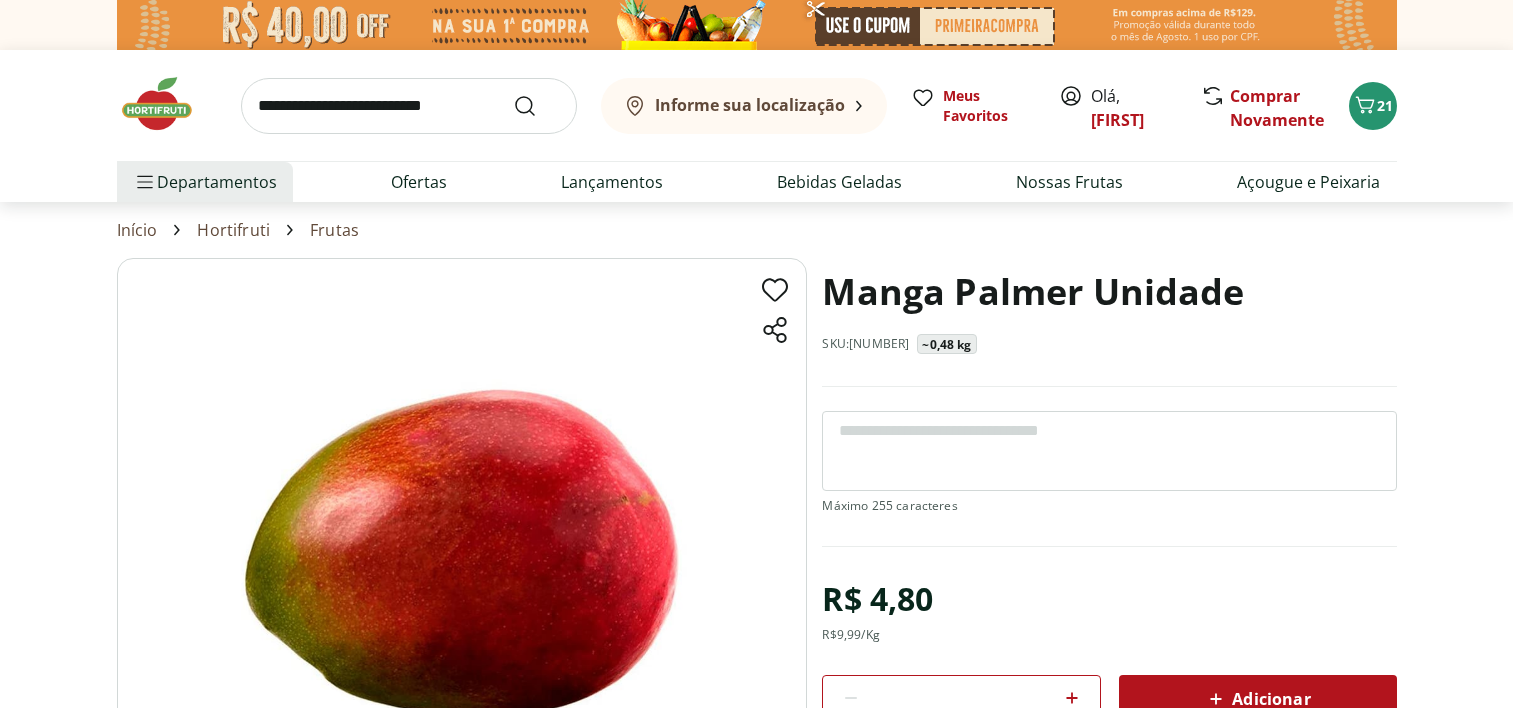 scroll, scrollTop: 0, scrollLeft: 0, axis: both 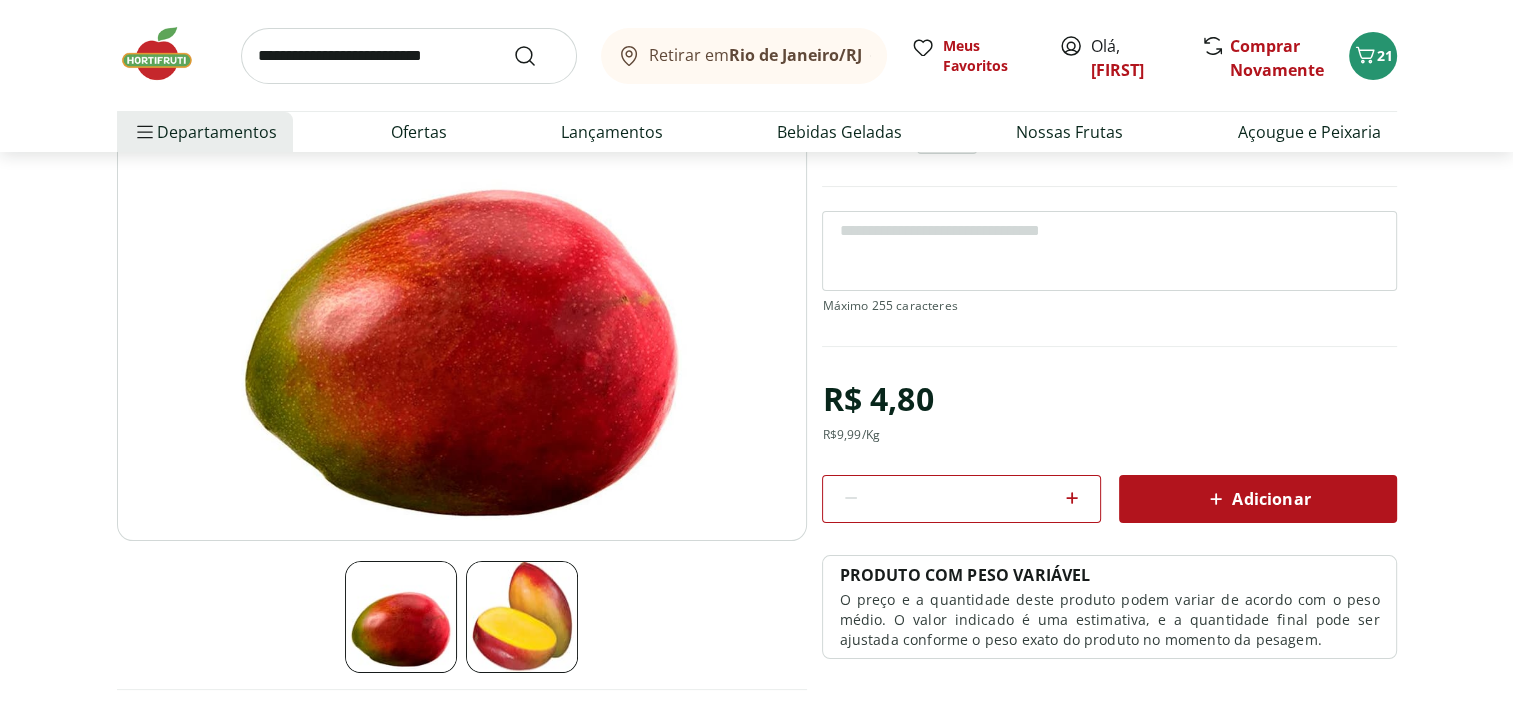 click 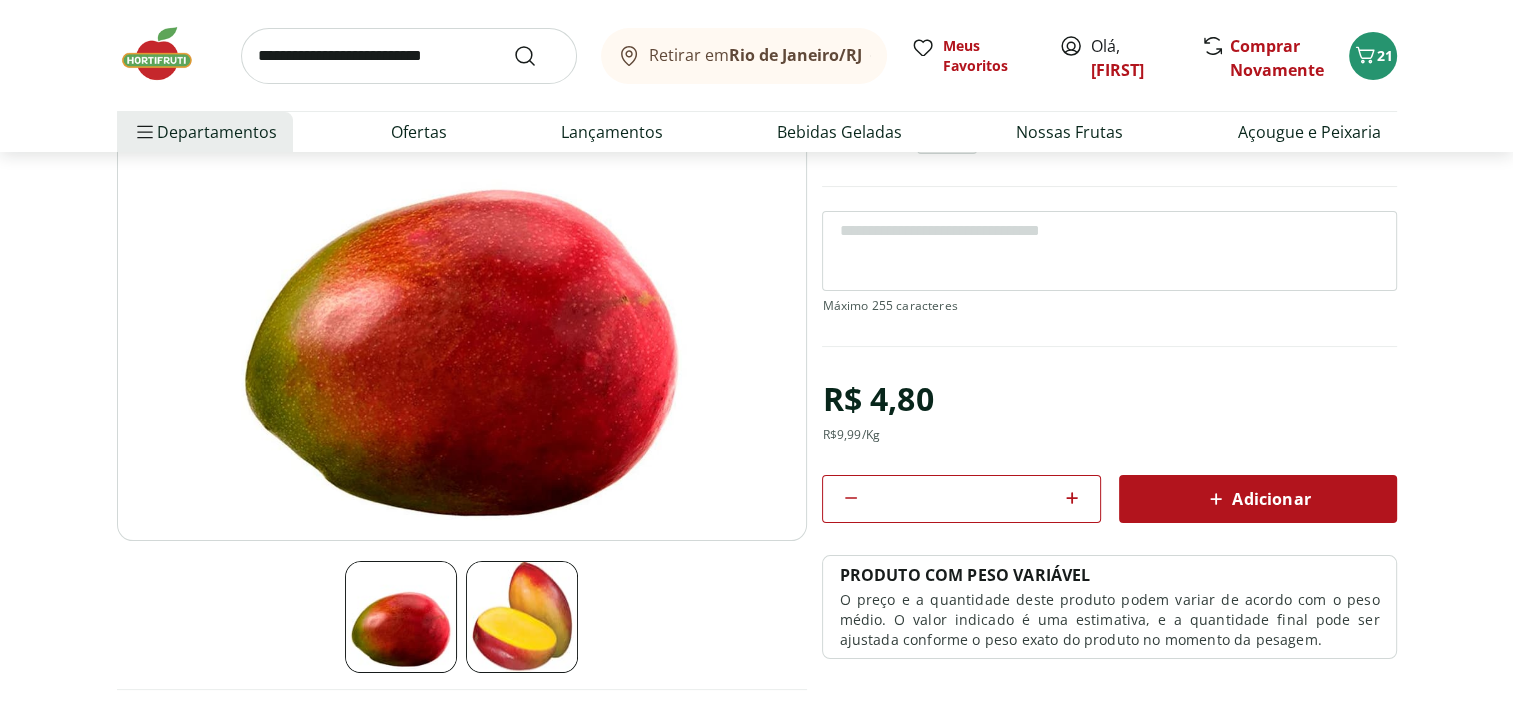 click on "Adicionar" at bounding box center [1258, 499] 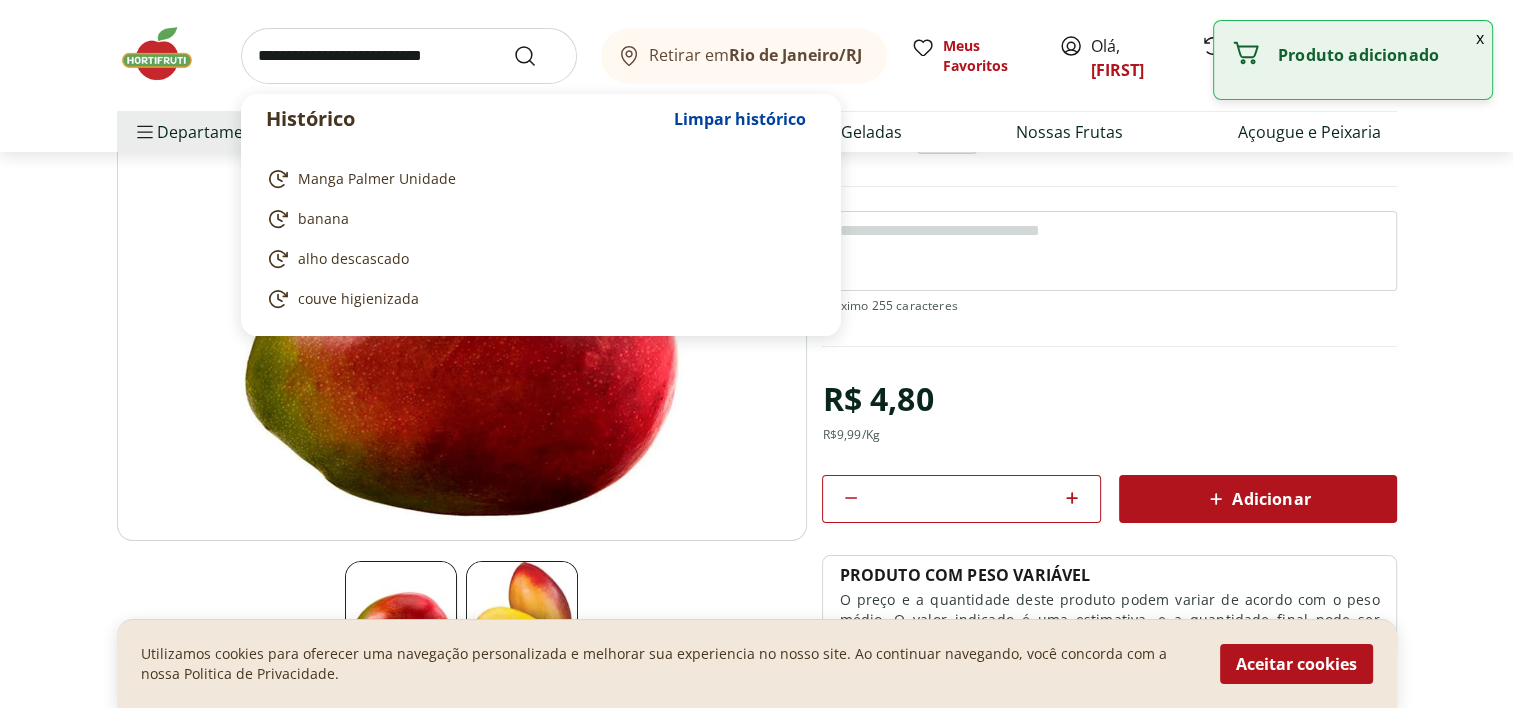 click at bounding box center (409, 56) 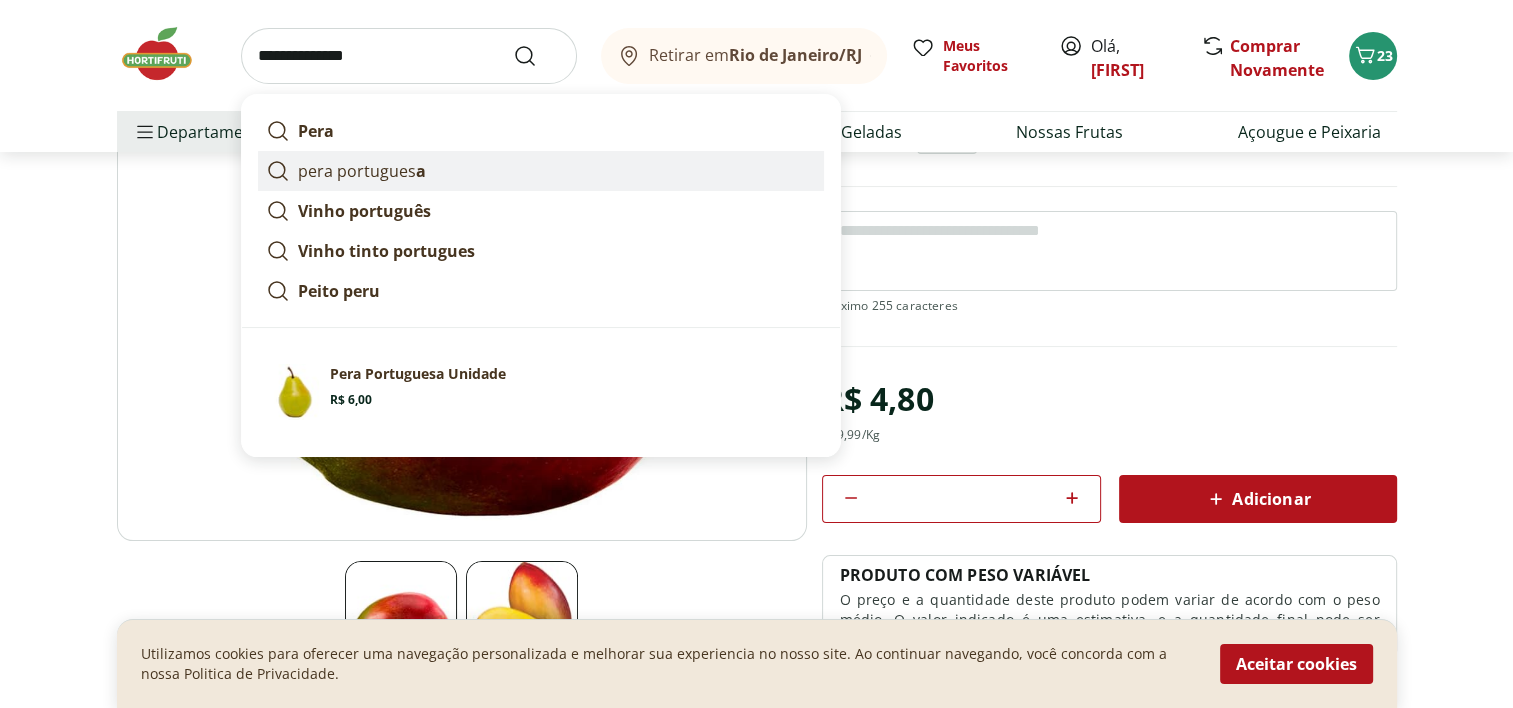 click on "pera portugues a" at bounding box center [362, 171] 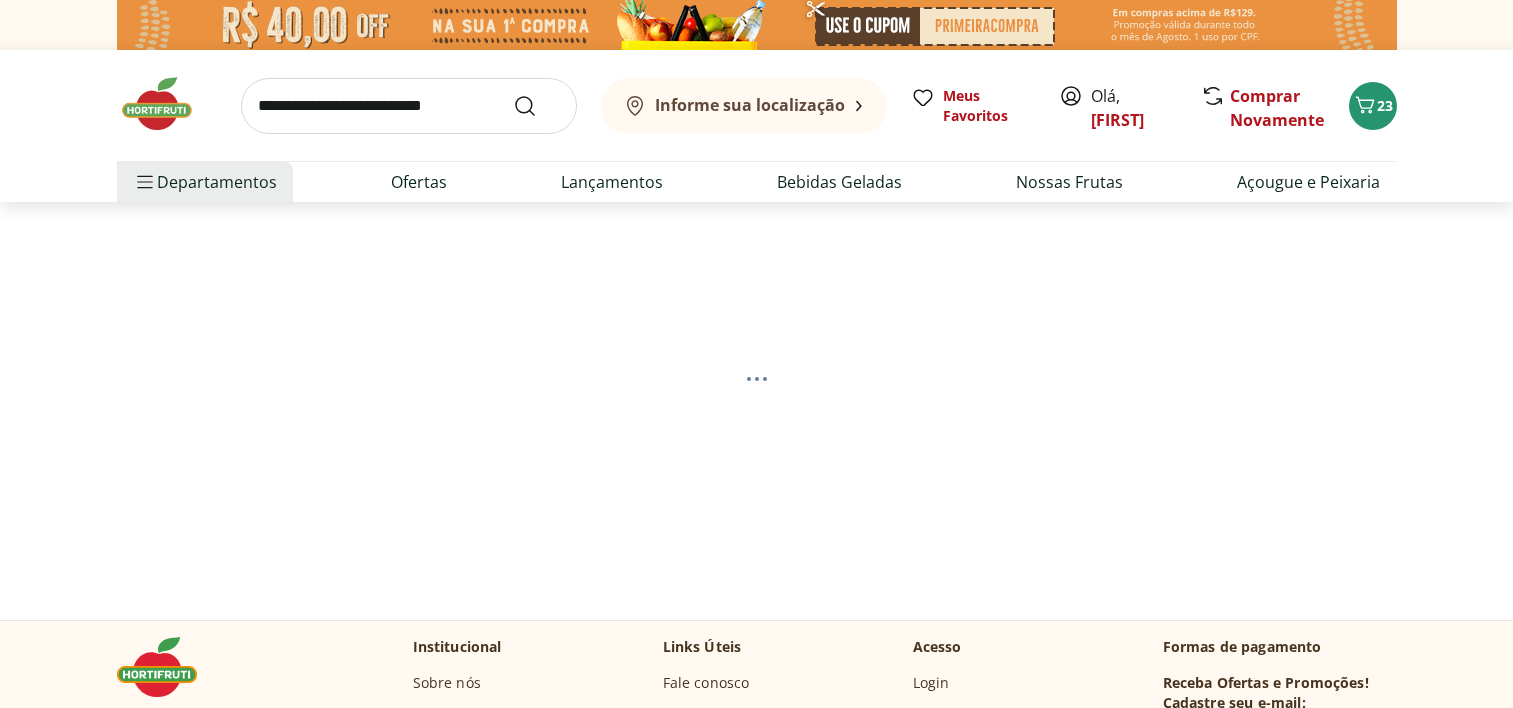 scroll, scrollTop: 0, scrollLeft: 0, axis: both 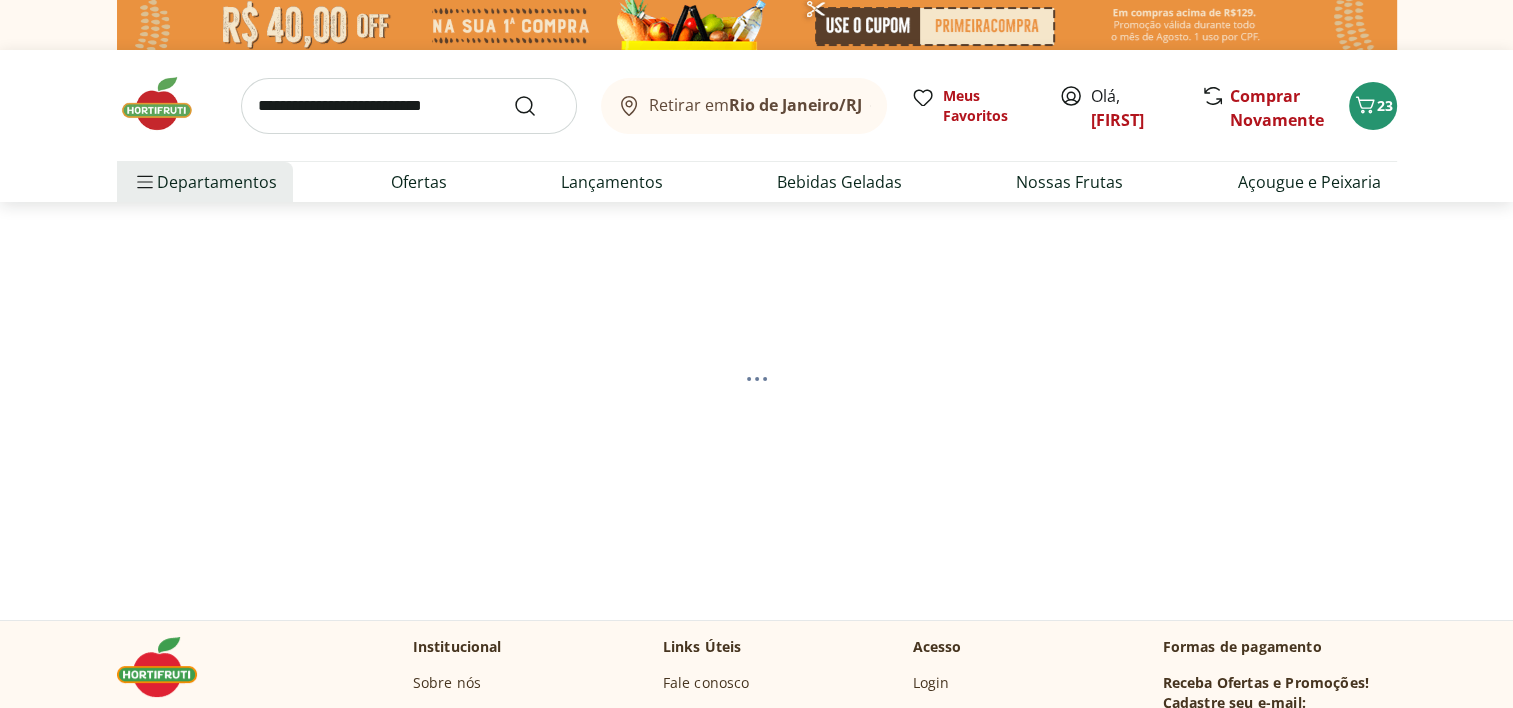 select on "**********" 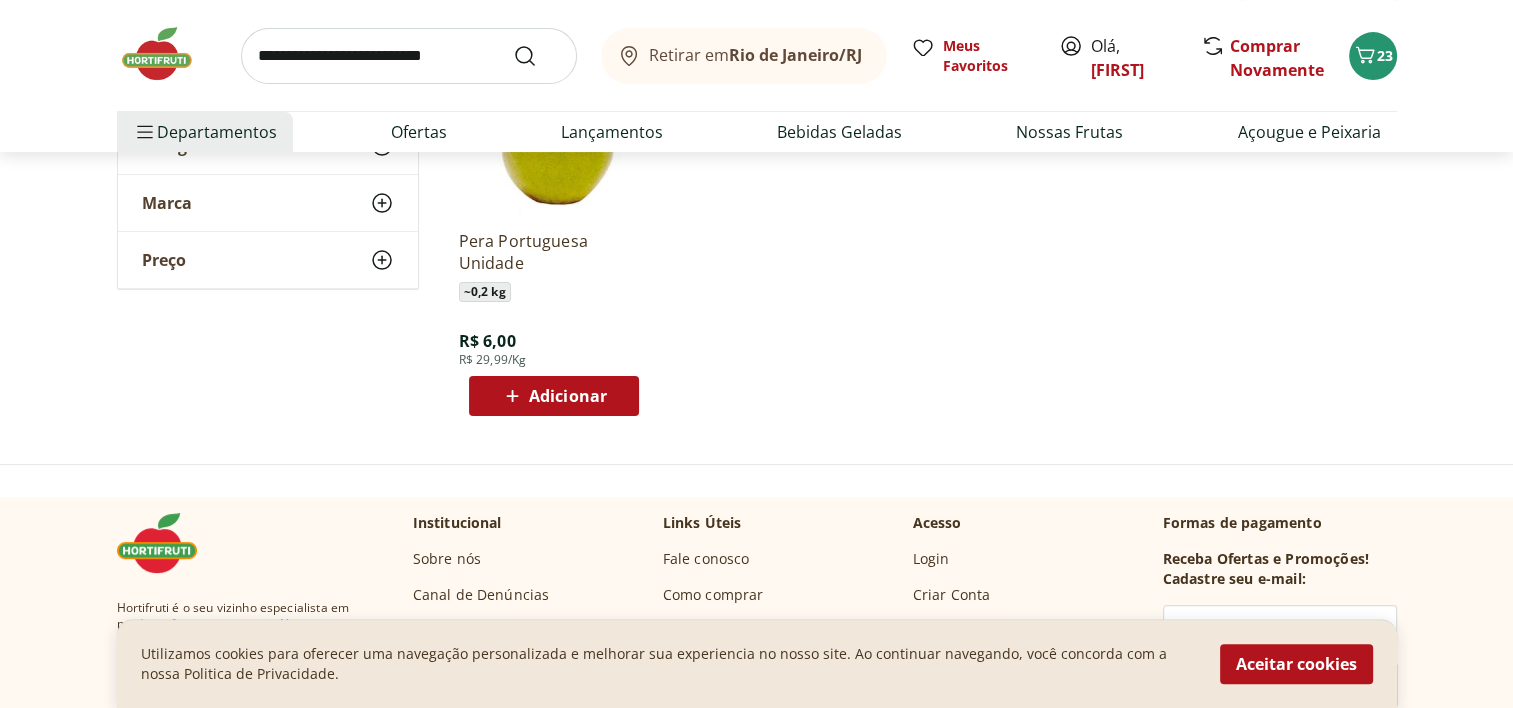 scroll, scrollTop: 300, scrollLeft: 0, axis: vertical 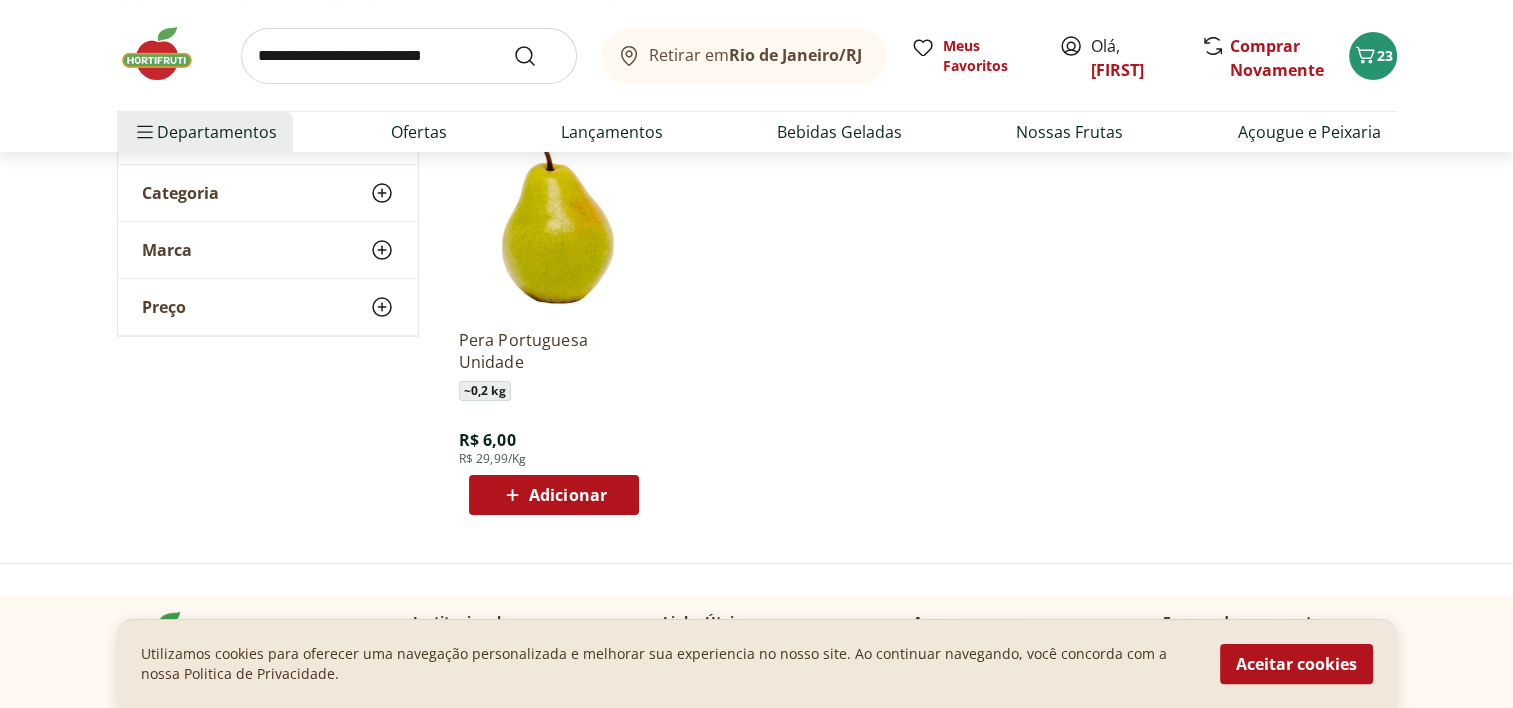click on "Adicionar" at bounding box center [568, 495] 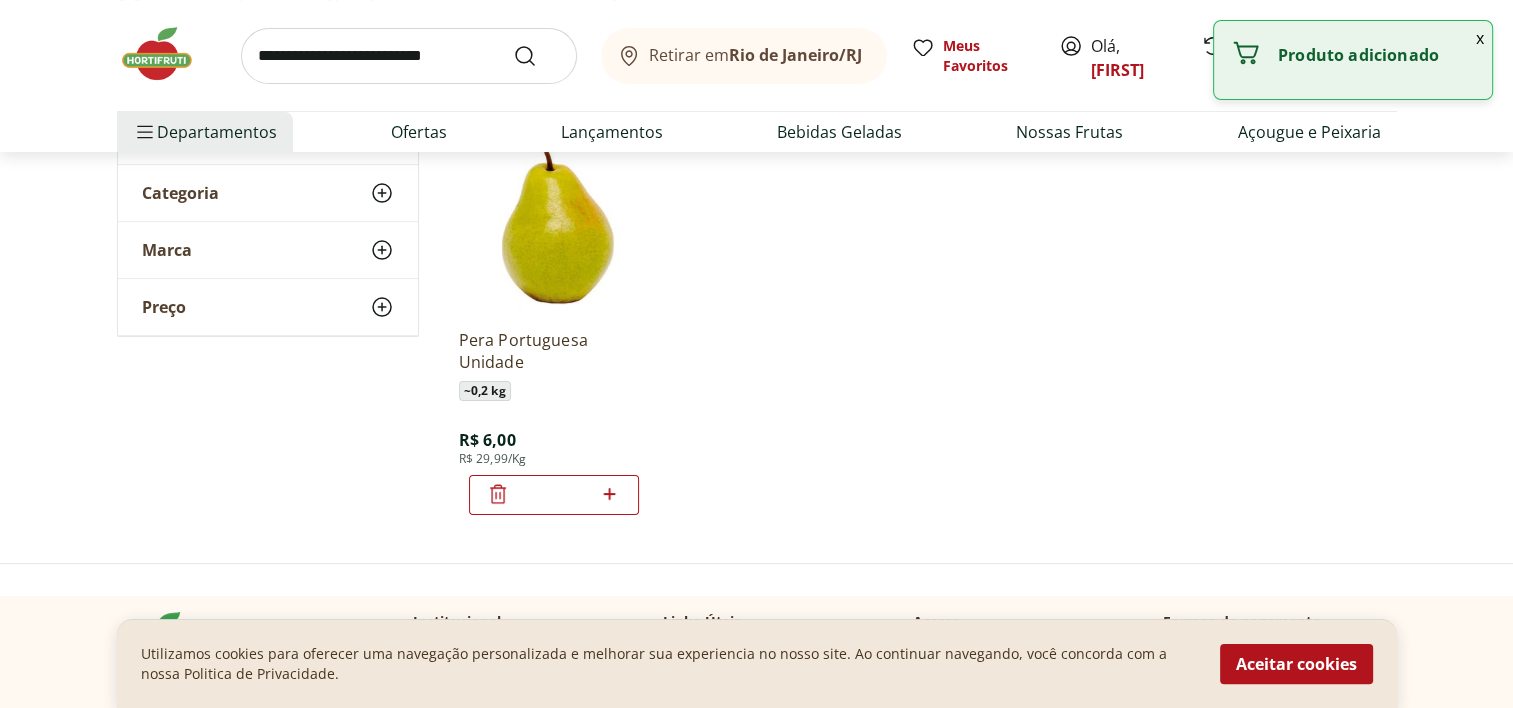 click 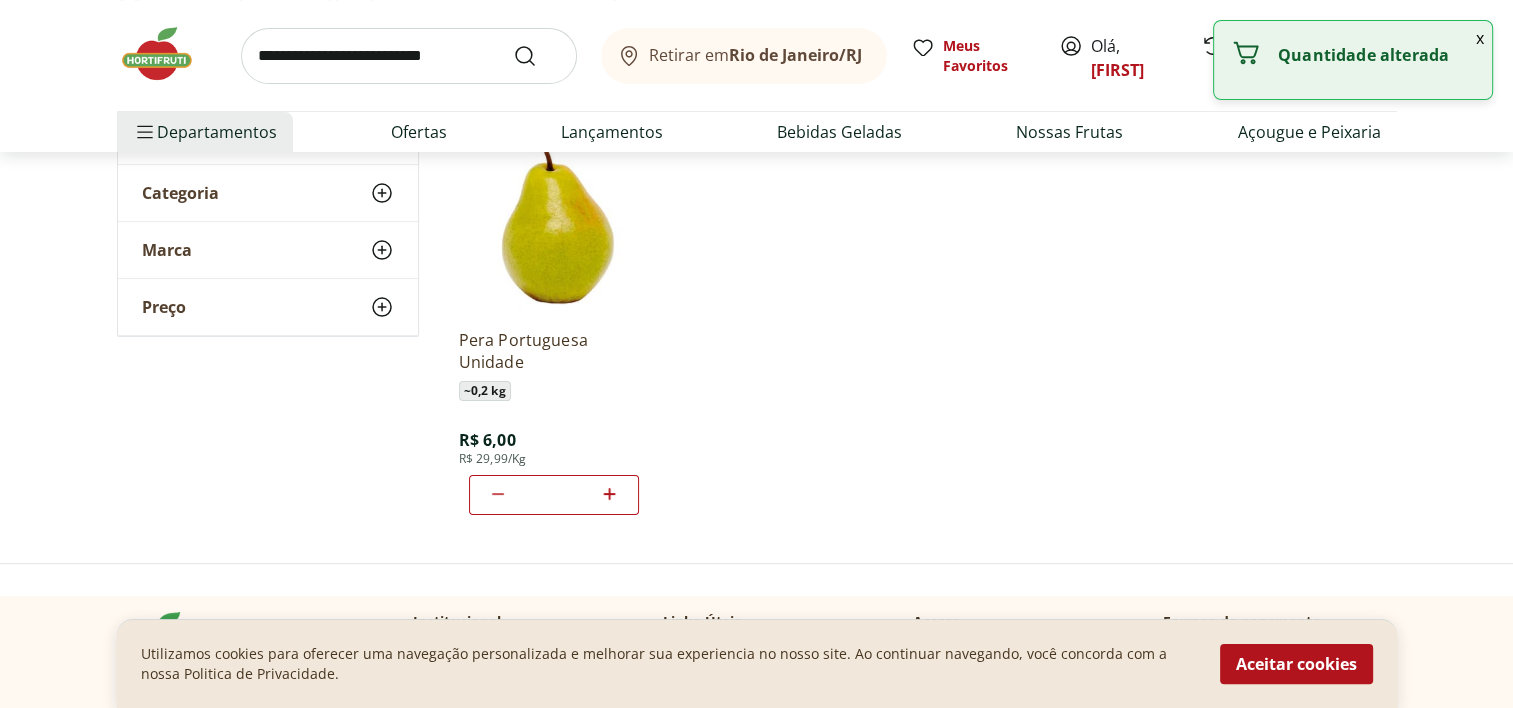 click 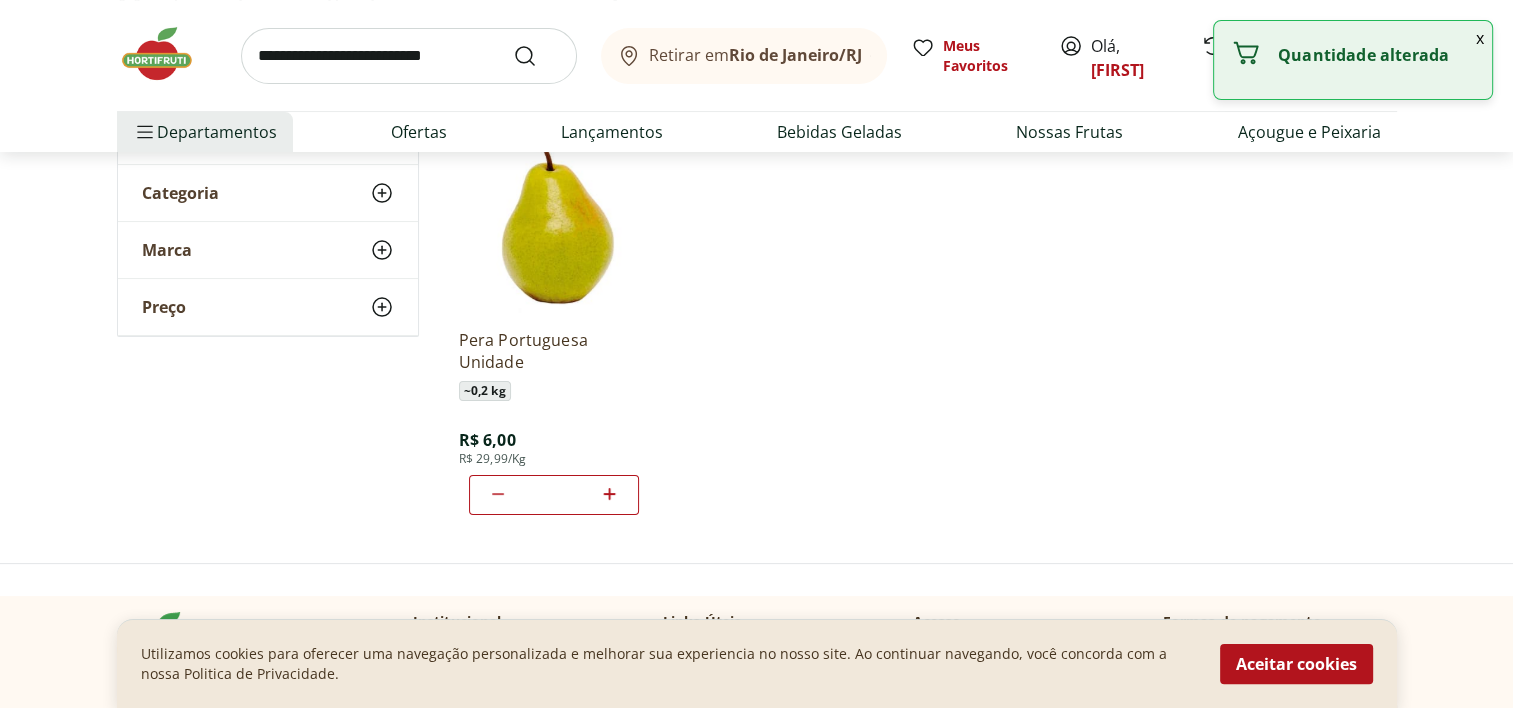 click 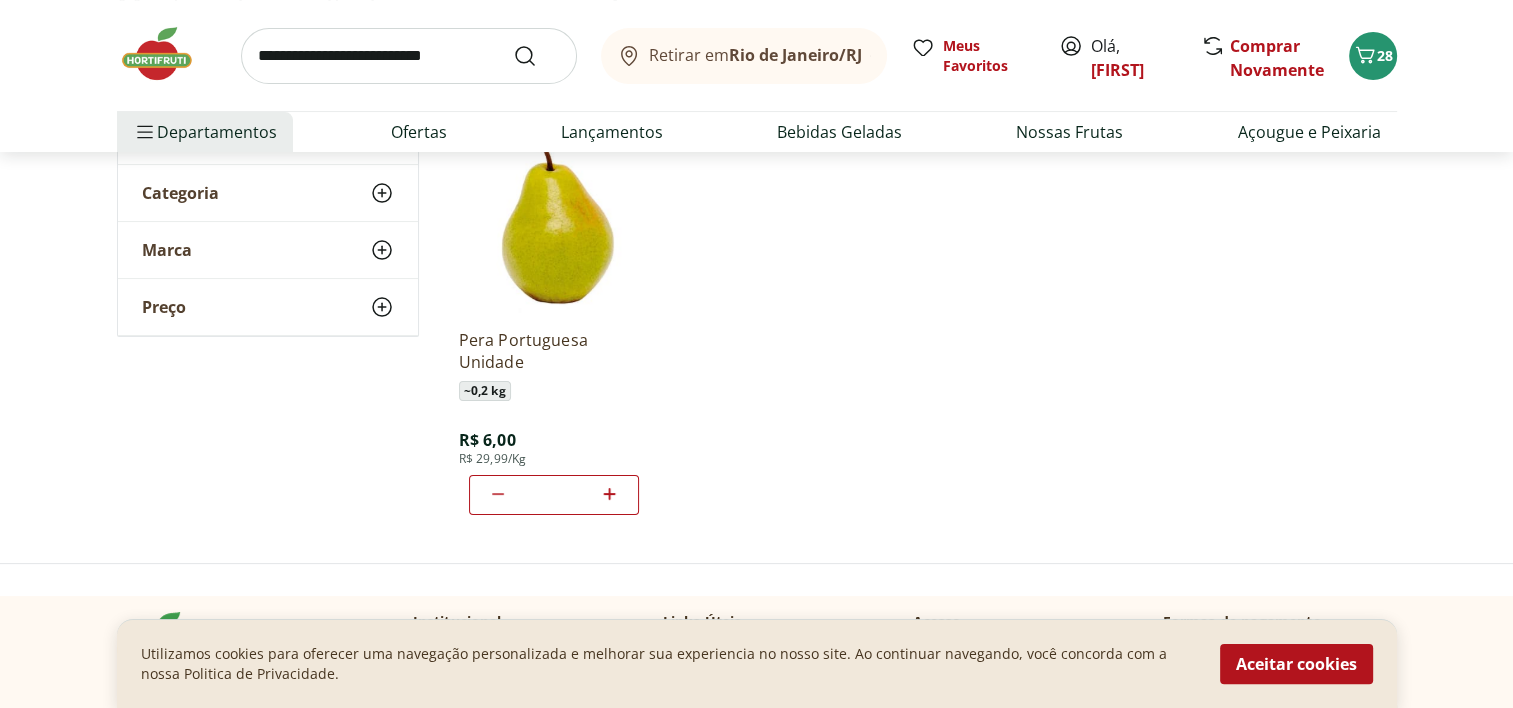 click on "Pera Portuguesa Unidade ~ 0,2 kg R$ 6,00 R$ 29,99/Kg *" at bounding box center (920, 319) 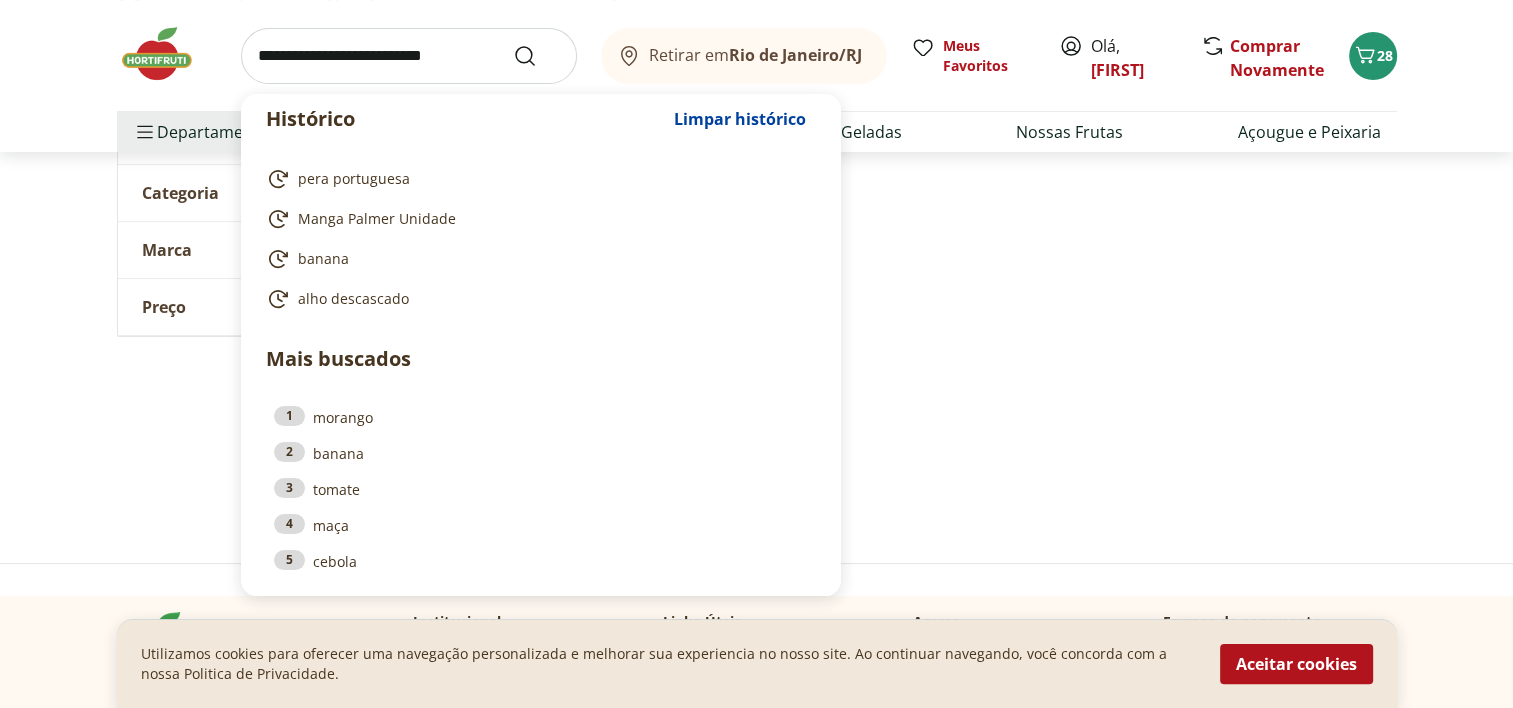 drag, startPoint x: 476, startPoint y: 58, endPoint x: 343, endPoint y: 54, distance: 133.06013 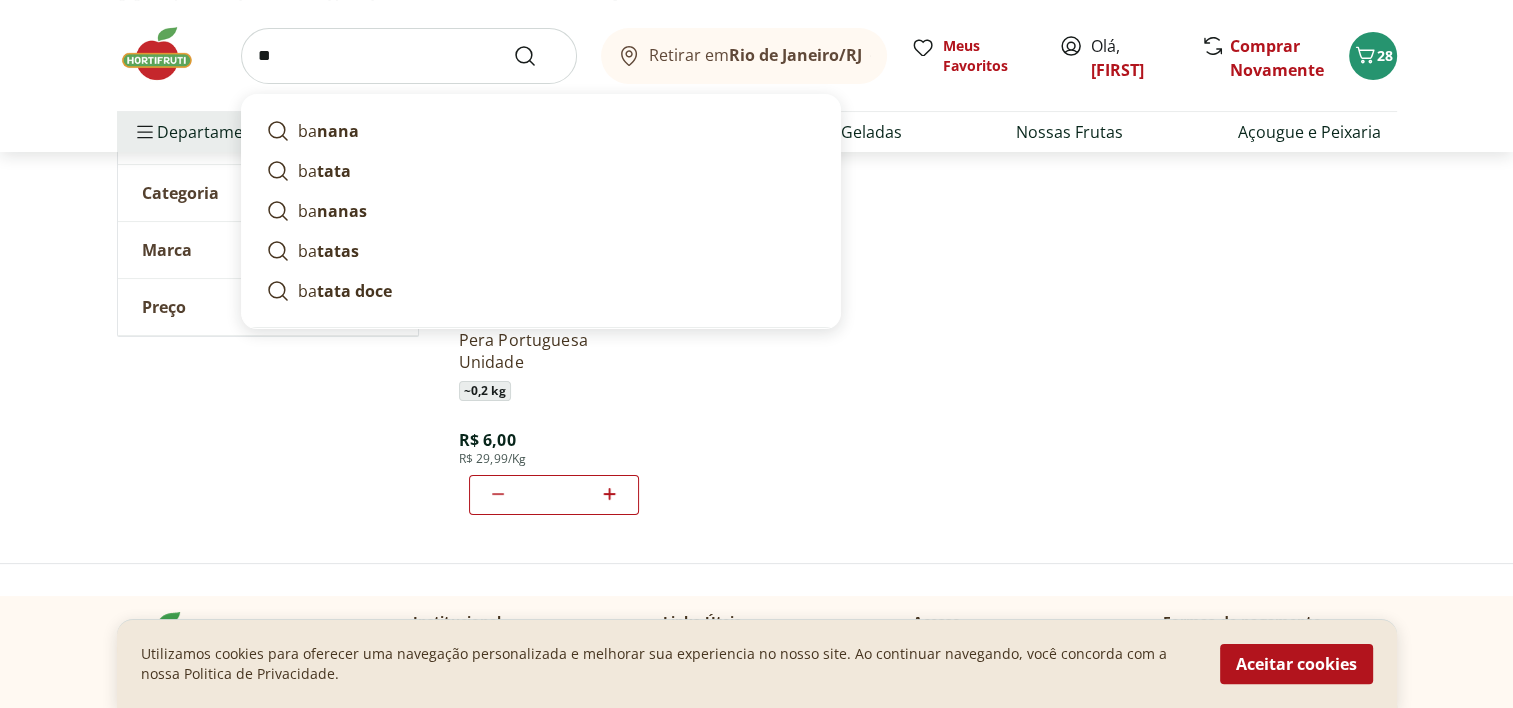 type on "*" 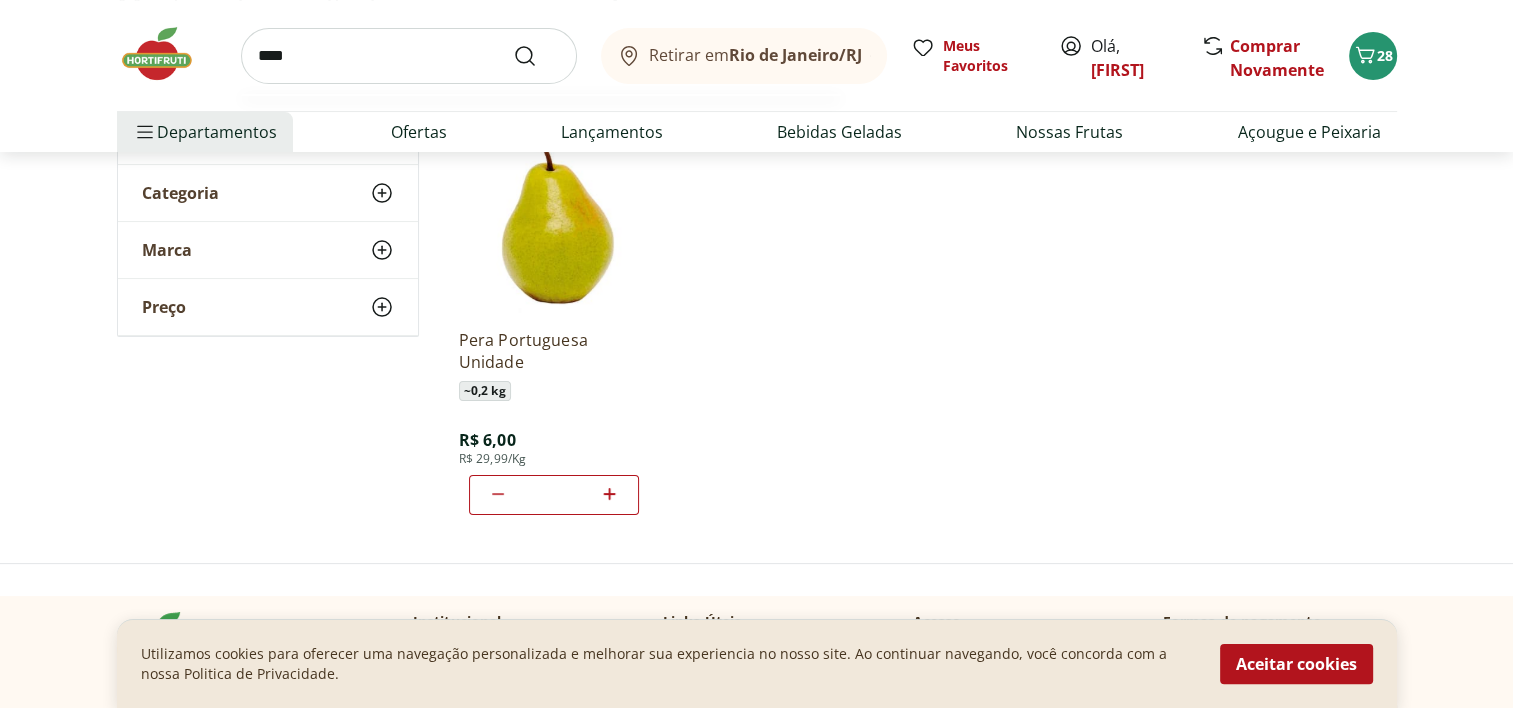 type on "****" 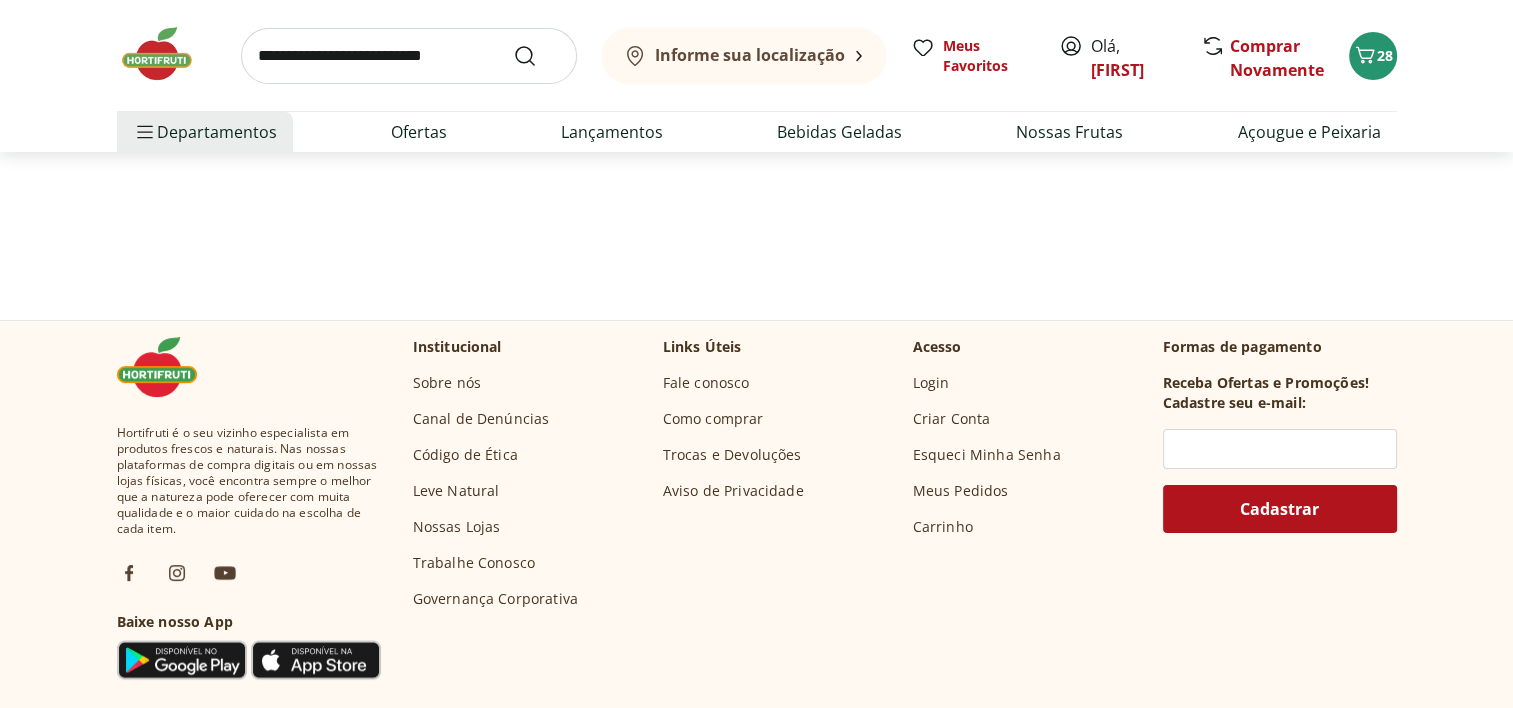 scroll, scrollTop: 0, scrollLeft: 0, axis: both 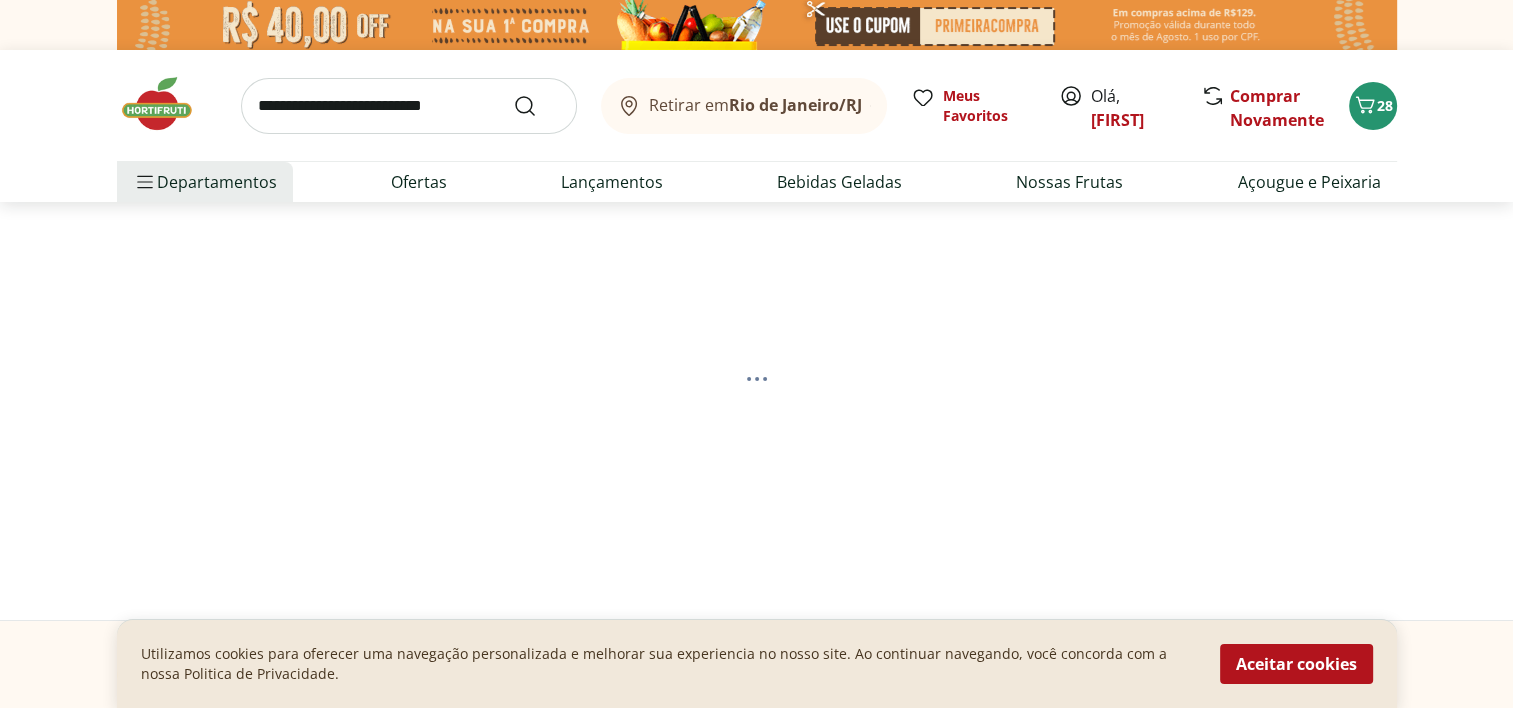 select on "**********" 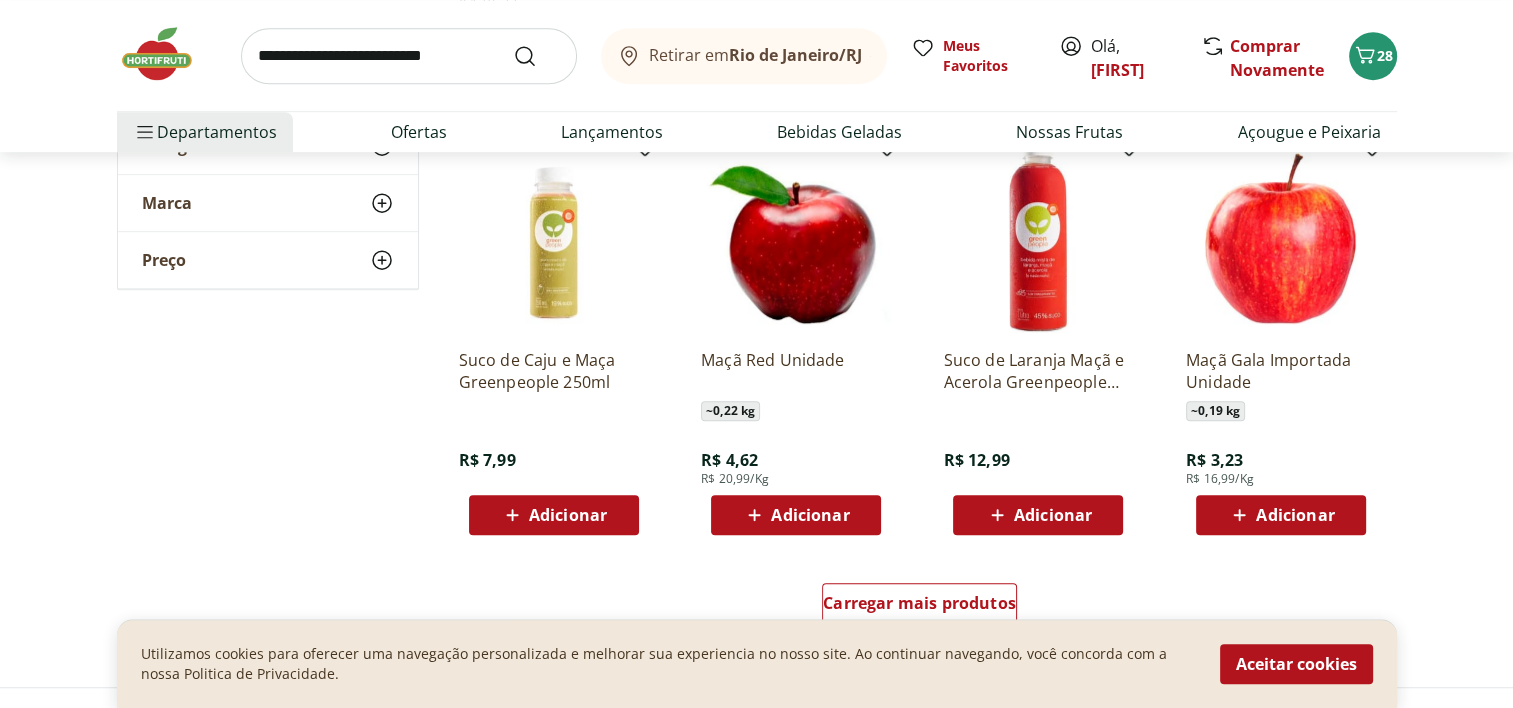 scroll, scrollTop: 1200, scrollLeft: 0, axis: vertical 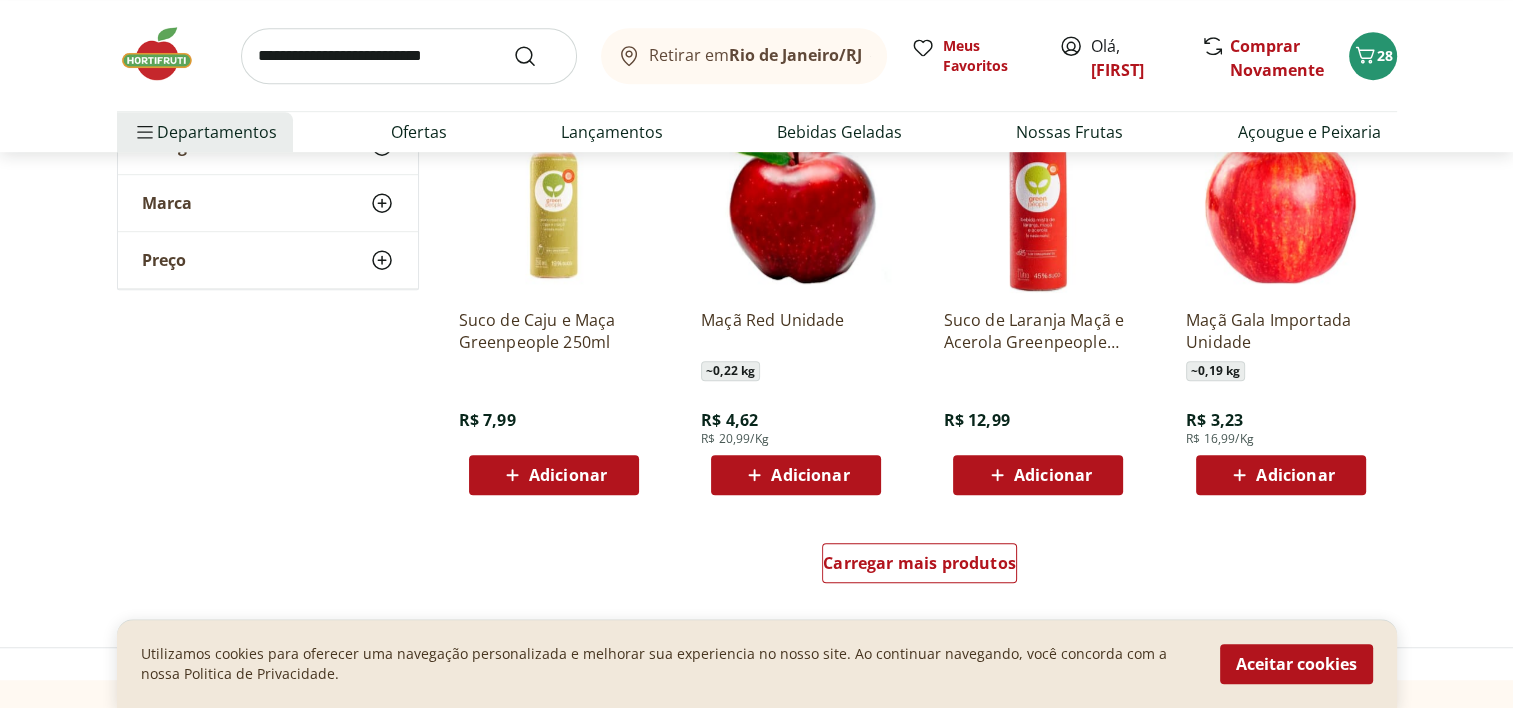 click at bounding box center (409, 56) 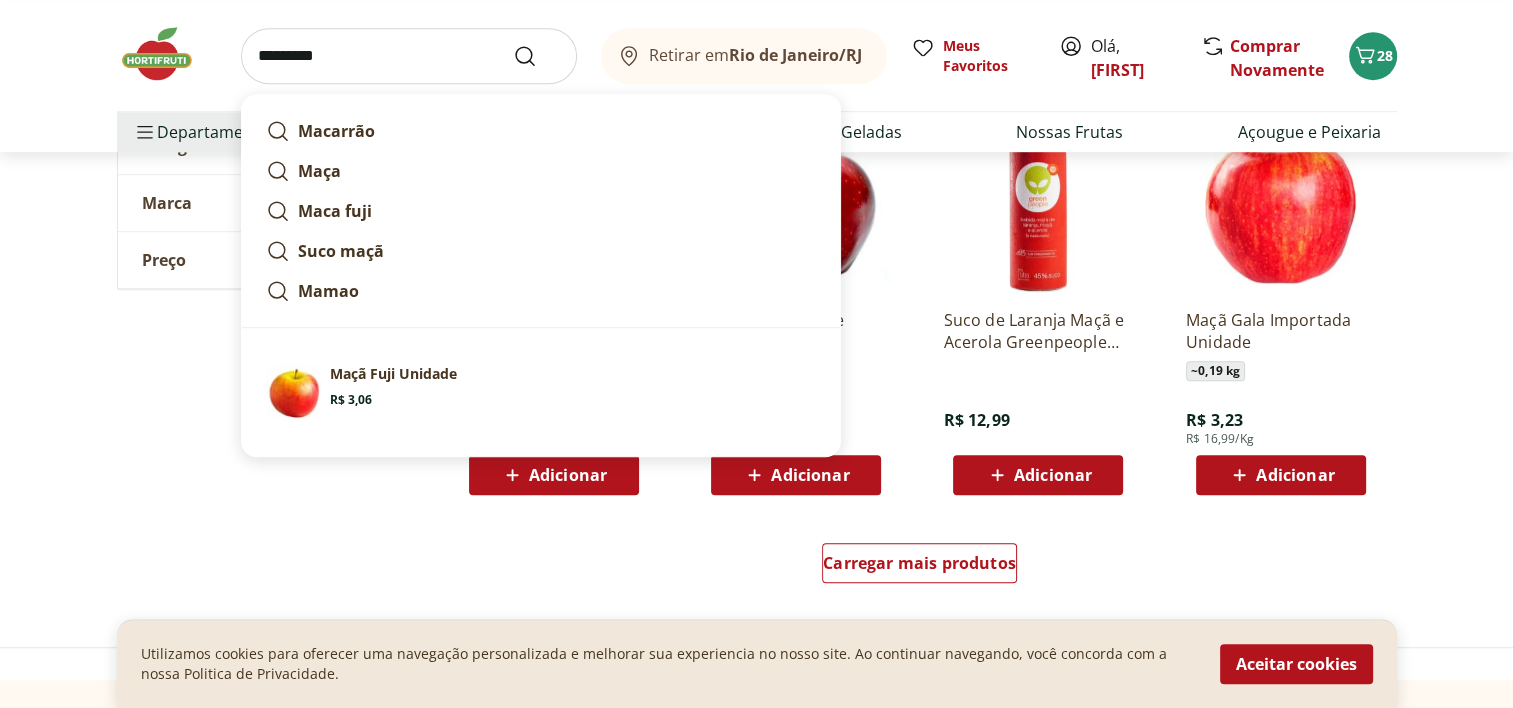 type on "*********" 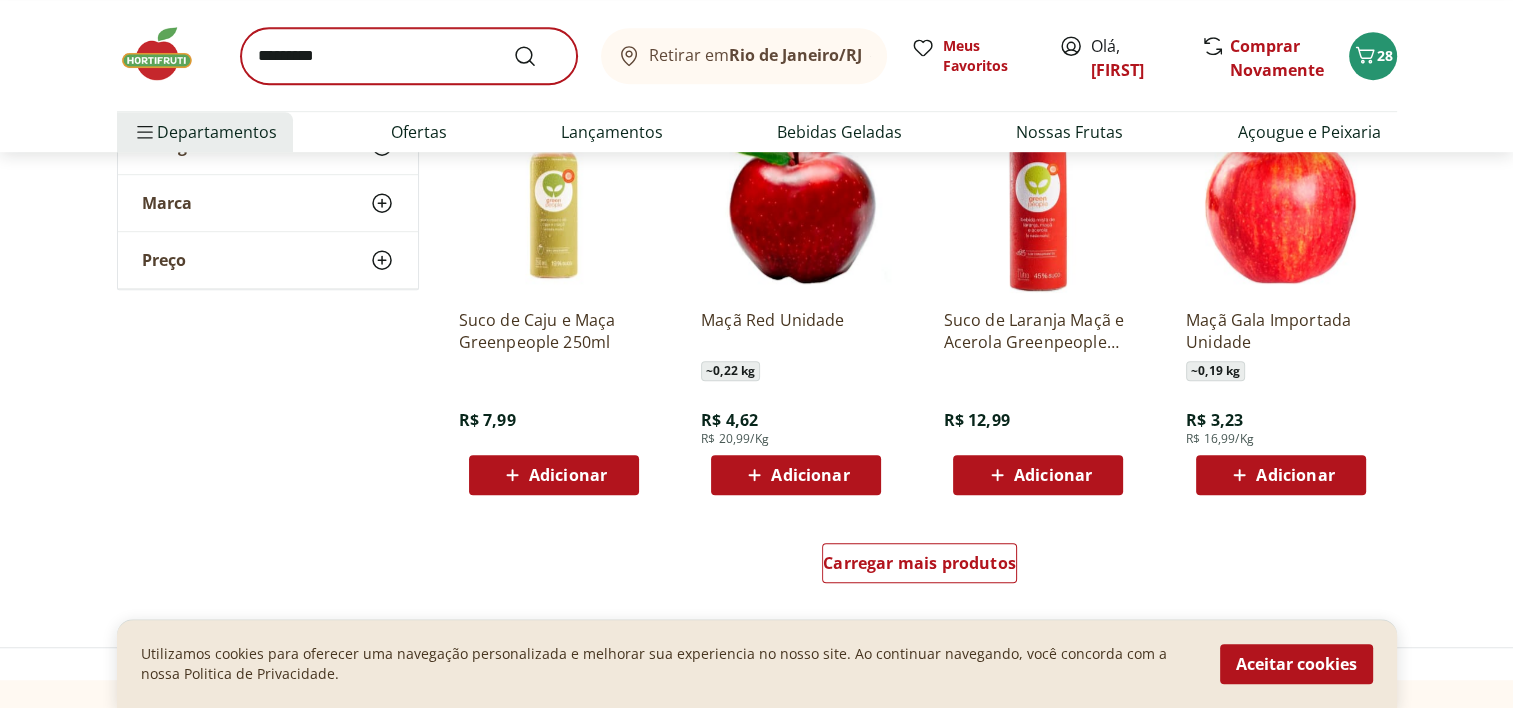 scroll, scrollTop: 0, scrollLeft: 0, axis: both 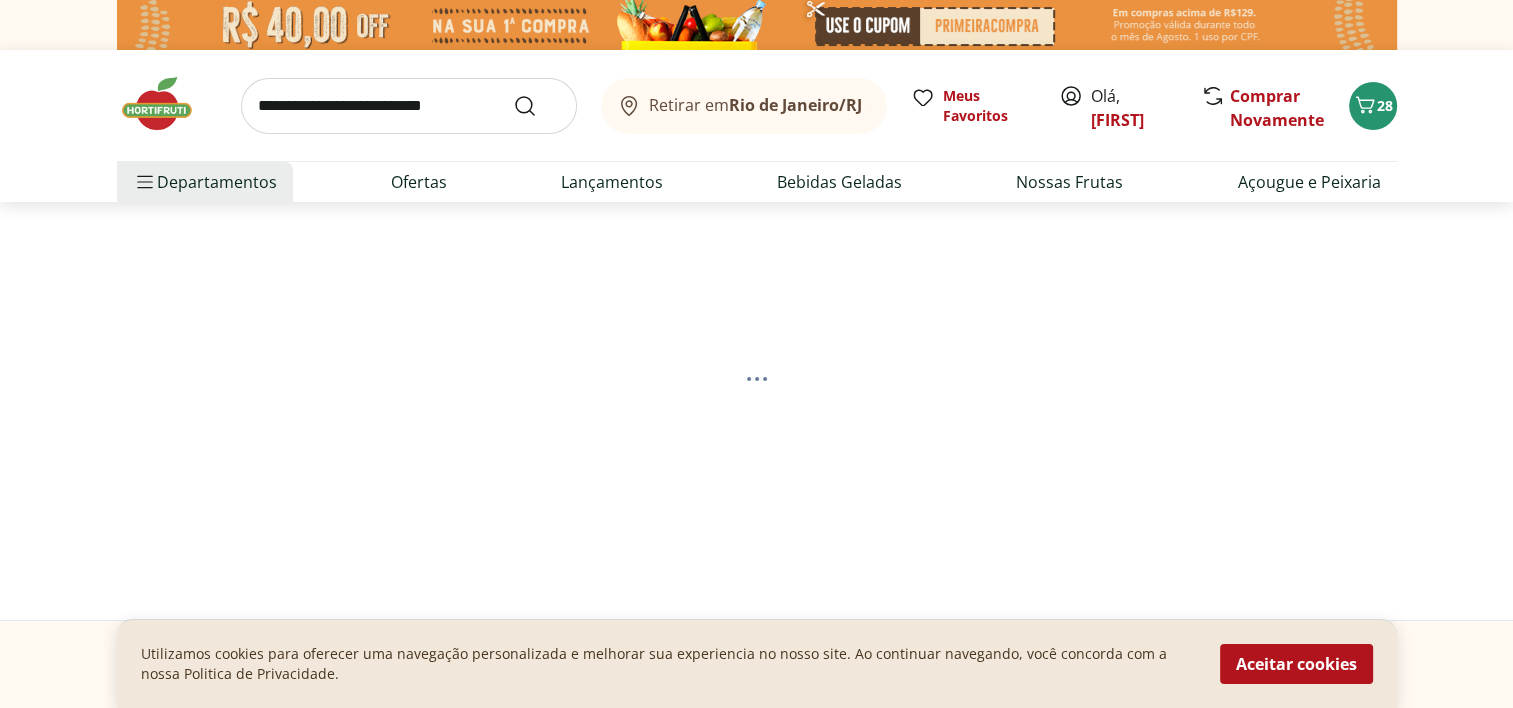 select on "**********" 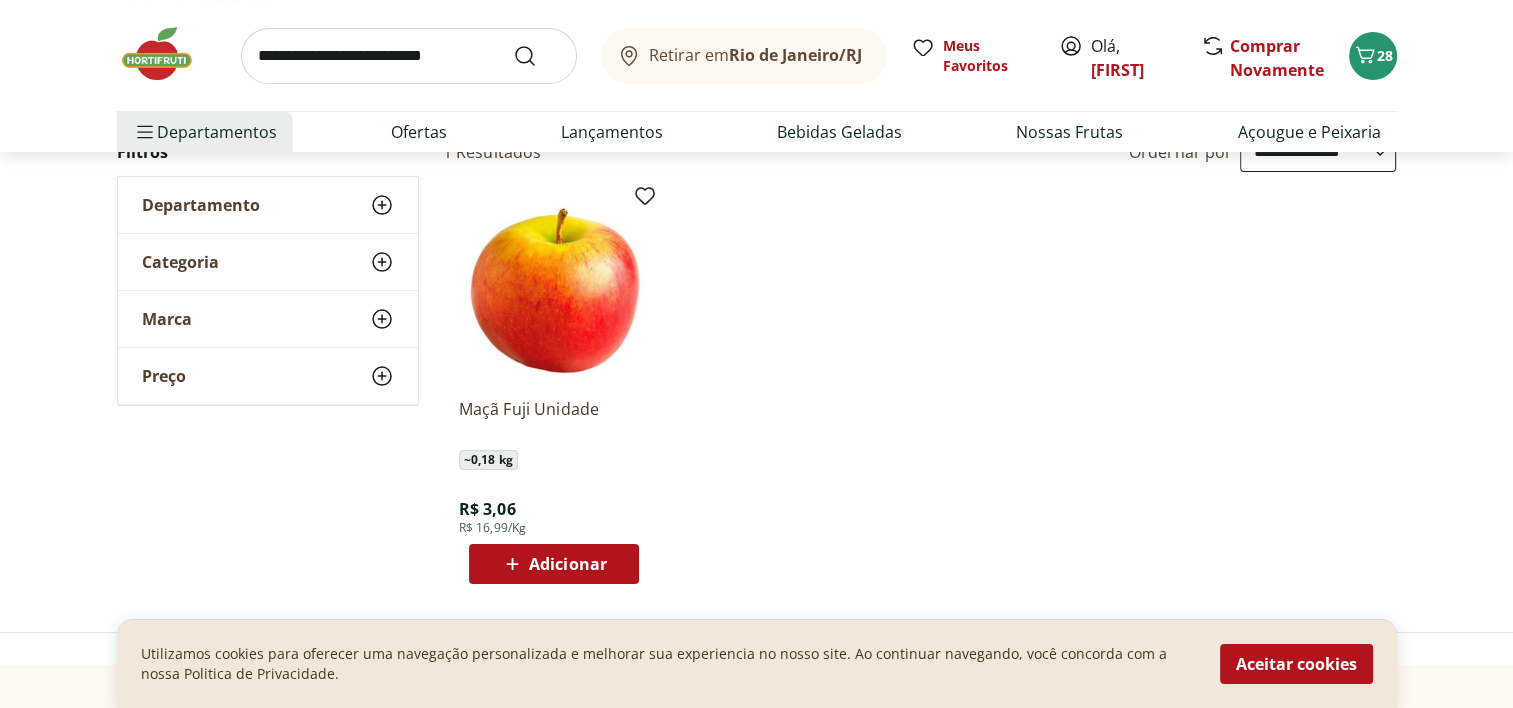scroll, scrollTop: 300, scrollLeft: 0, axis: vertical 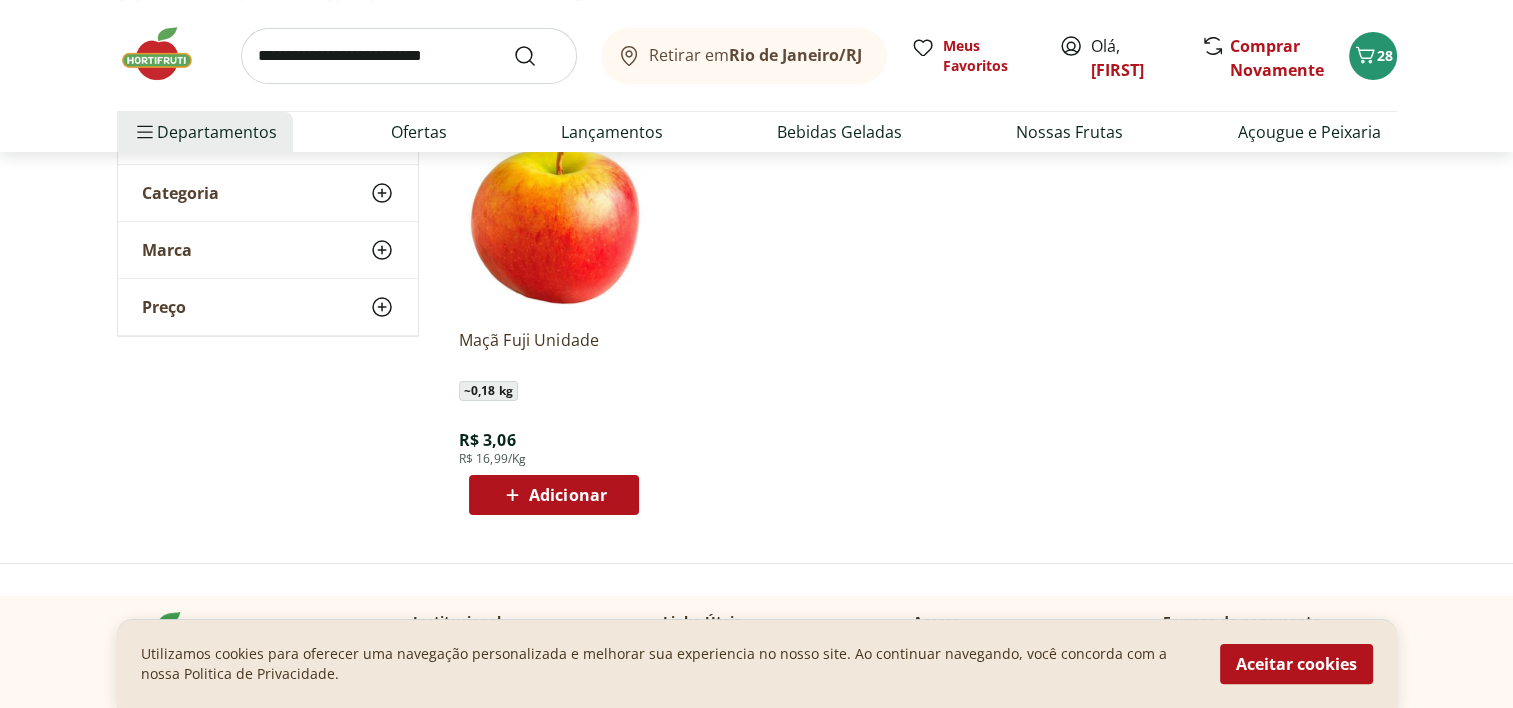 click on "Adicionar" at bounding box center [568, 495] 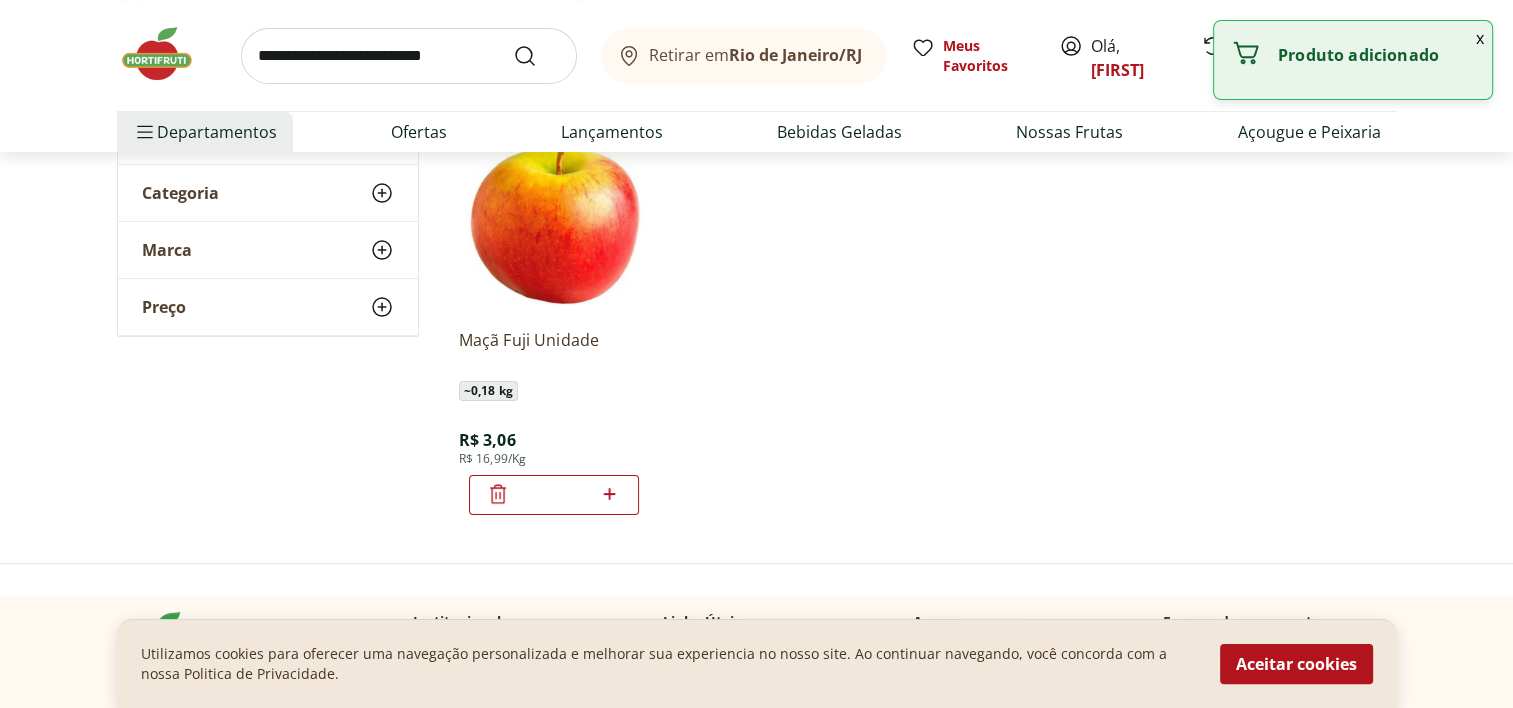 click 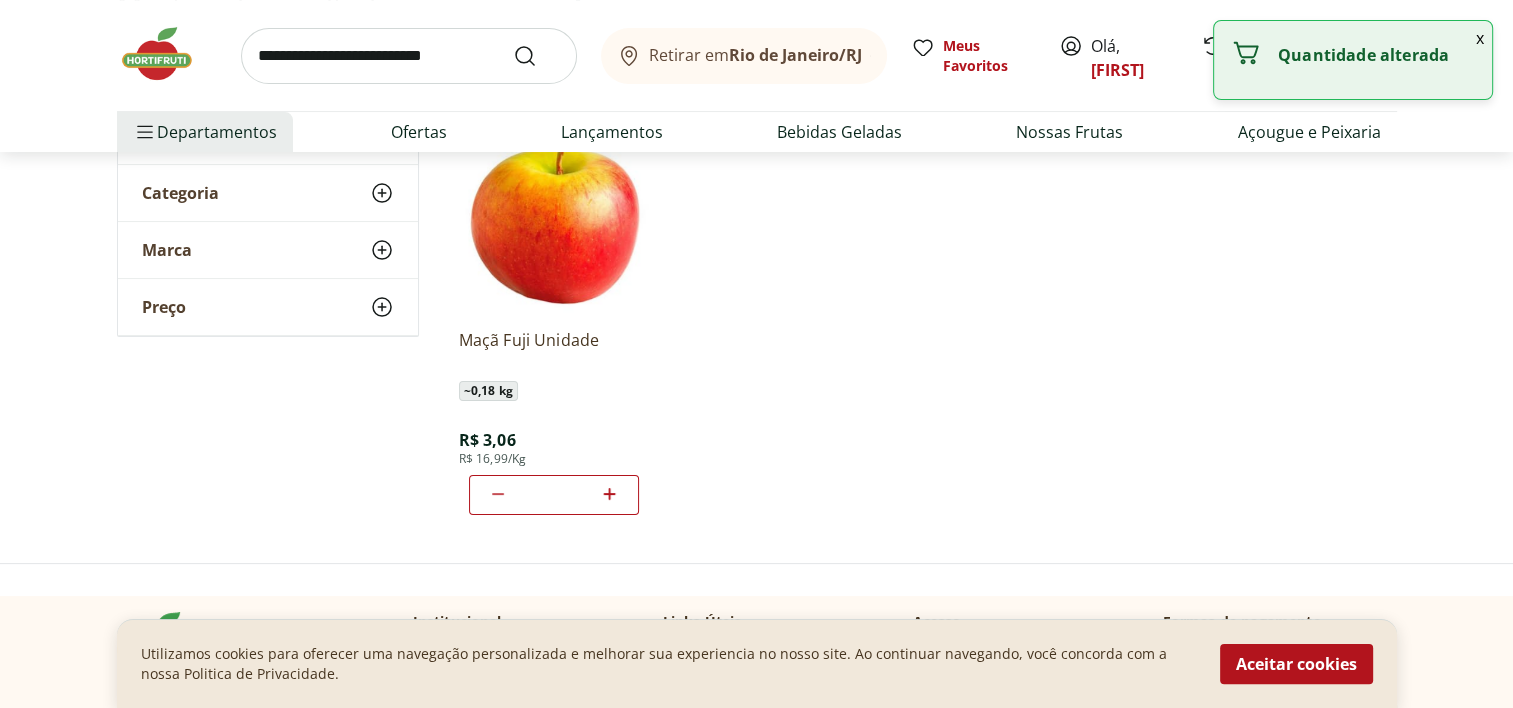 click 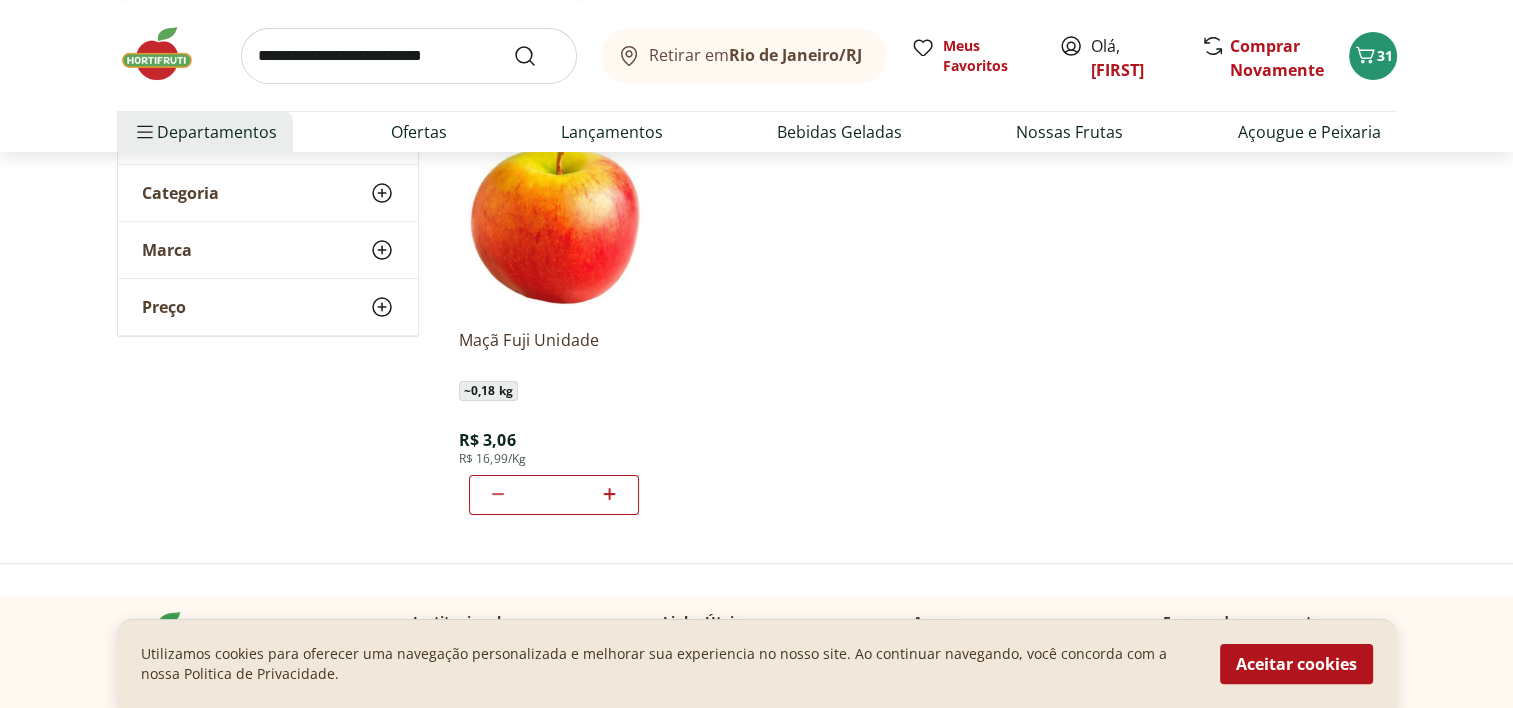 click at bounding box center (409, 56) 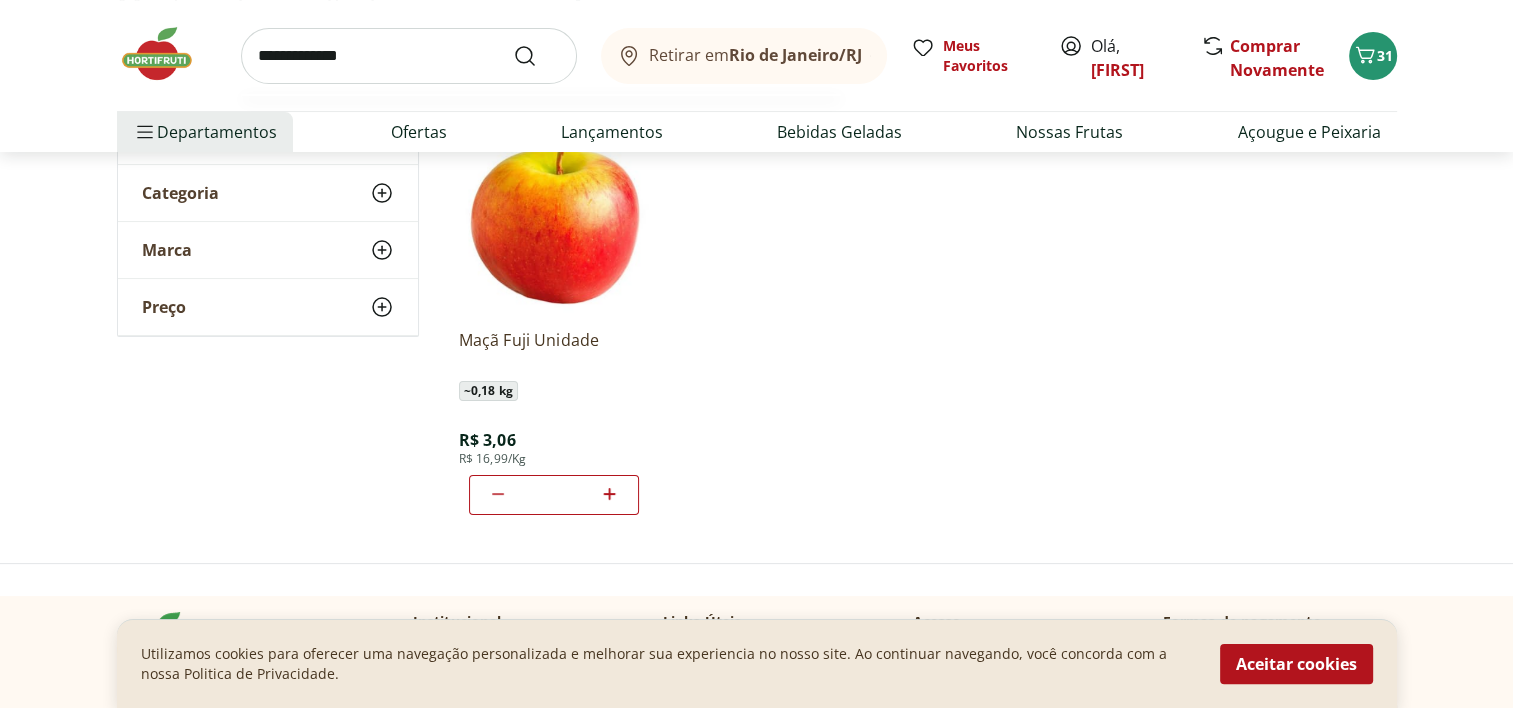 type on "**********" 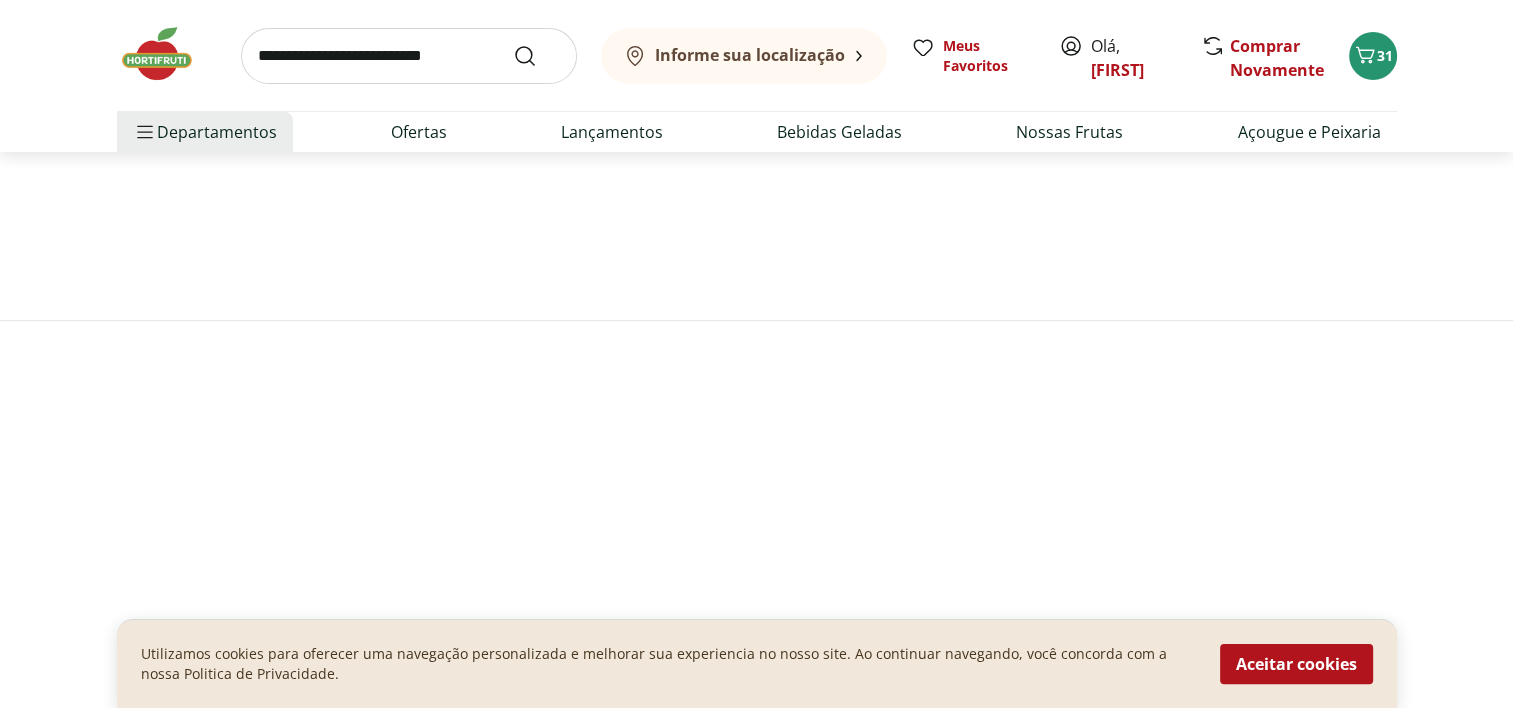 scroll, scrollTop: 0, scrollLeft: 0, axis: both 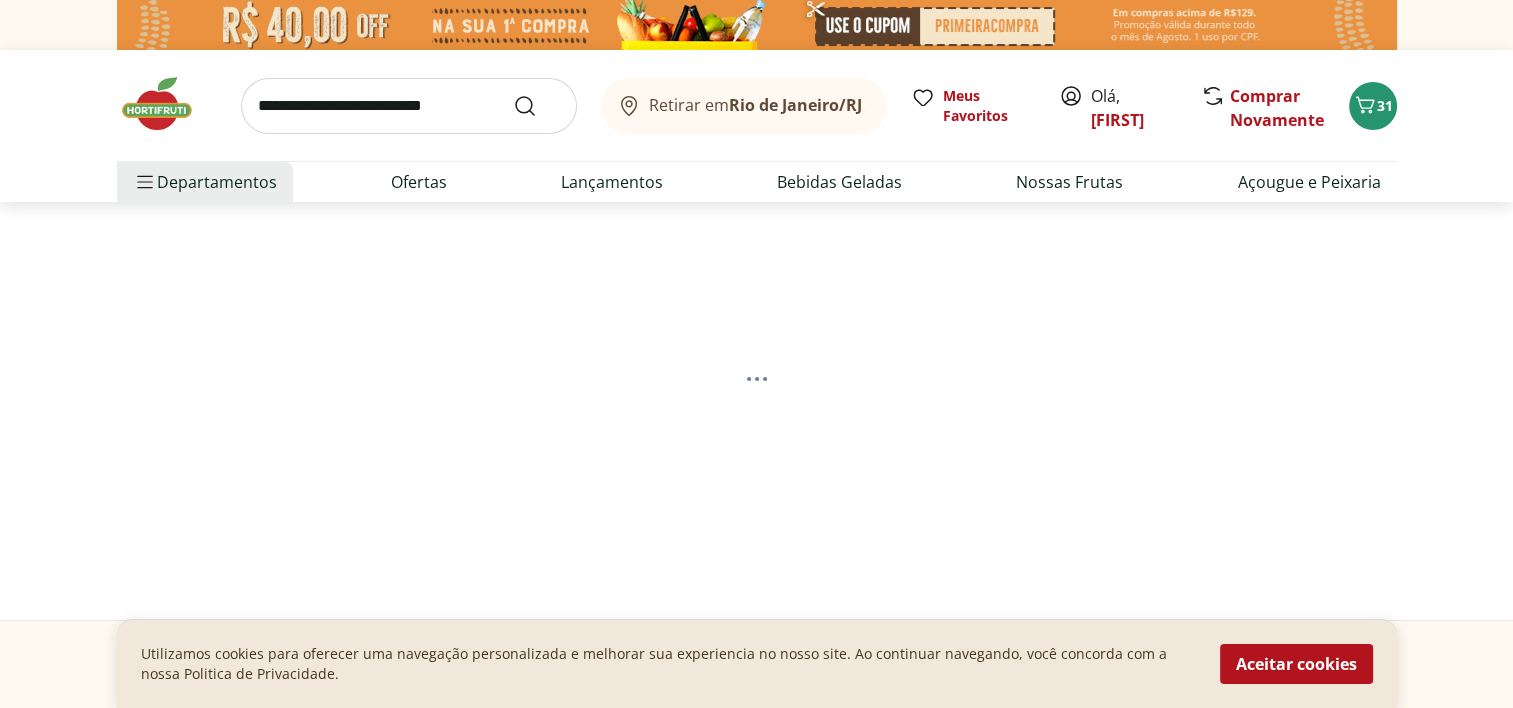 select on "**********" 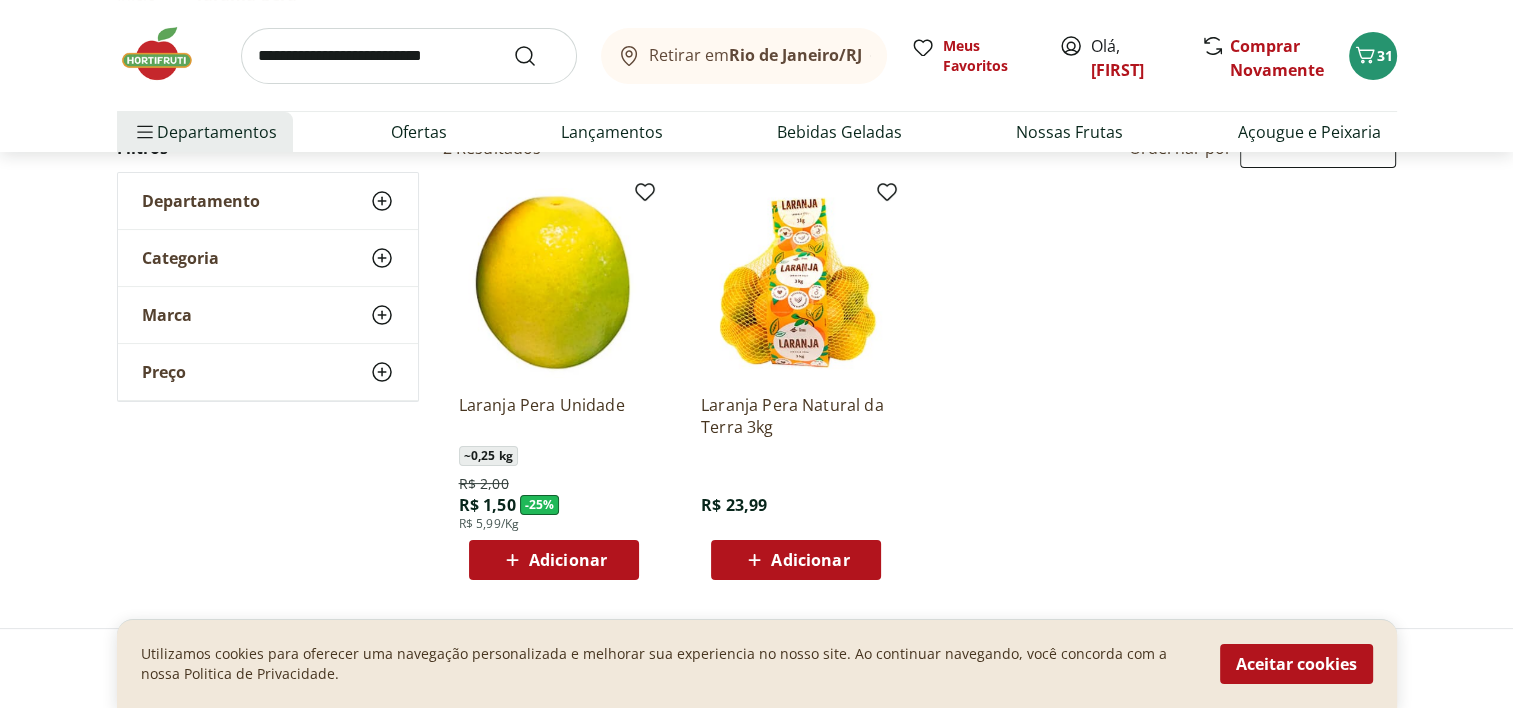 scroll, scrollTop: 300, scrollLeft: 0, axis: vertical 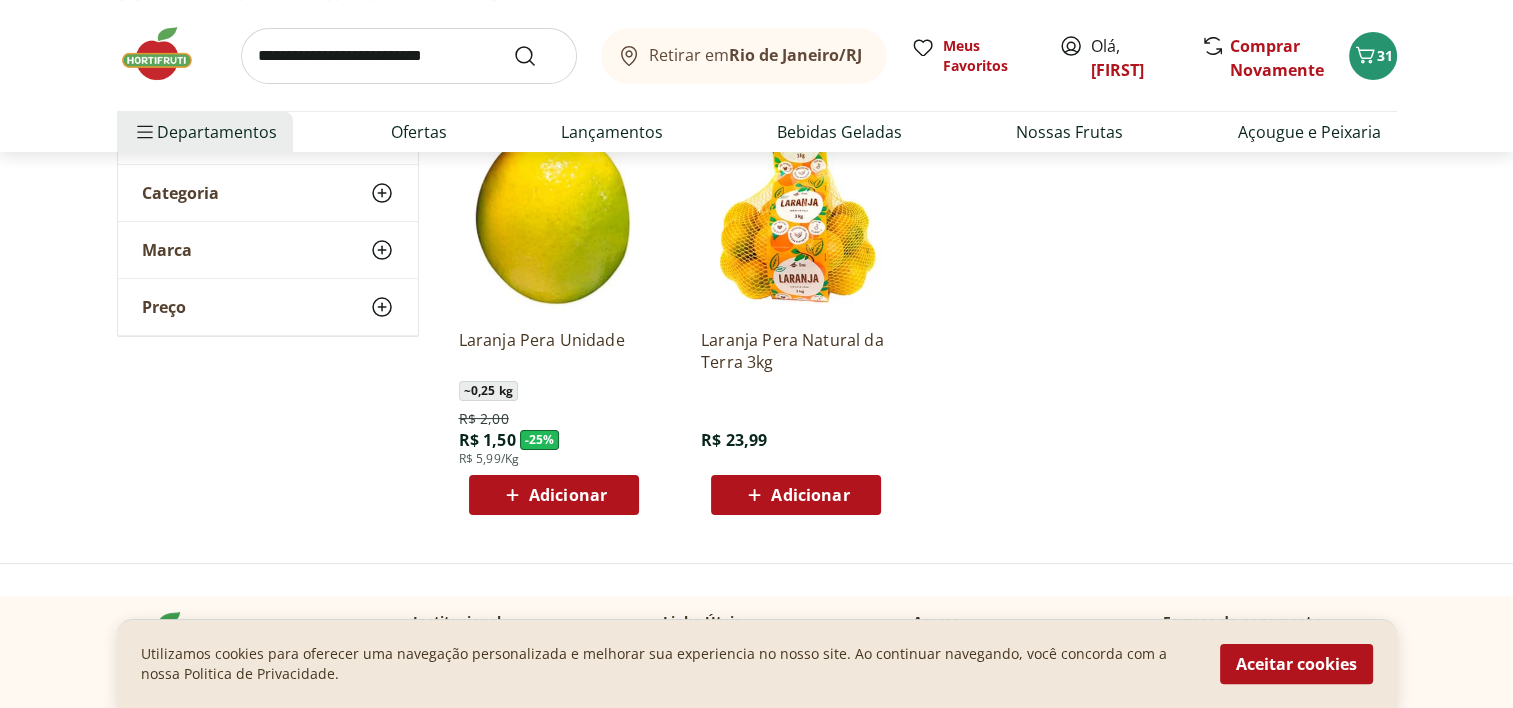 click on "Adicionar" at bounding box center (553, 495) 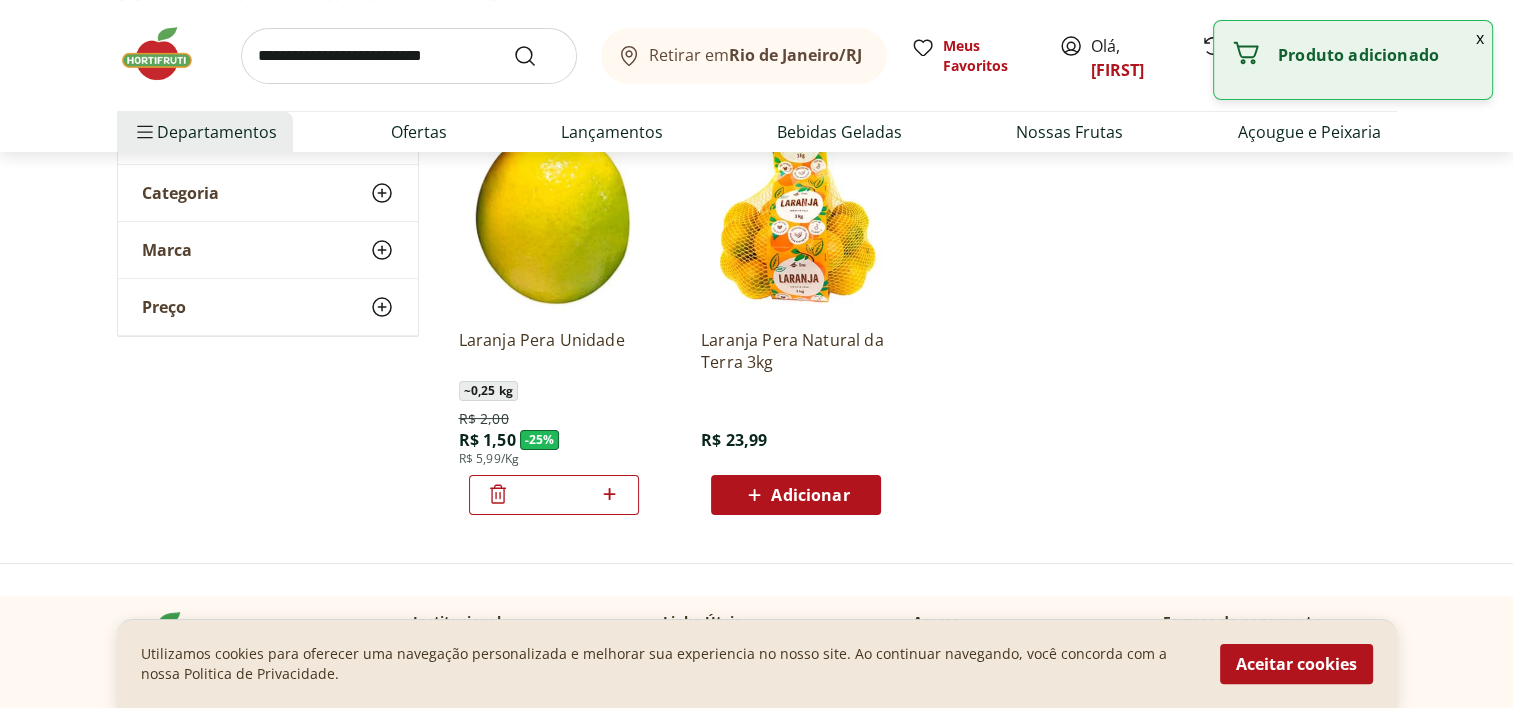click 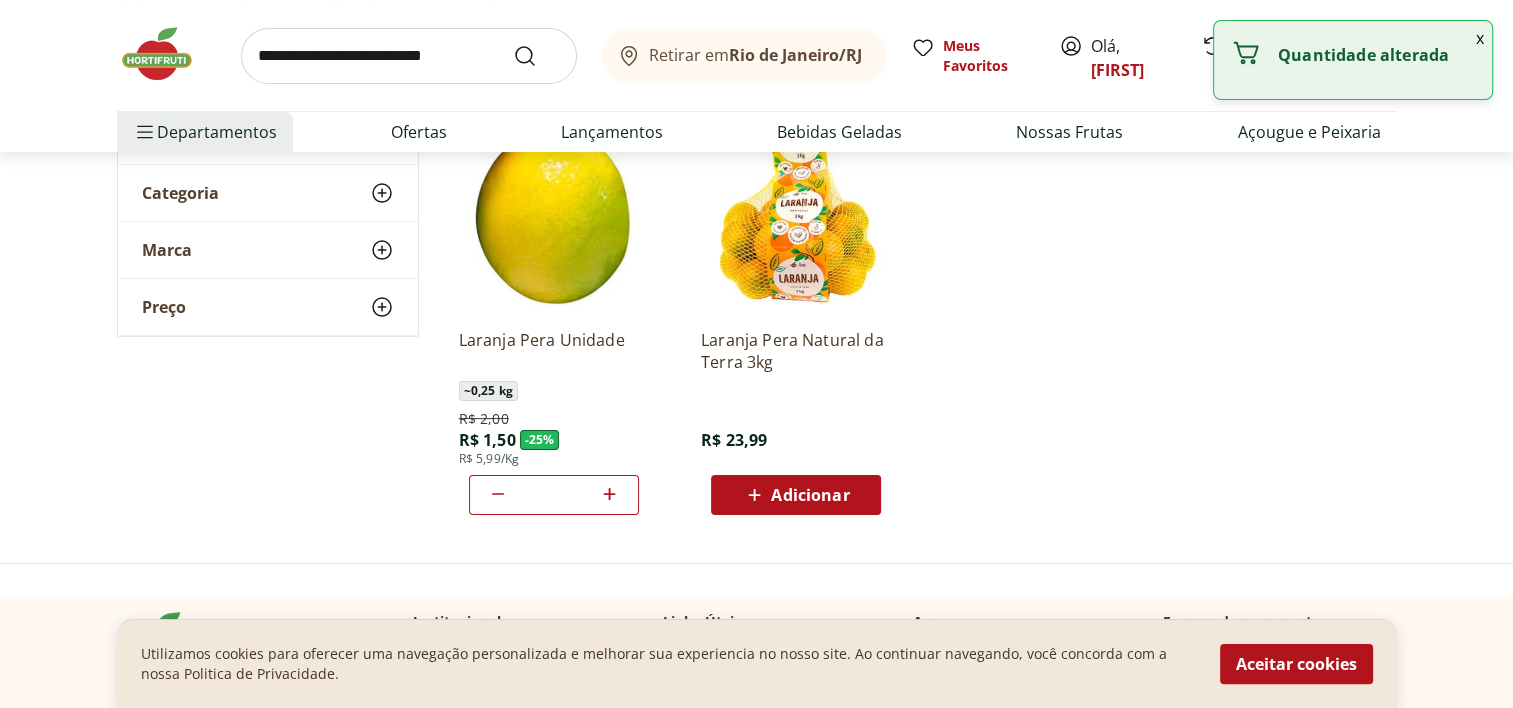 click 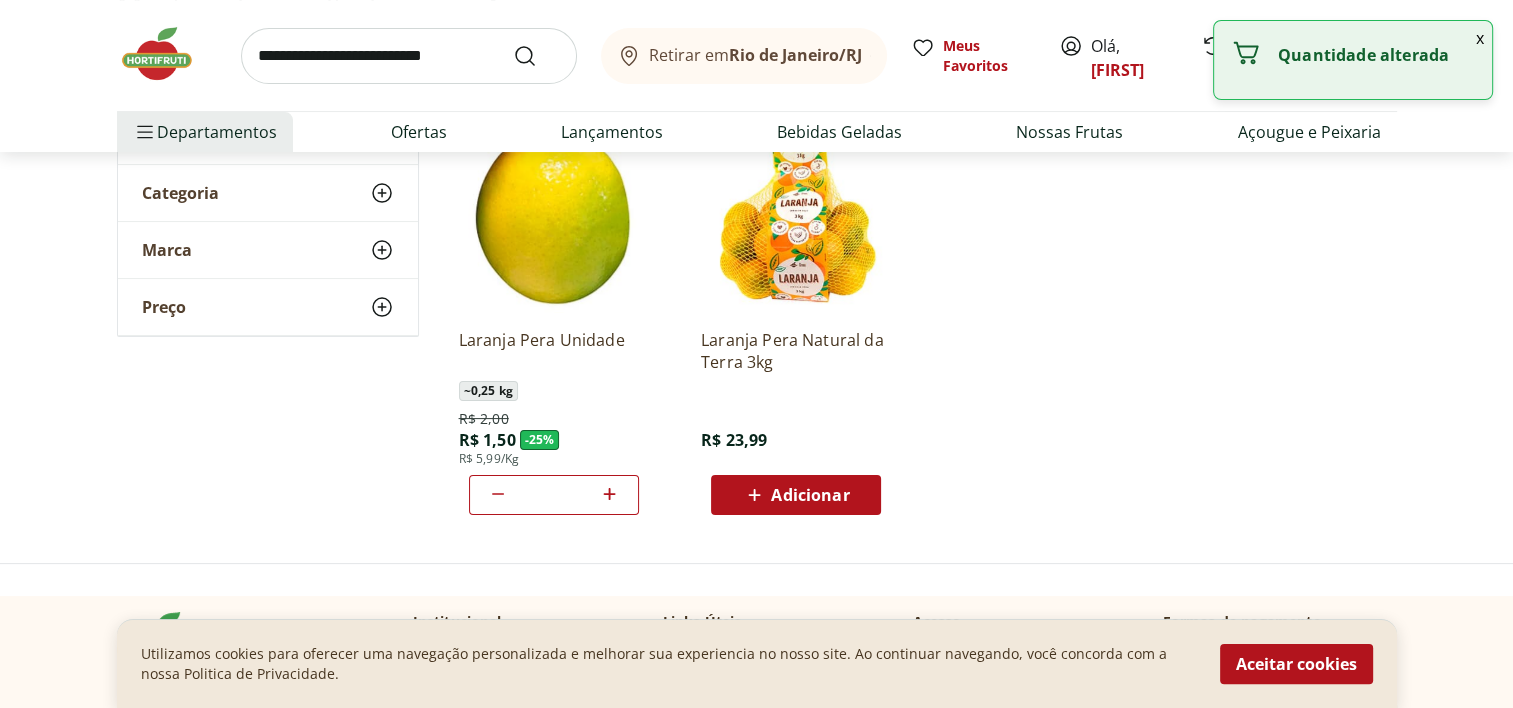 click 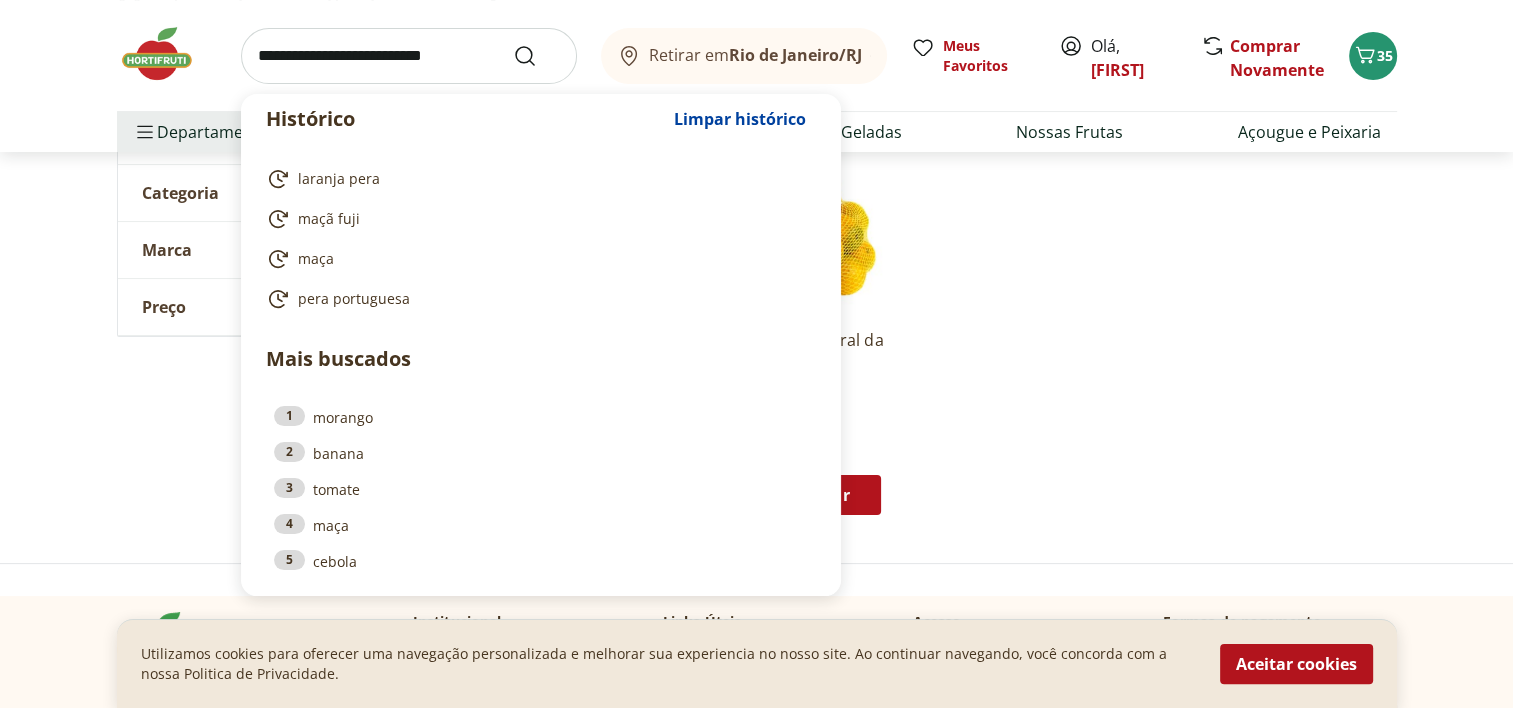 click at bounding box center [409, 56] 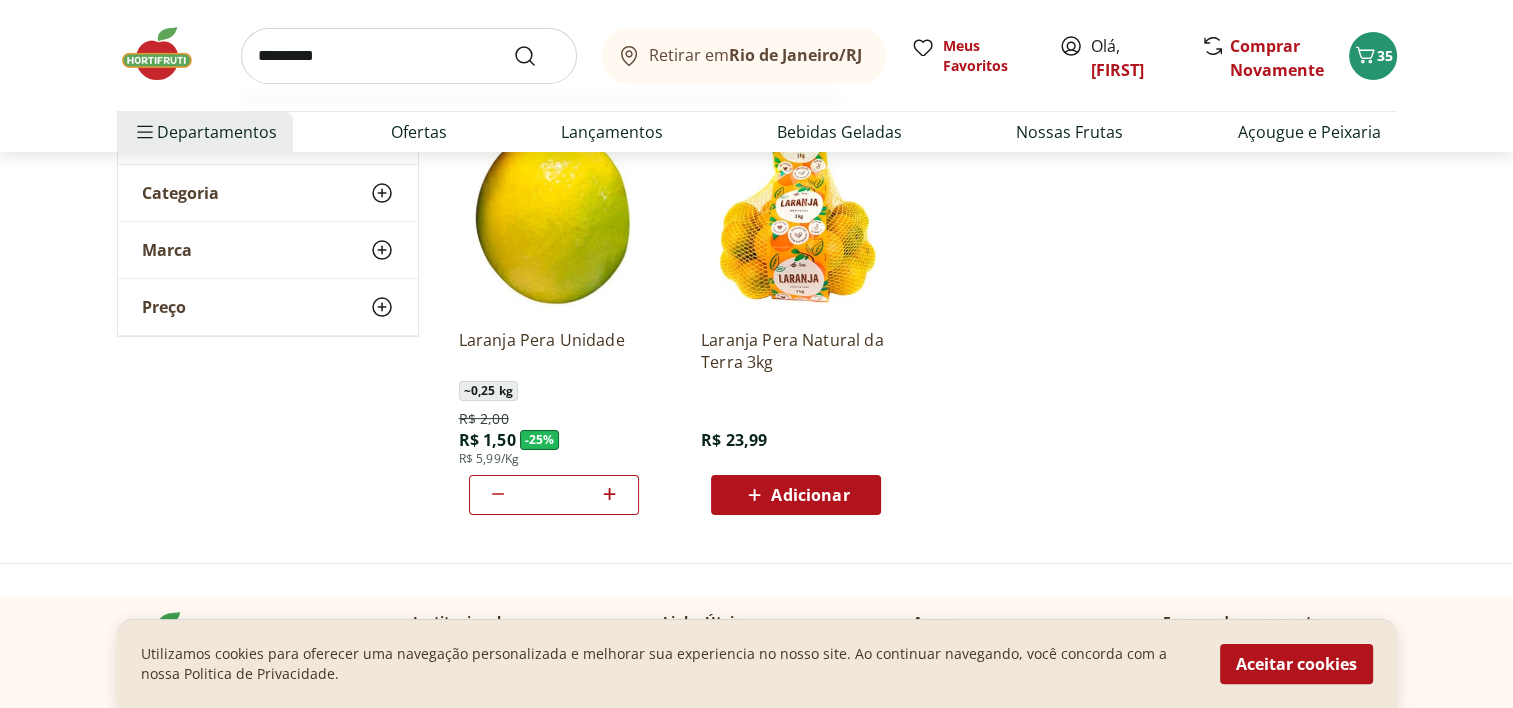type on "*********" 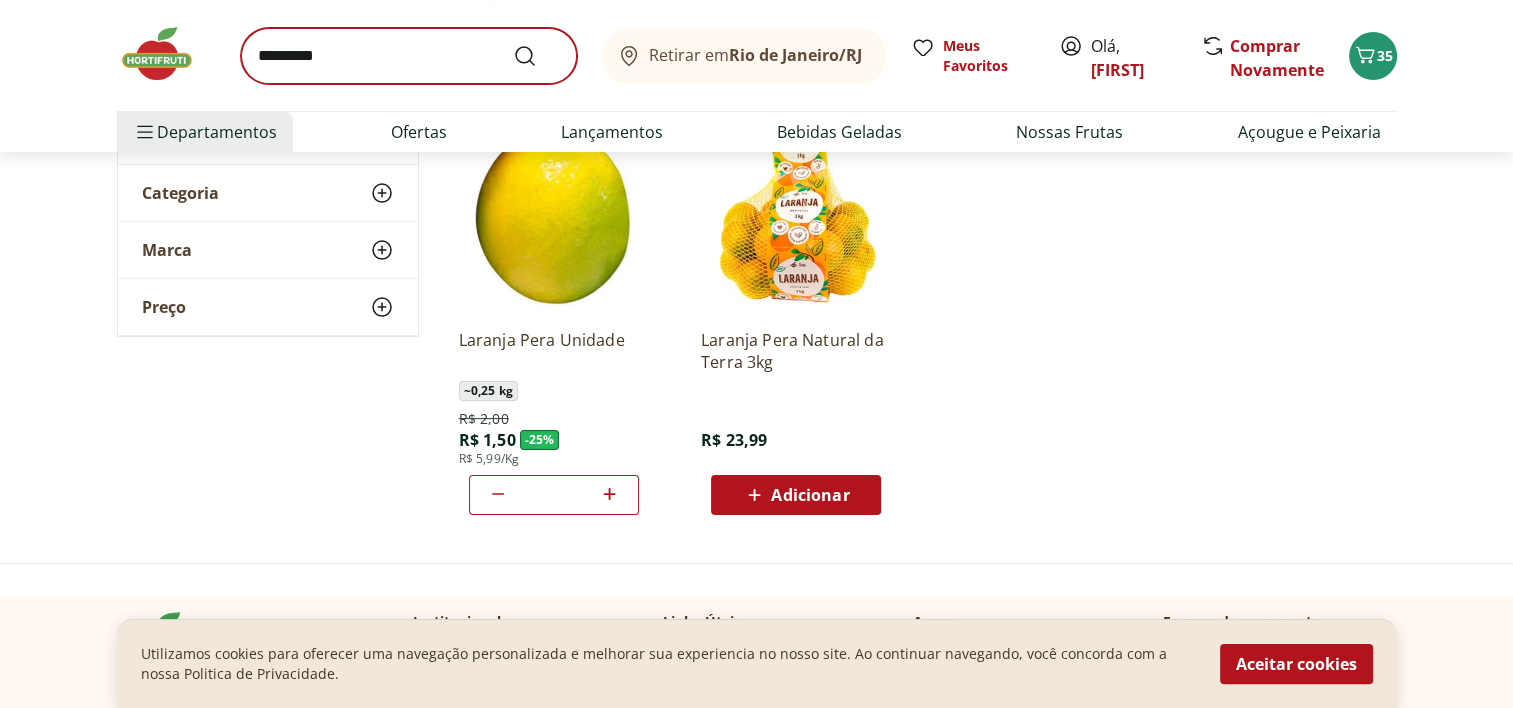 scroll, scrollTop: 0, scrollLeft: 0, axis: both 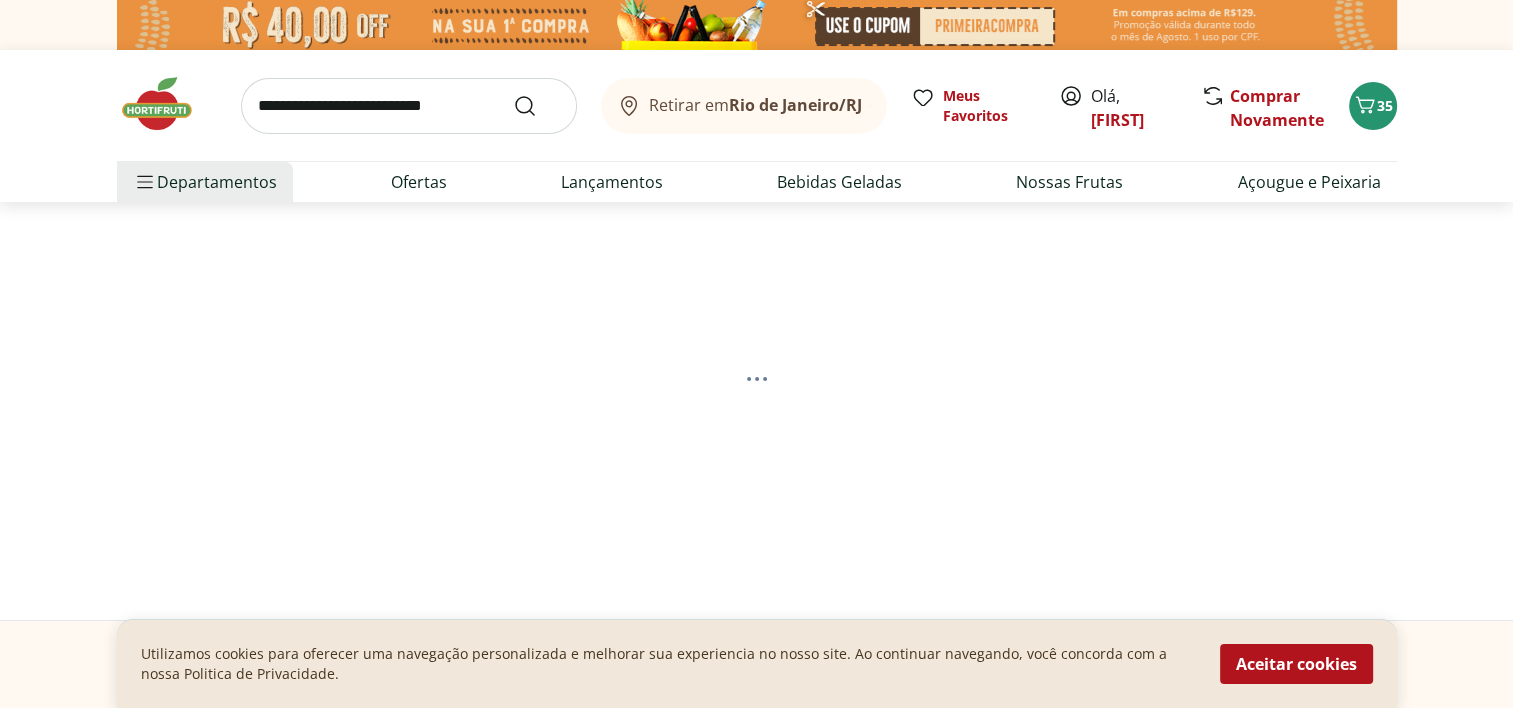 select on "**********" 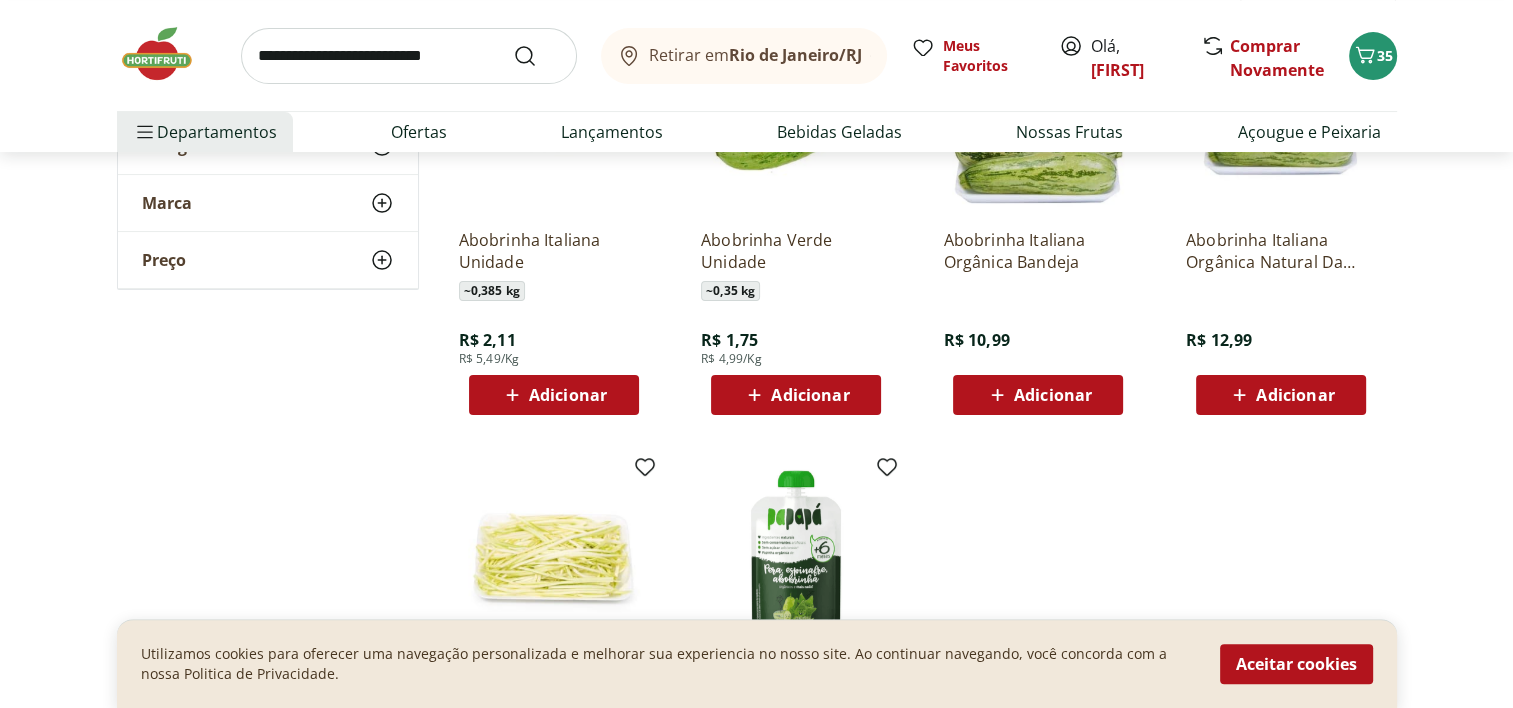 scroll, scrollTop: 200, scrollLeft: 0, axis: vertical 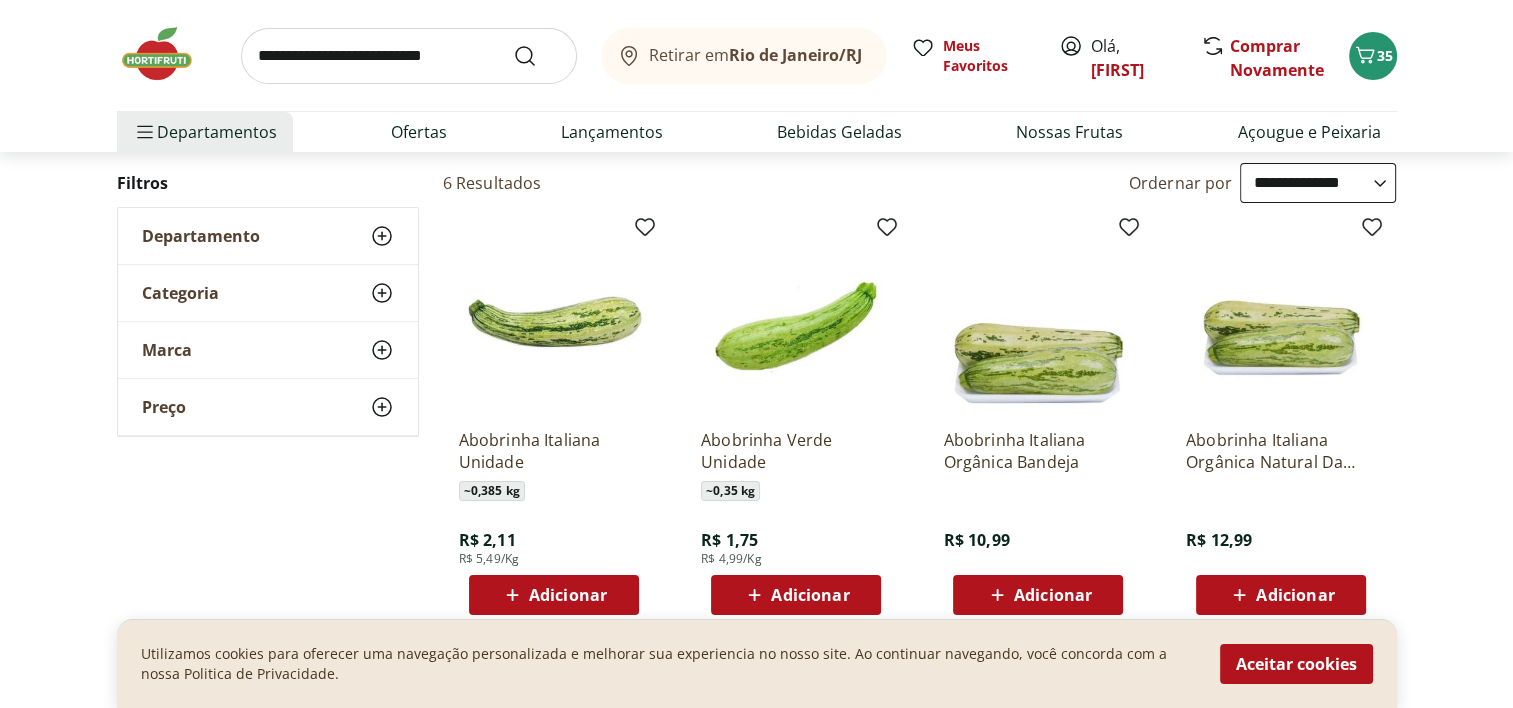 click on "Adicionar" at bounding box center (553, 595) 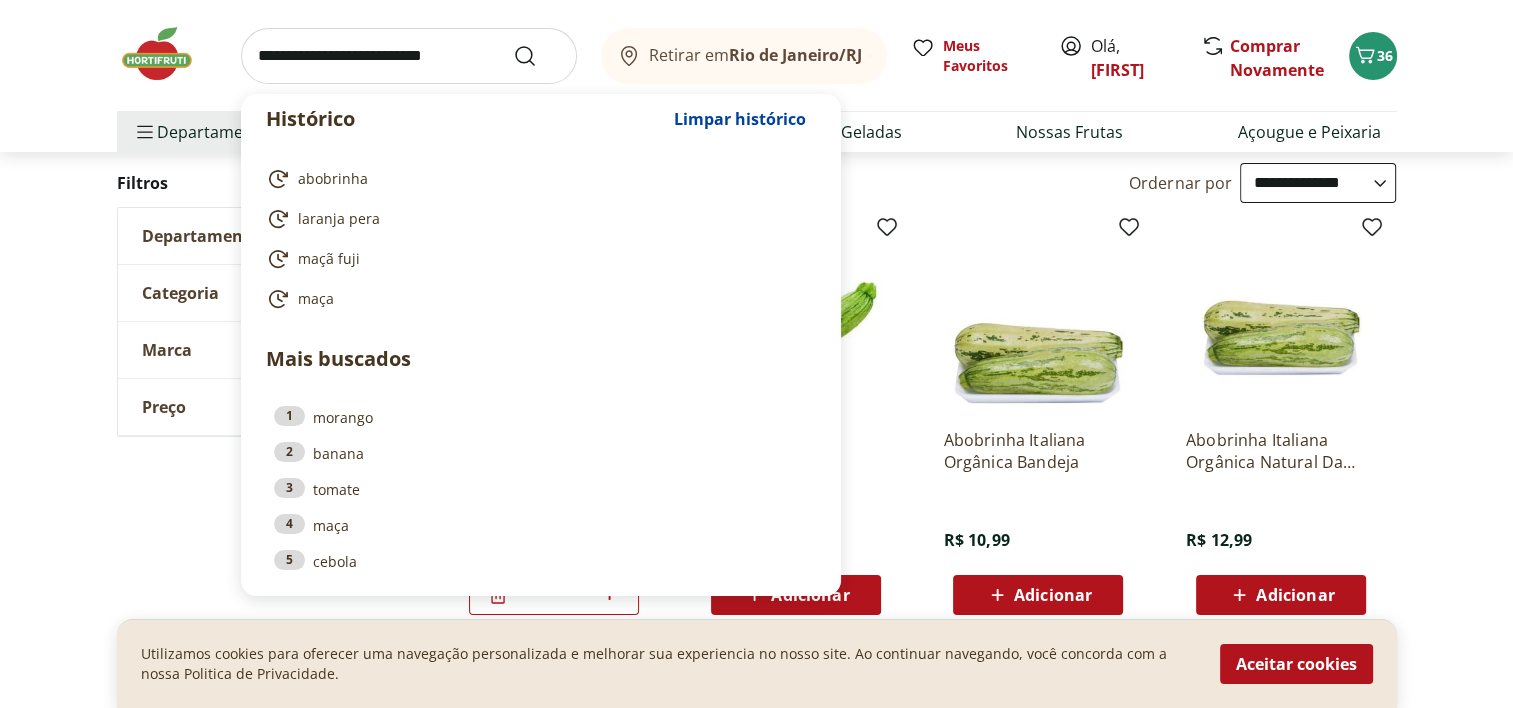 click at bounding box center [409, 56] 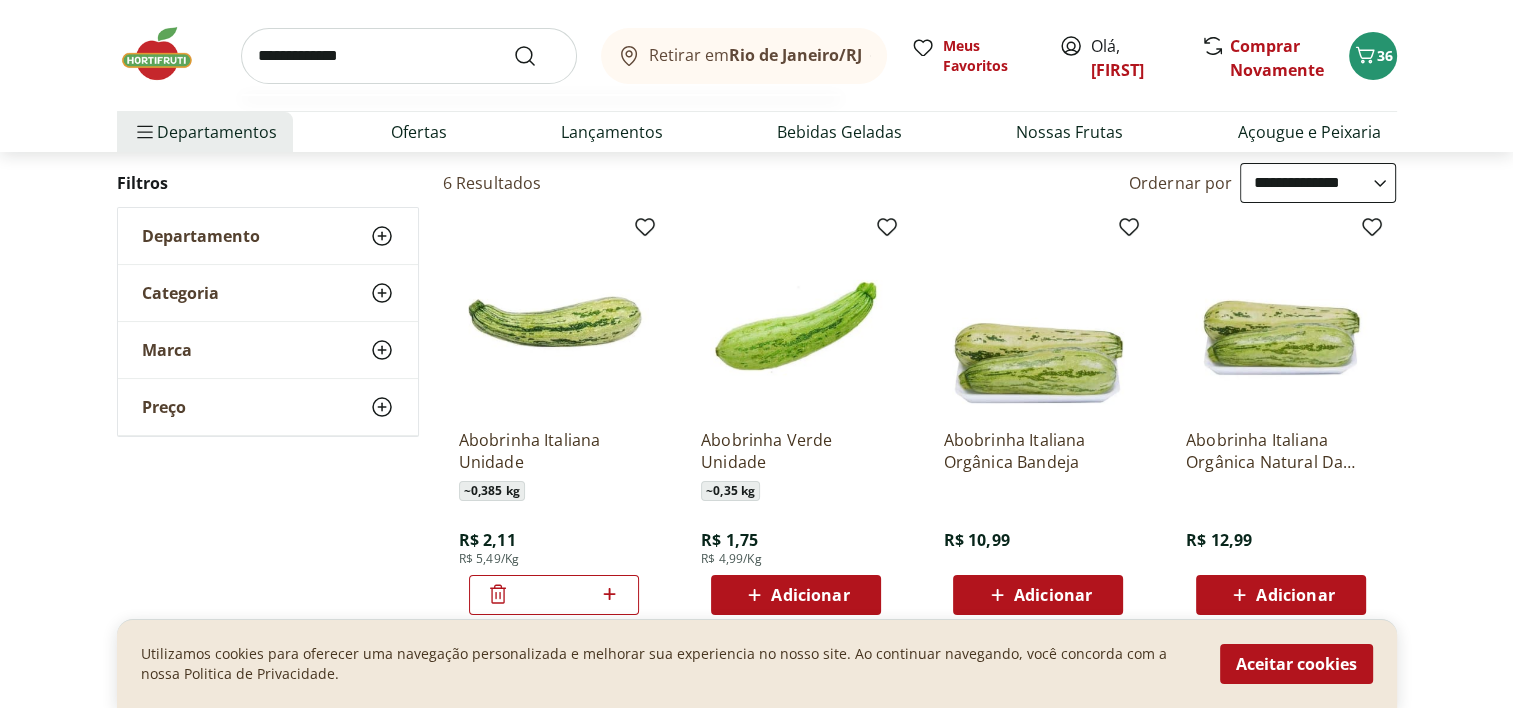 type on "**********" 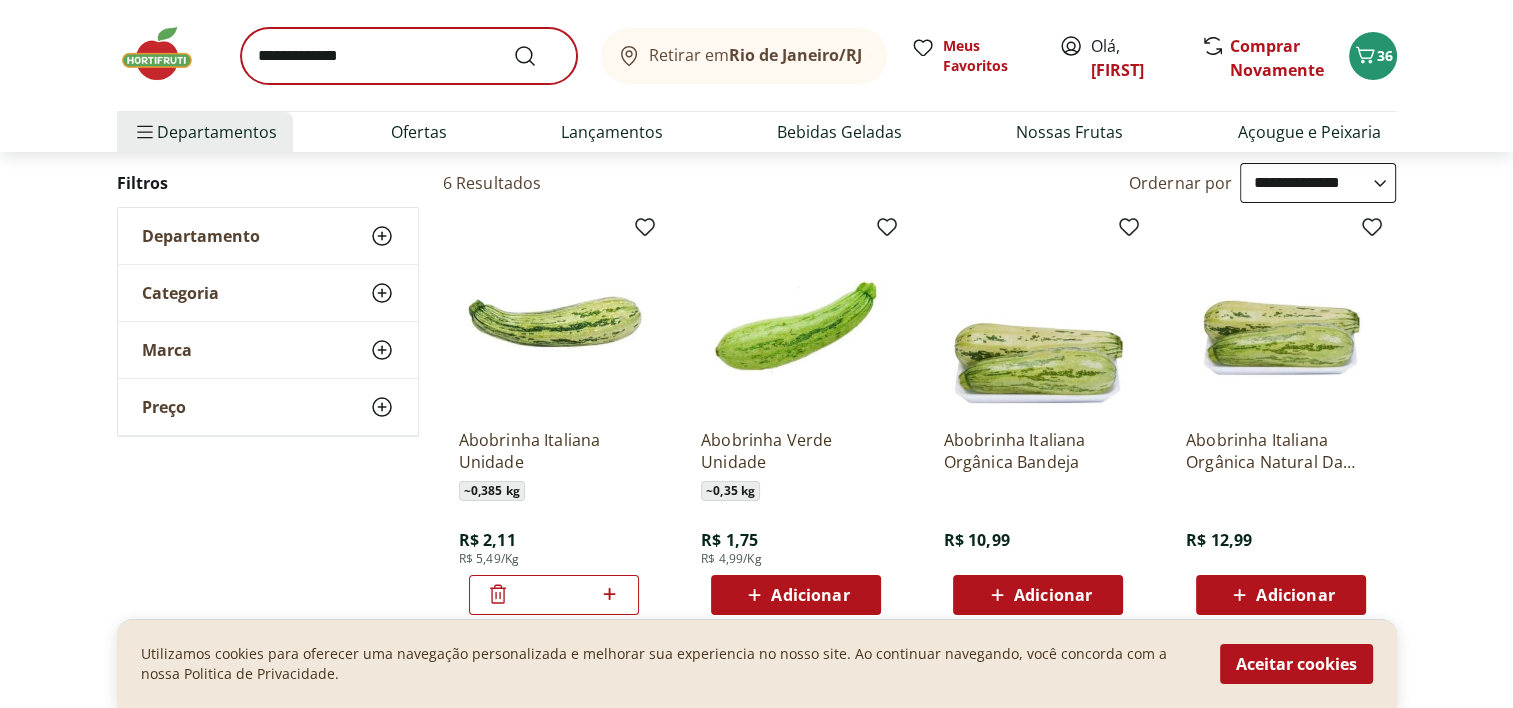 scroll, scrollTop: 0, scrollLeft: 0, axis: both 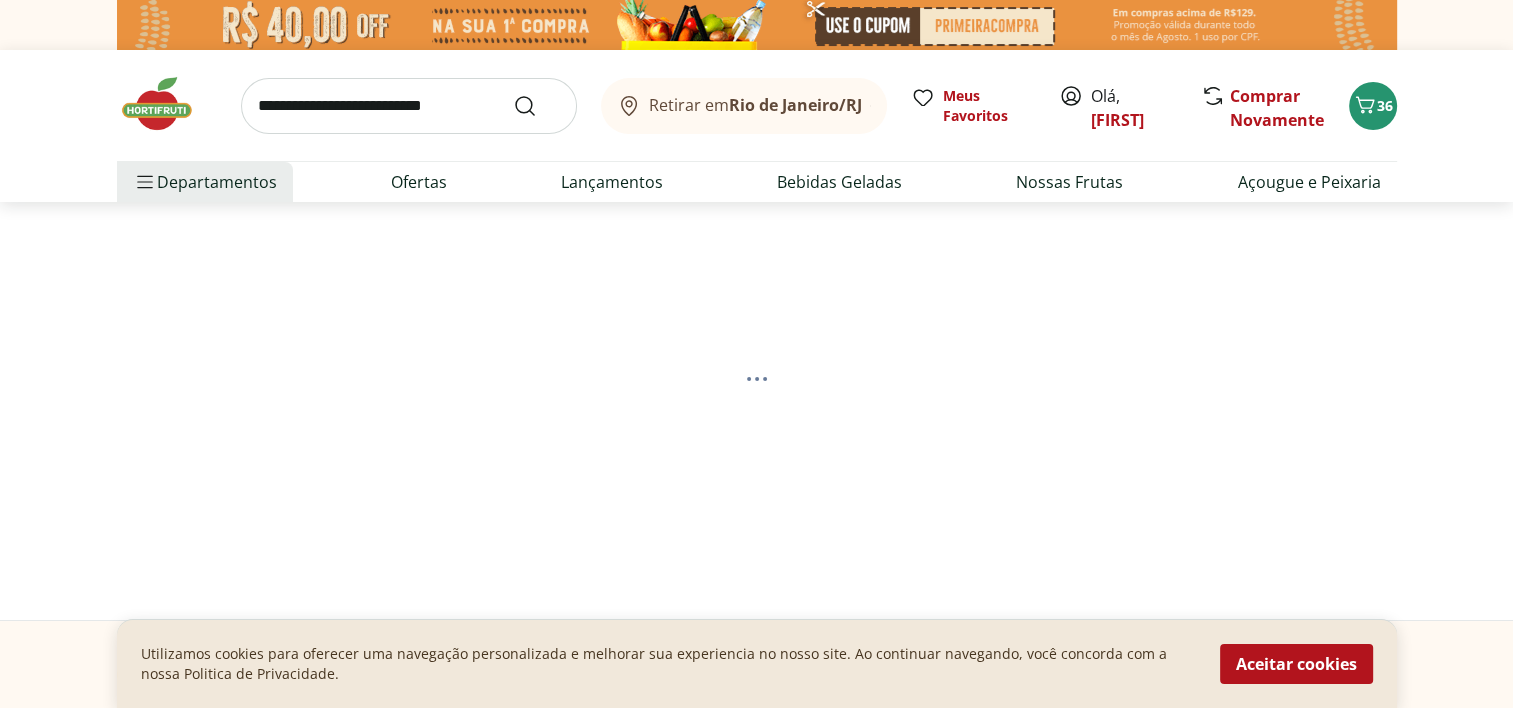 select on "**********" 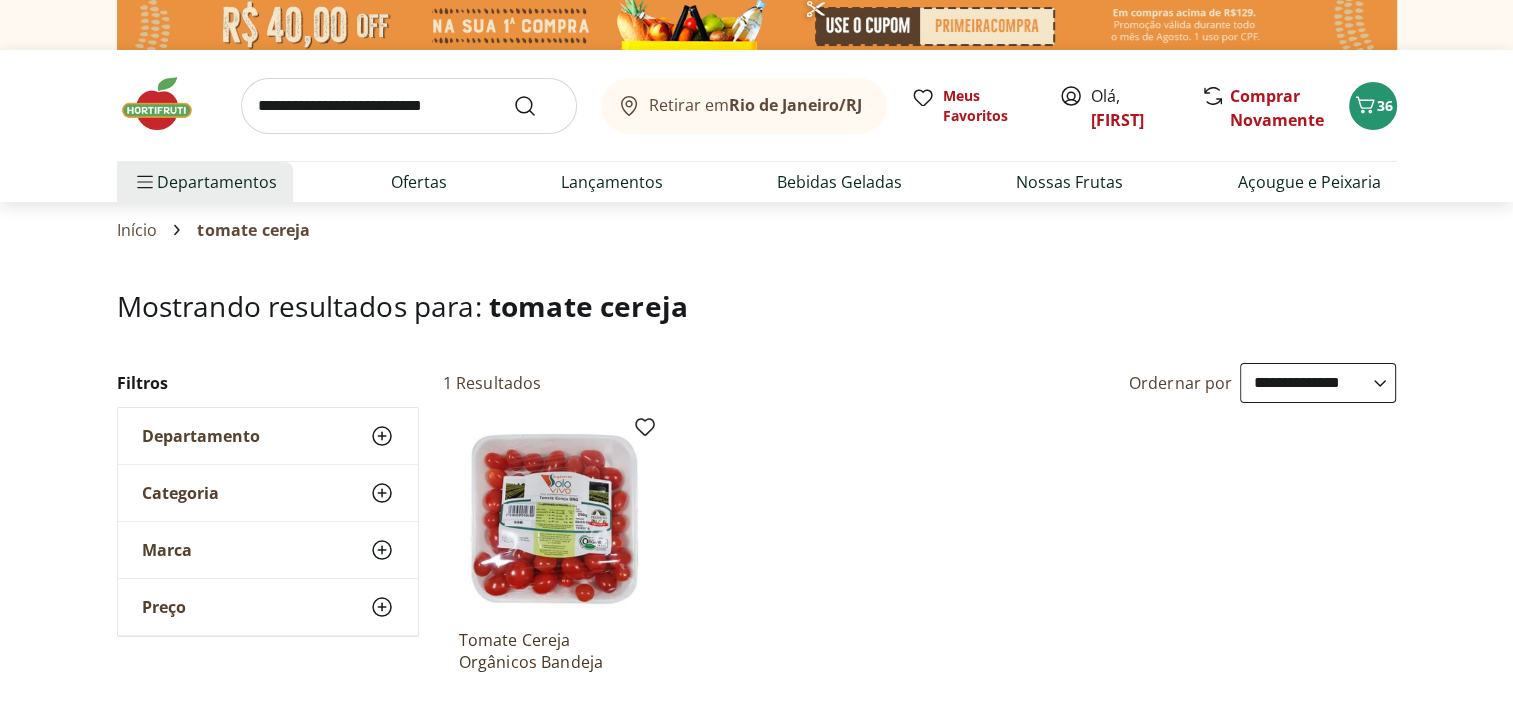 scroll, scrollTop: 300, scrollLeft: 0, axis: vertical 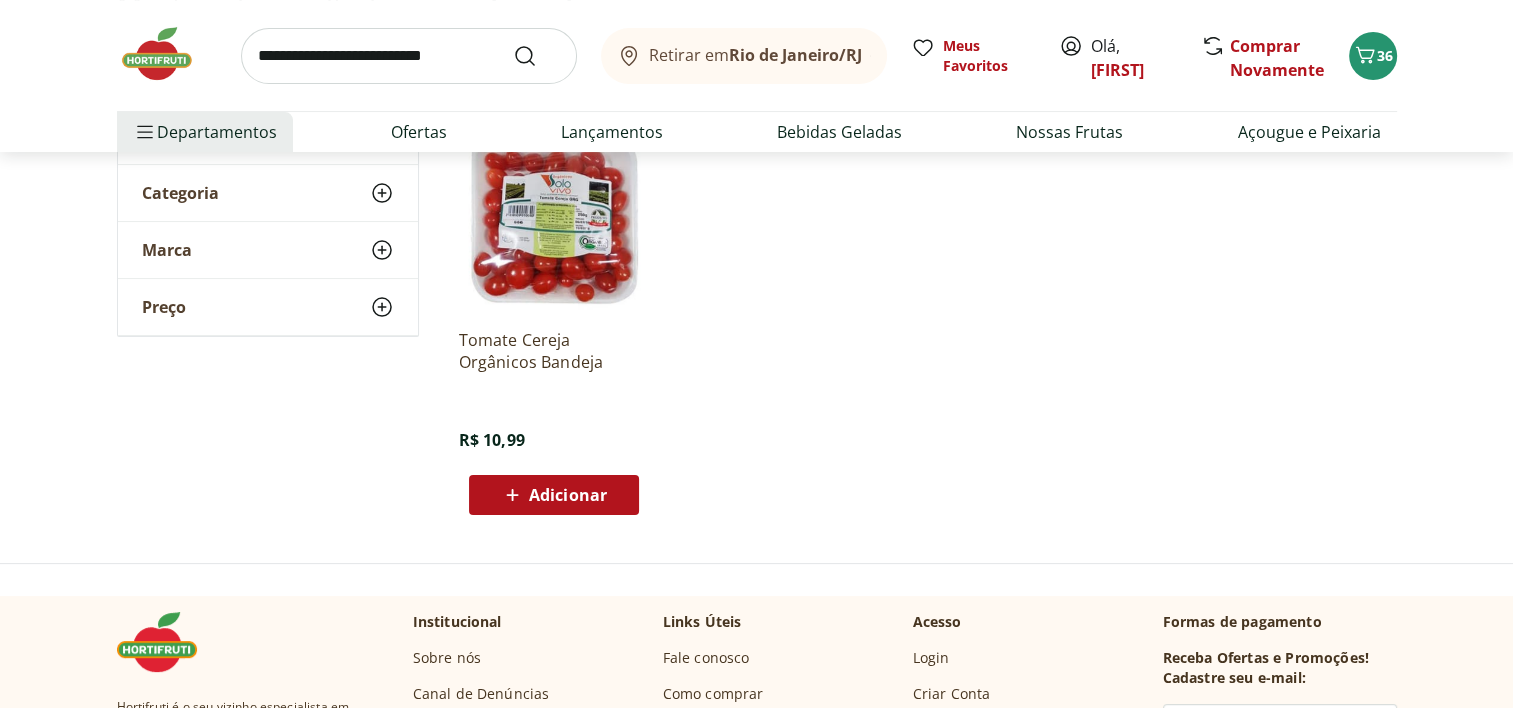 click on "Adicionar" at bounding box center [568, 495] 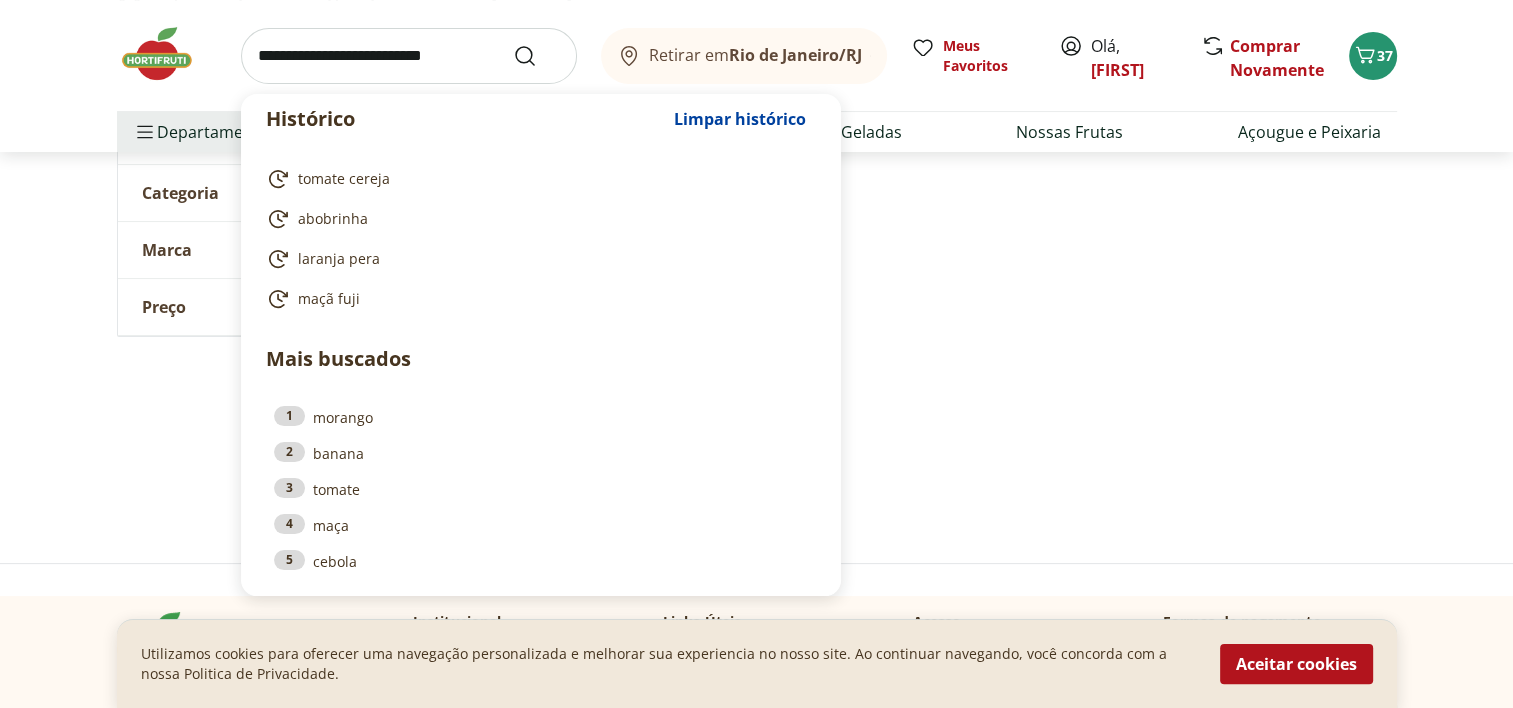 click at bounding box center [409, 56] 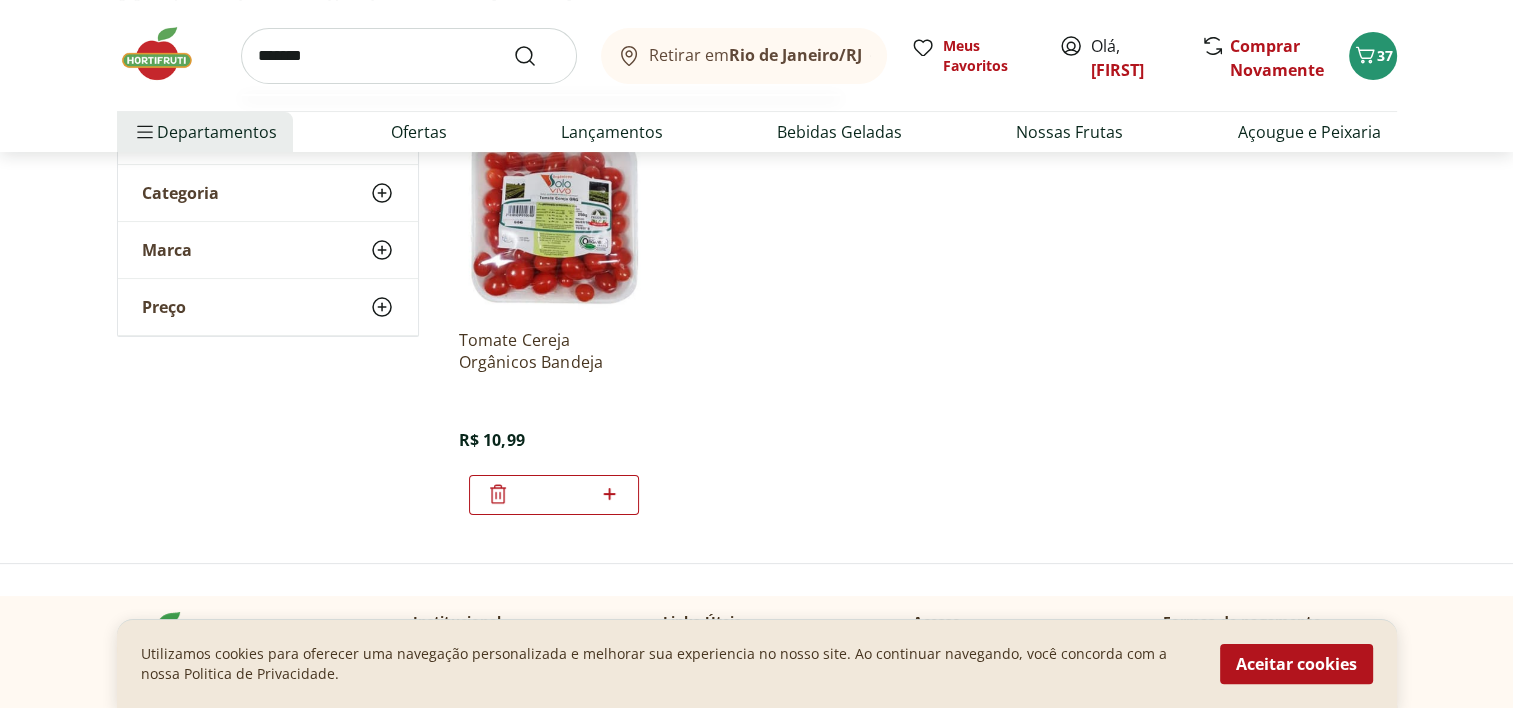 type on "*******" 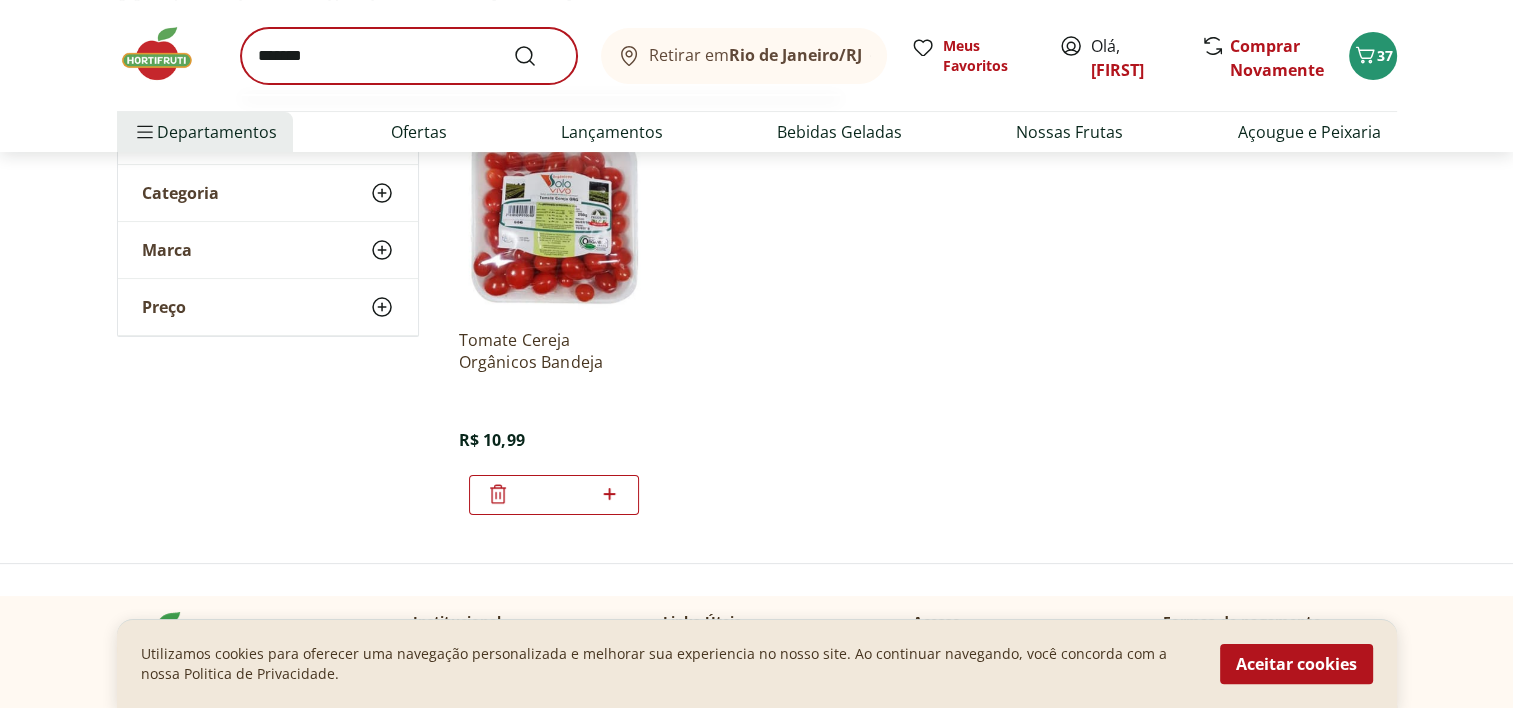 scroll, scrollTop: 0, scrollLeft: 0, axis: both 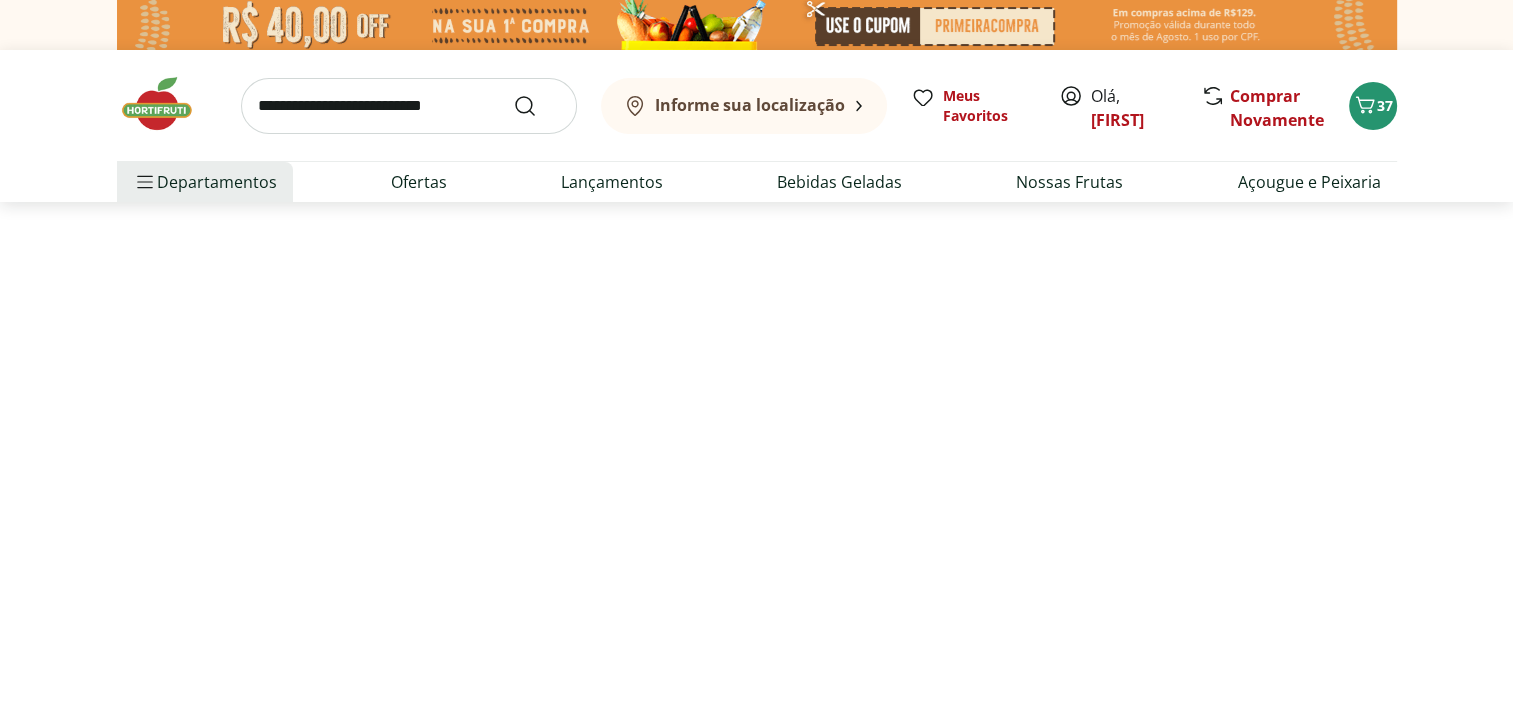 select on "**********" 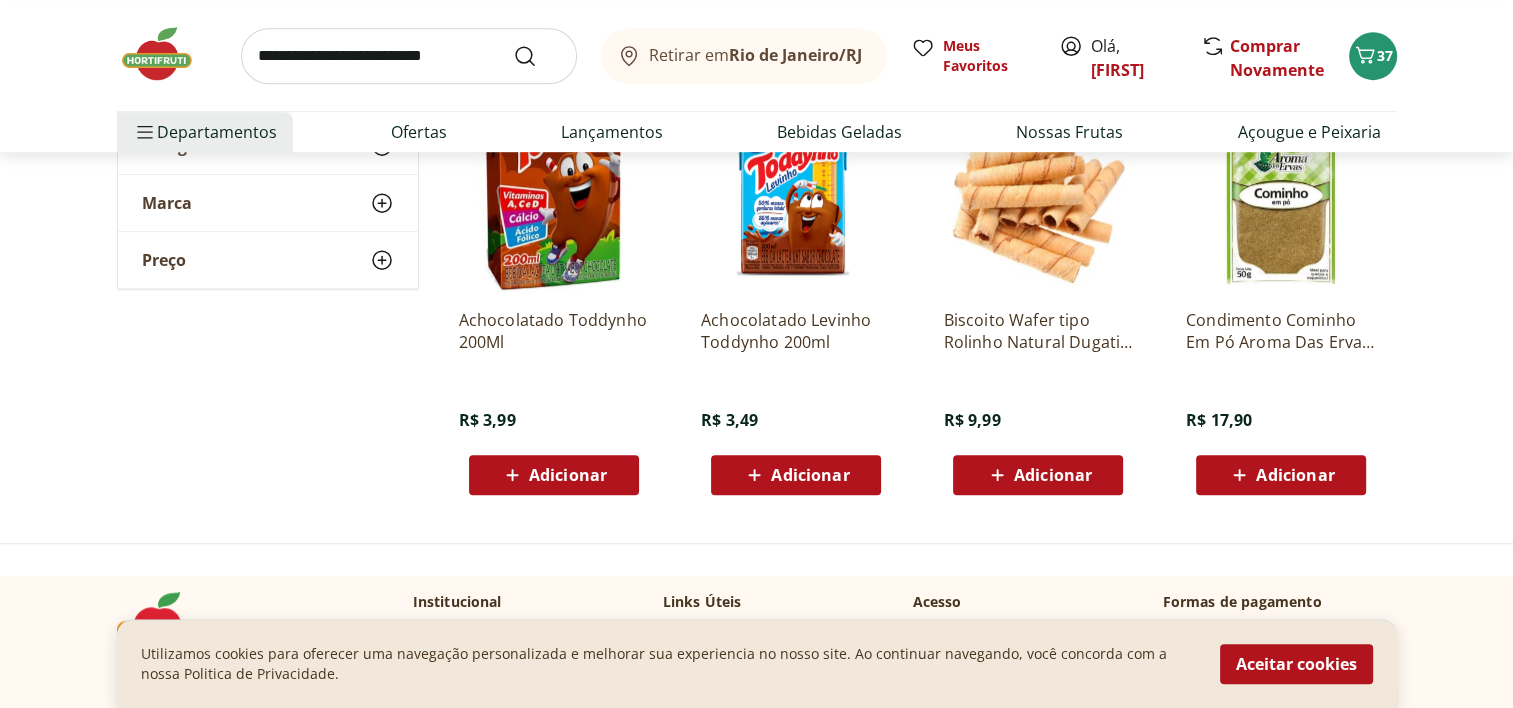scroll, scrollTop: 1100, scrollLeft: 0, axis: vertical 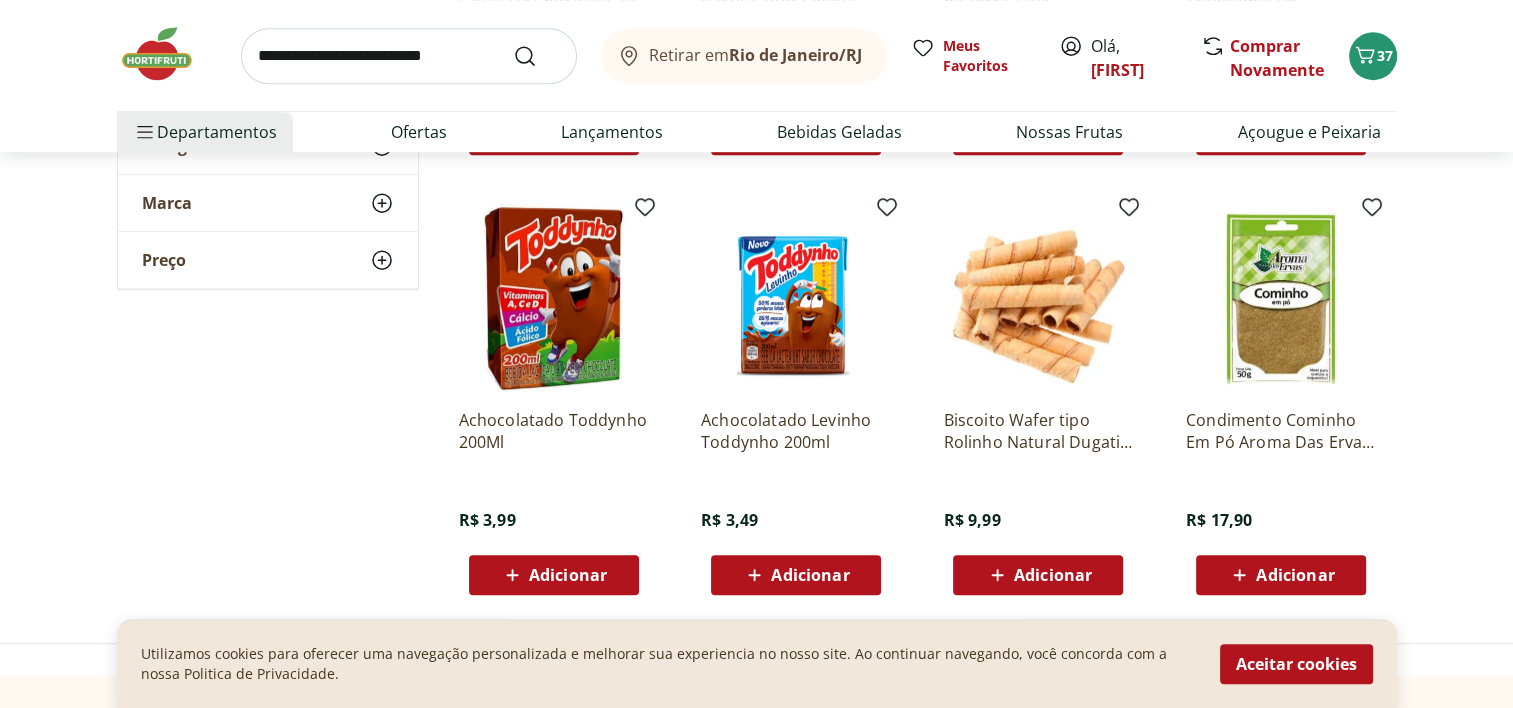 click on "Adicionar" at bounding box center [554, 575] 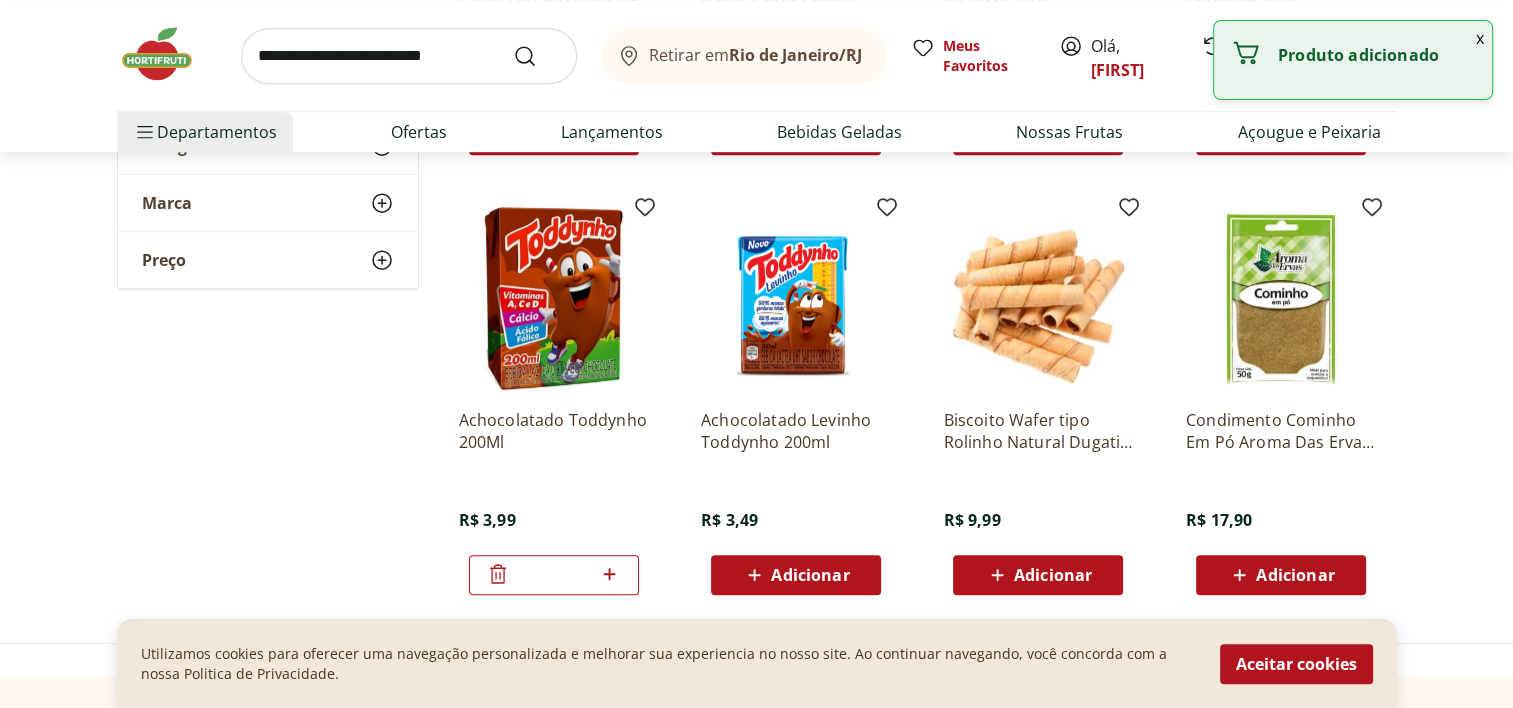 click 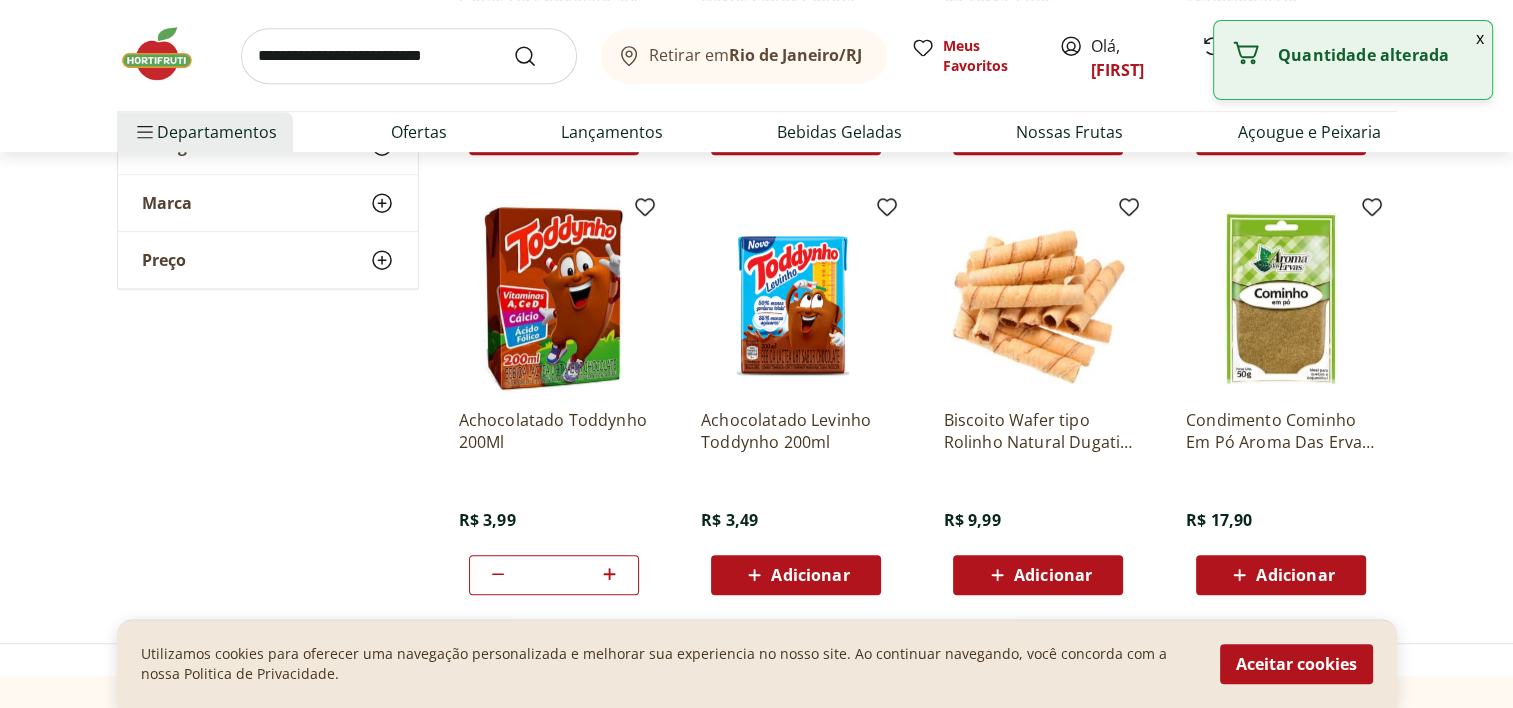 click 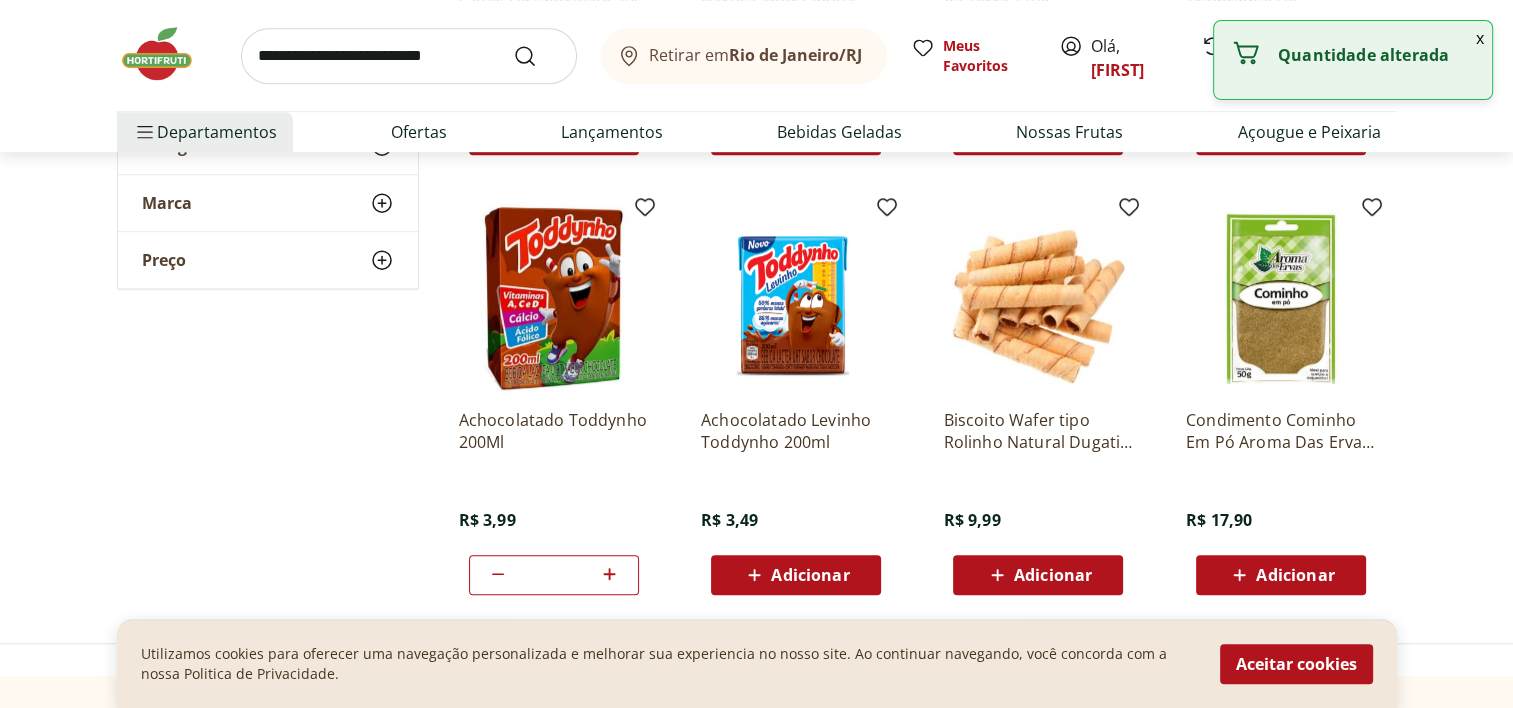 click 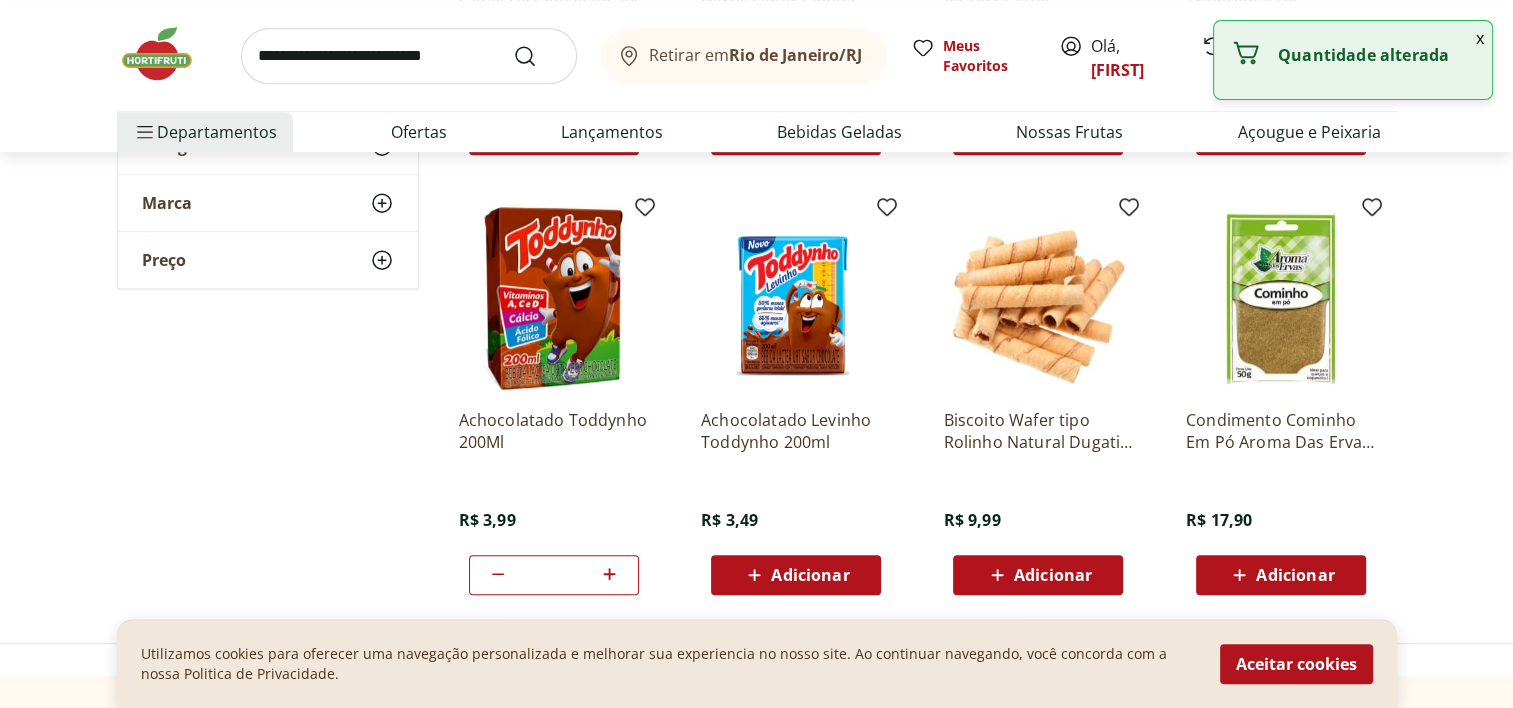 click 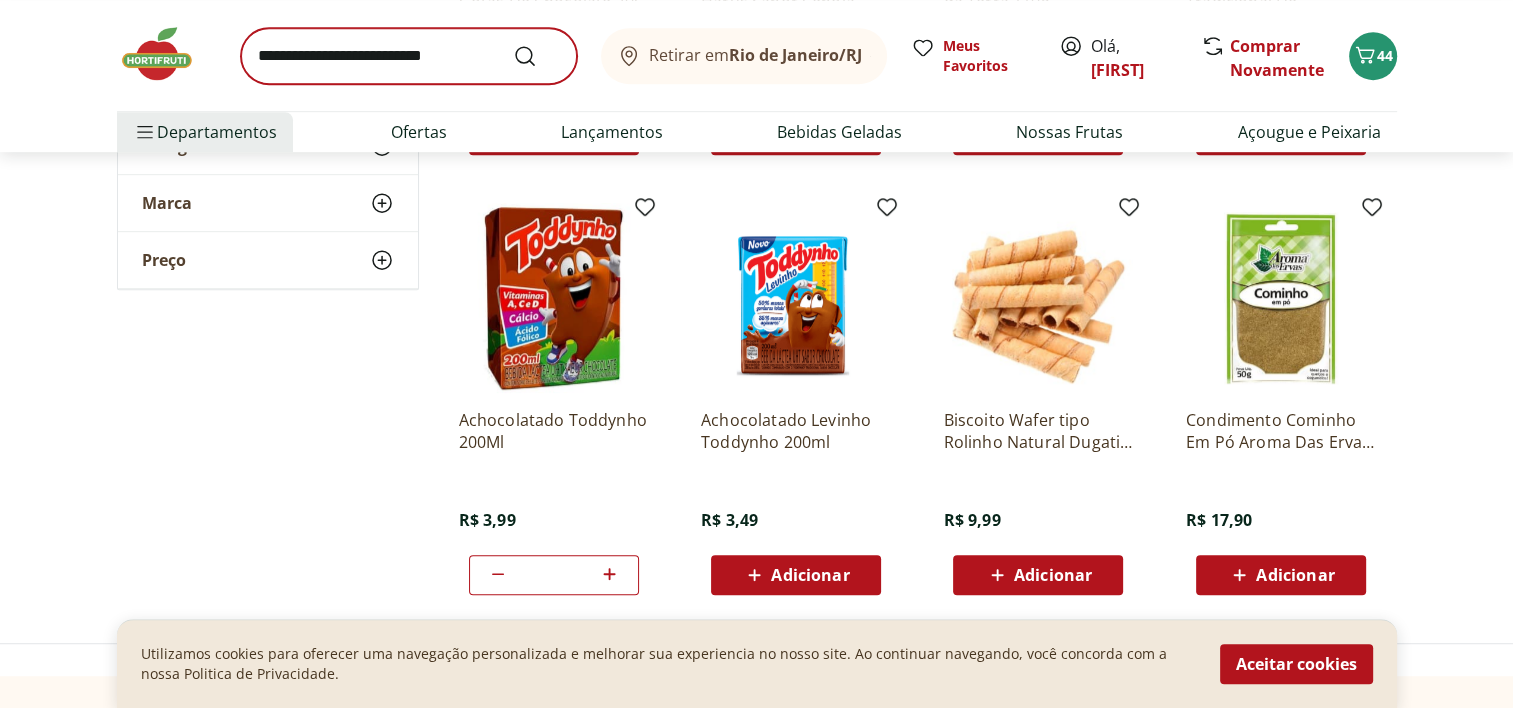 click on "Retirar em  Rio de Janeiro/RJ Meus Favoritos Olá,  Mariangela Comprar Novamente 44" at bounding box center (757, 55) 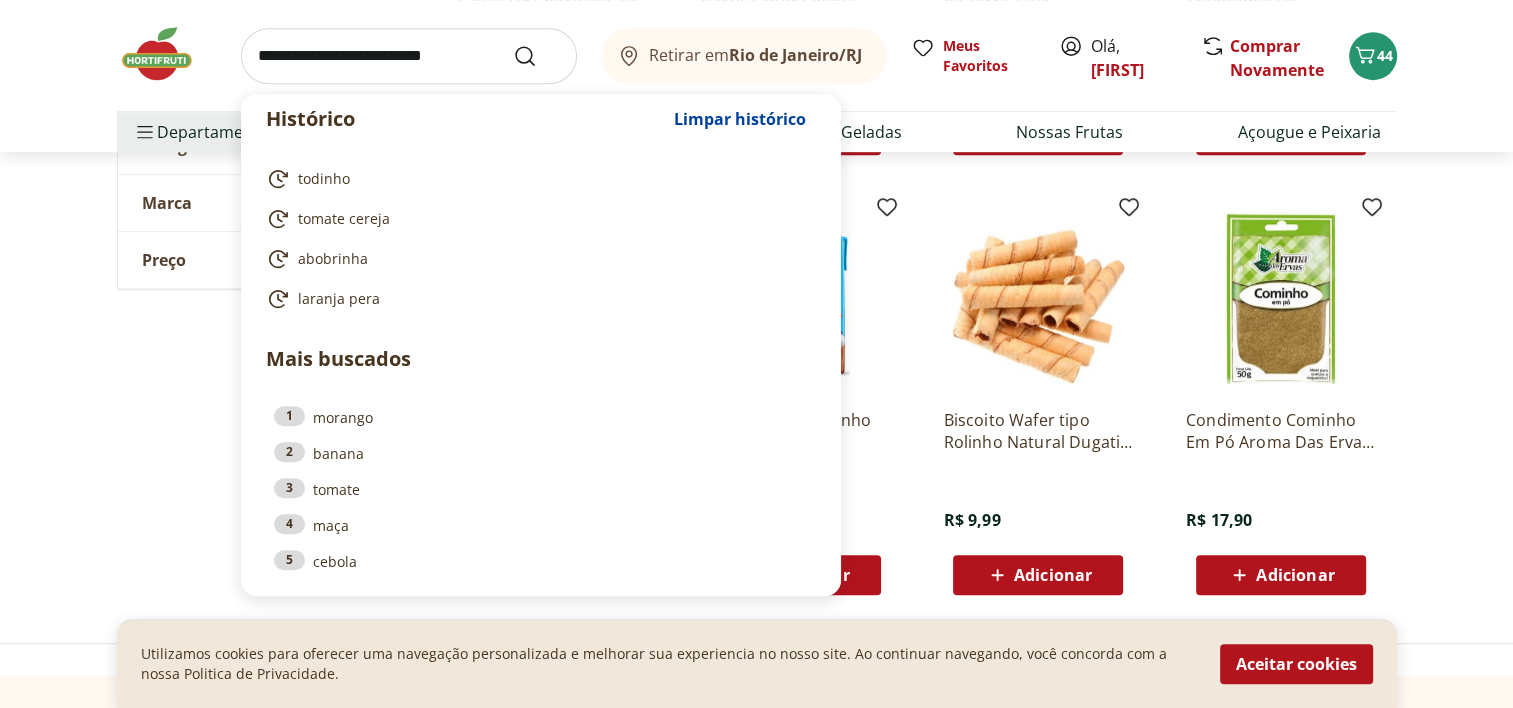 click at bounding box center [409, 56] 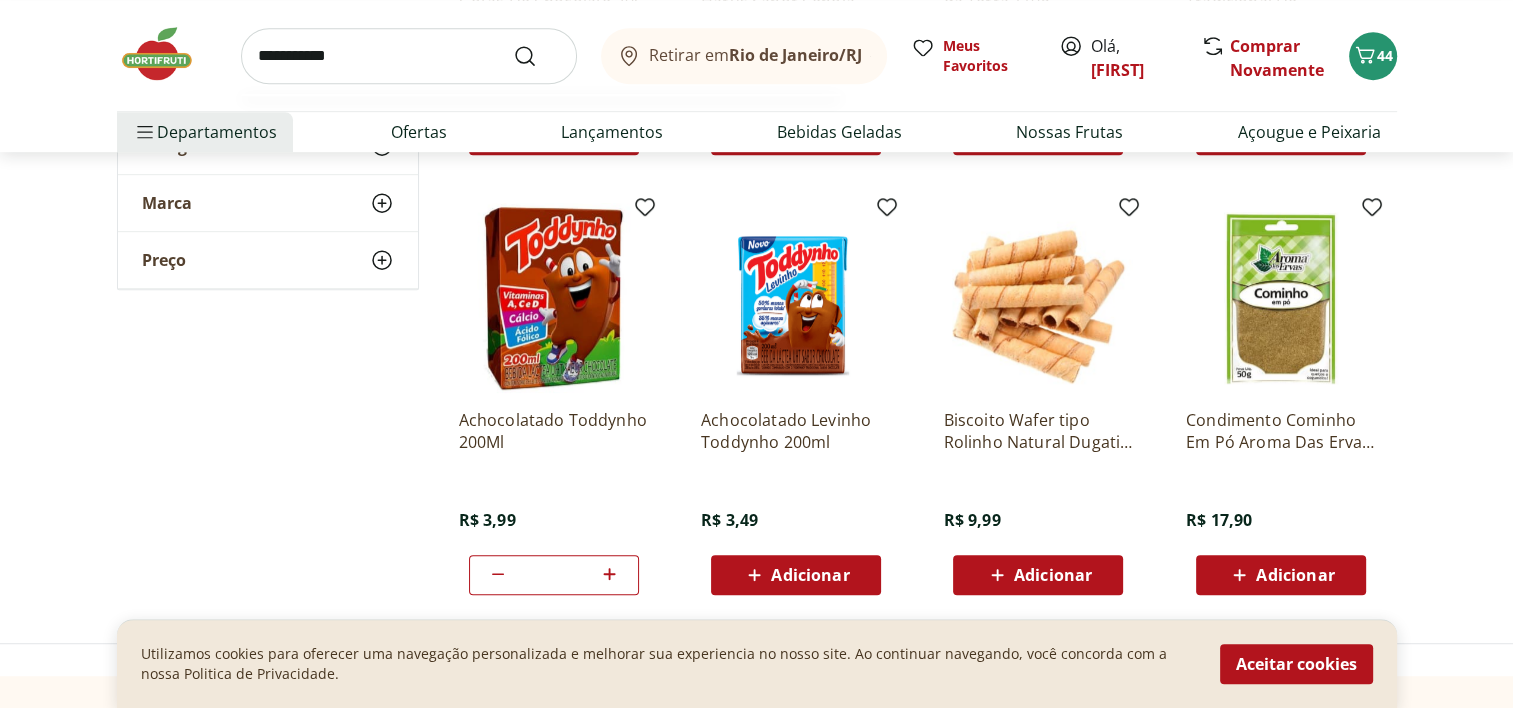 type on "**********" 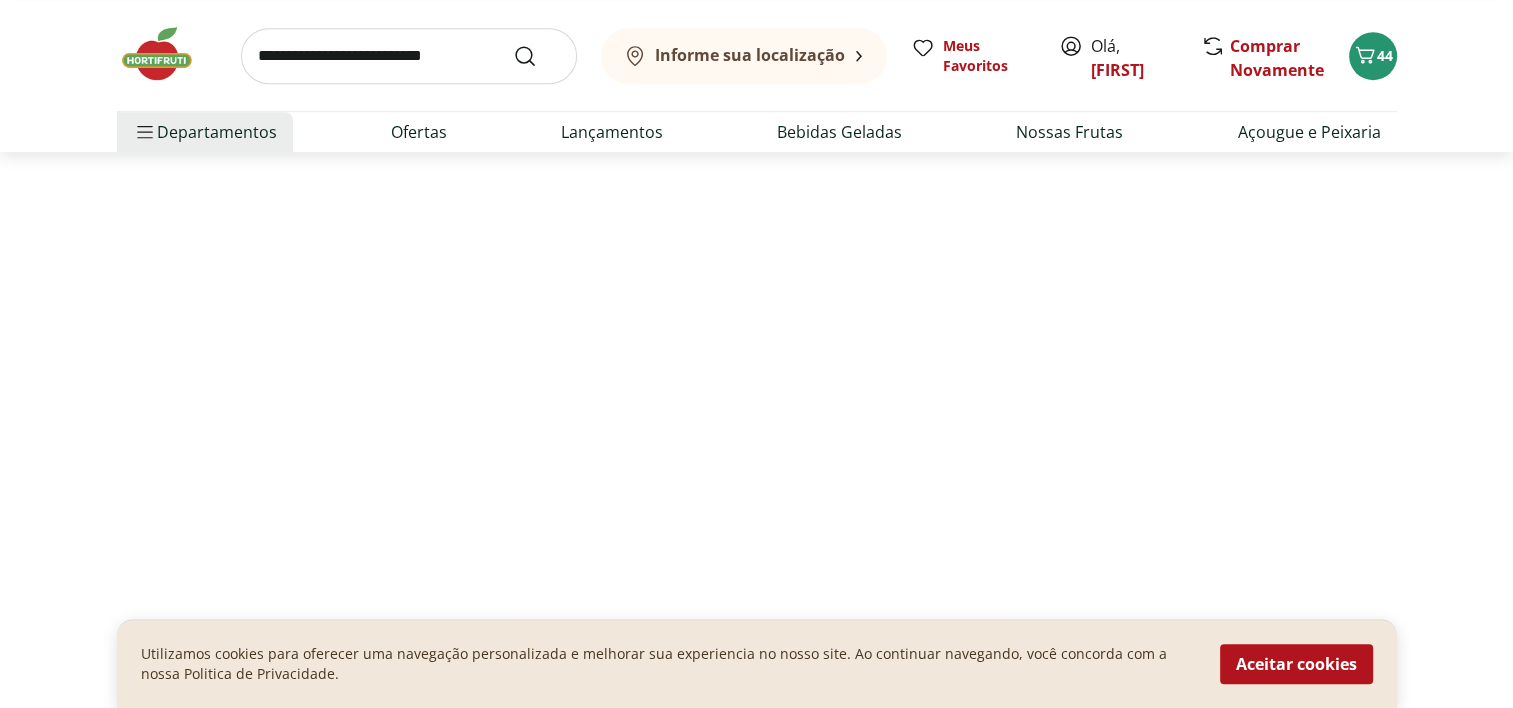 scroll, scrollTop: 0, scrollLeft: 0, axis: both 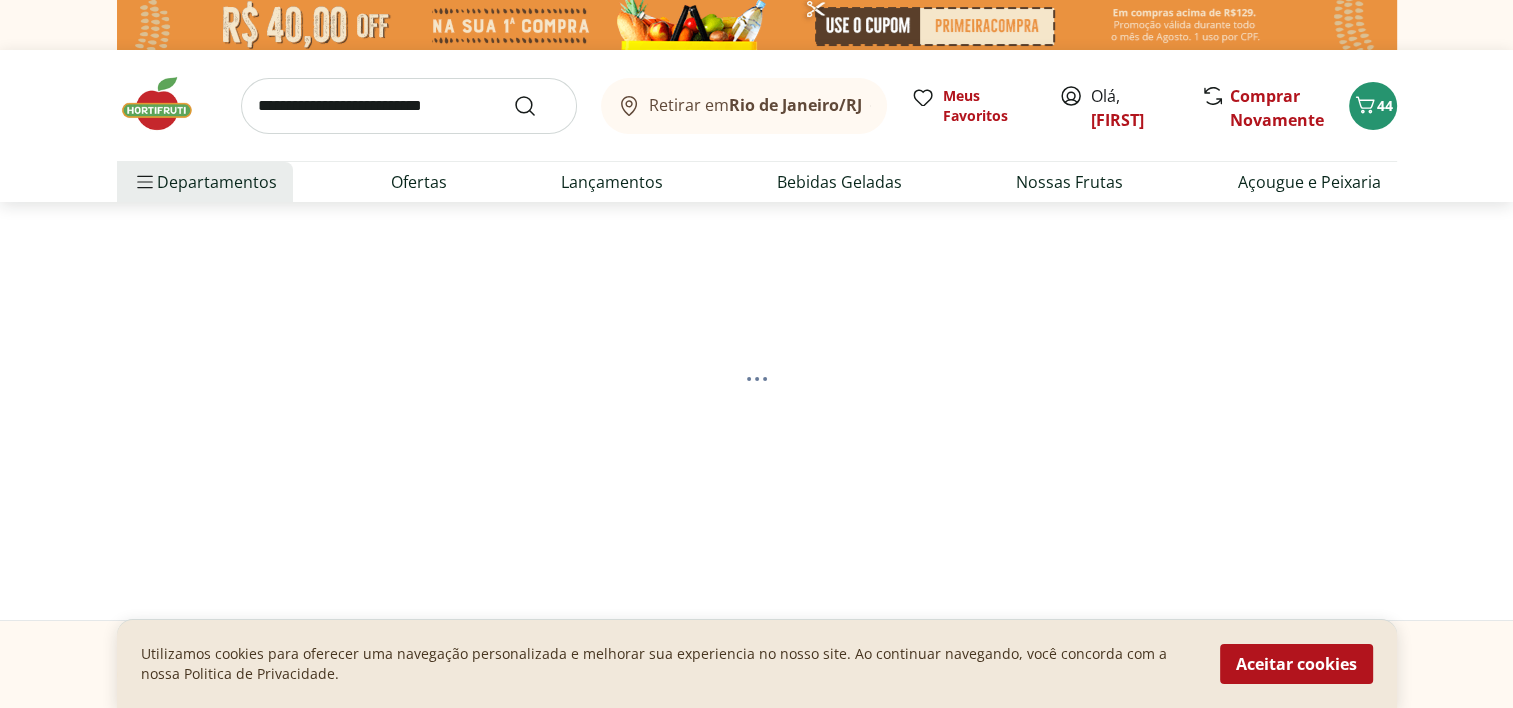 select on "**********" 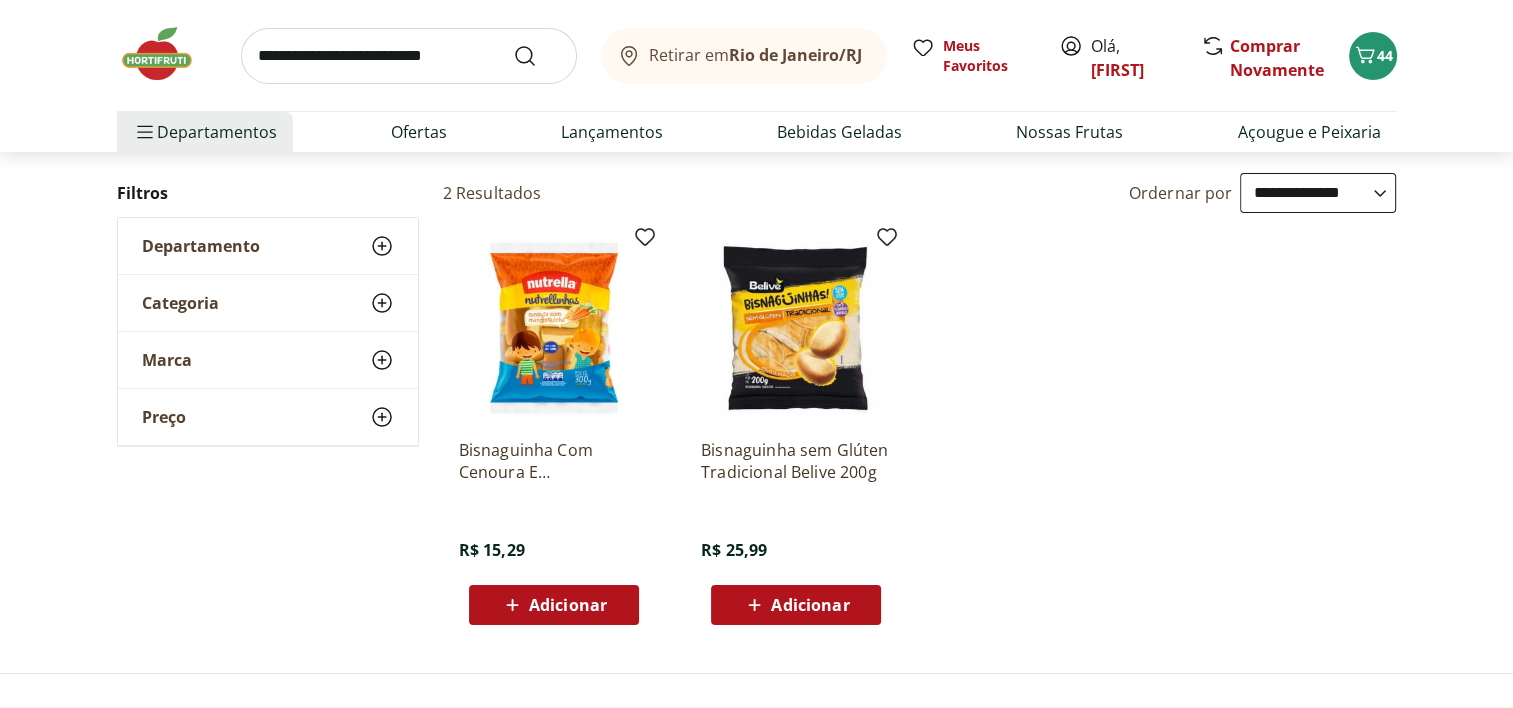 scroll, scrollTop: 200, scrollLeft: 0, axis: vertical 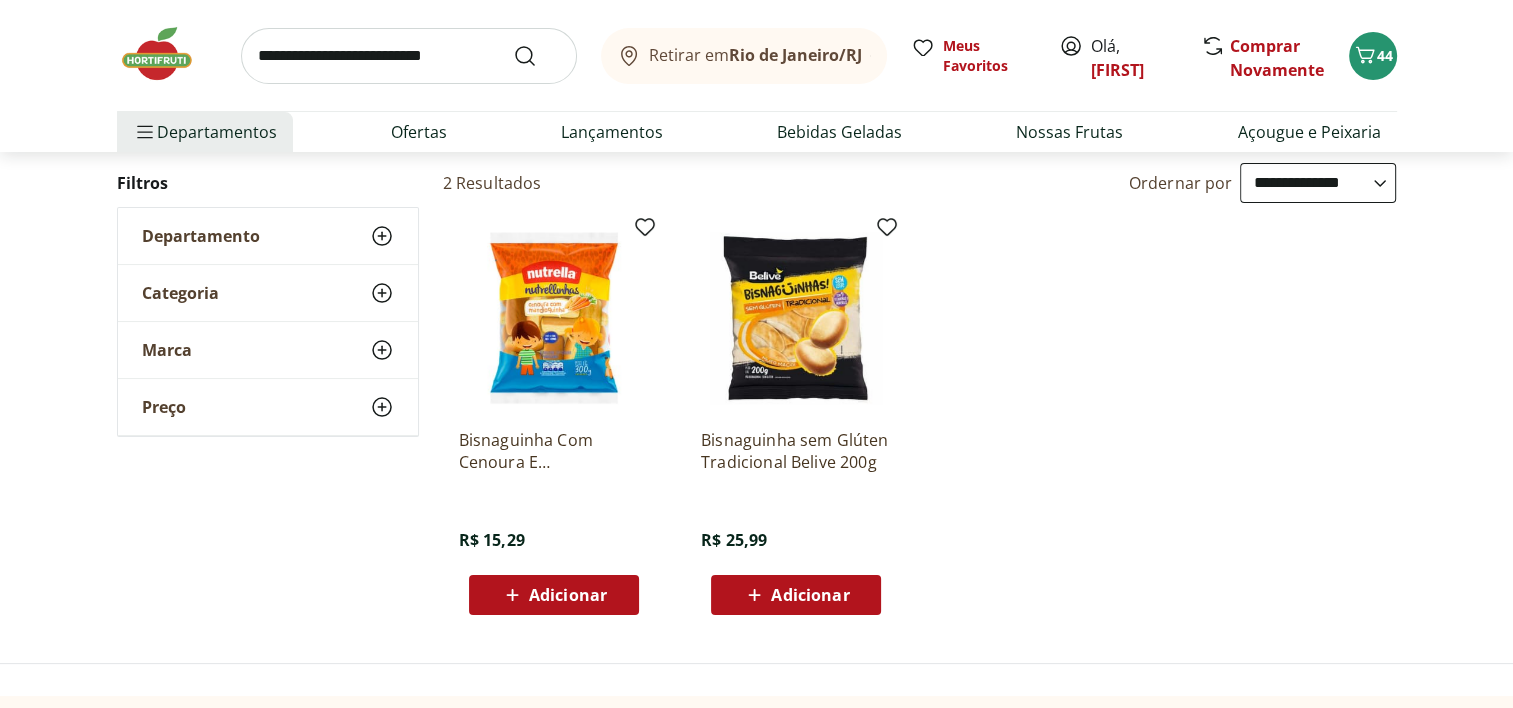 click on "Adicionar" at bounding box center [568, 595] 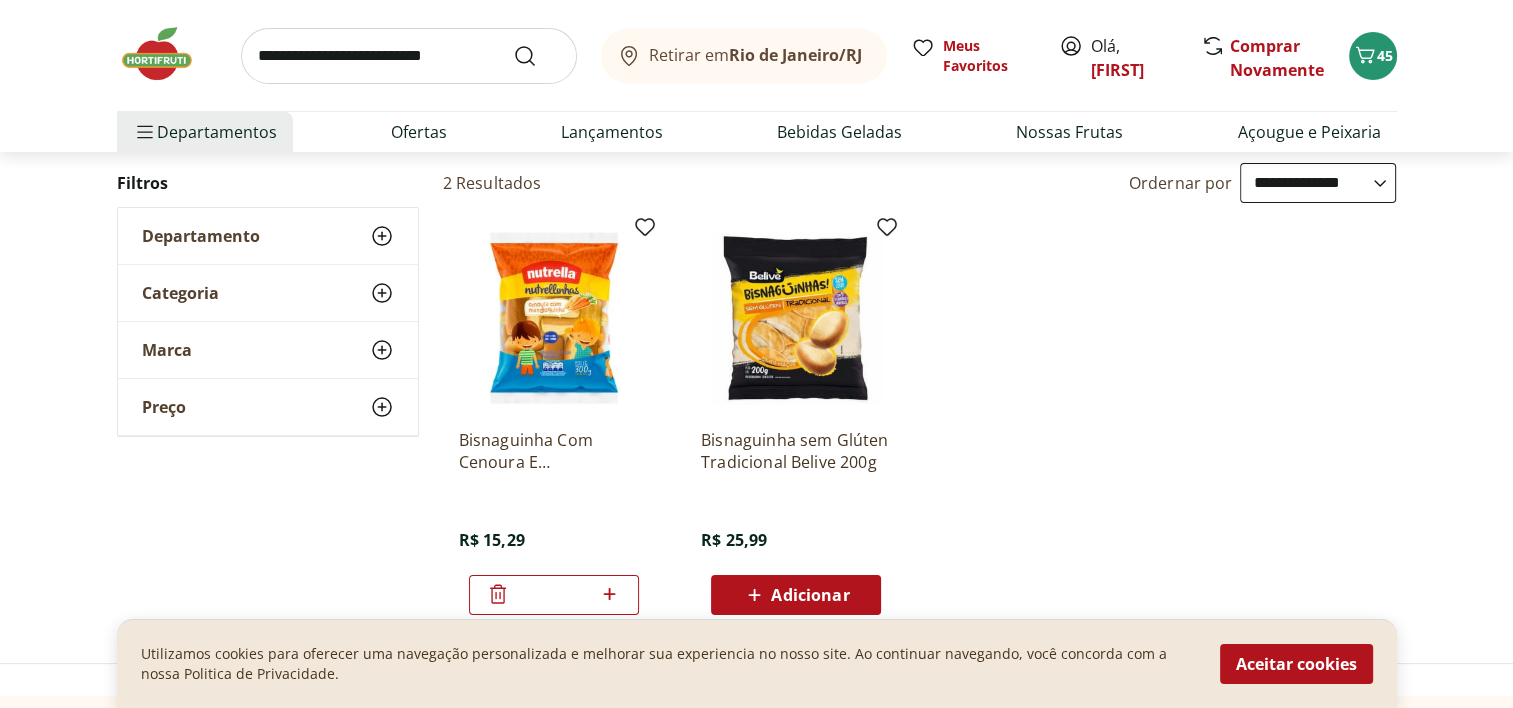 click at bounding box center (409, 56) 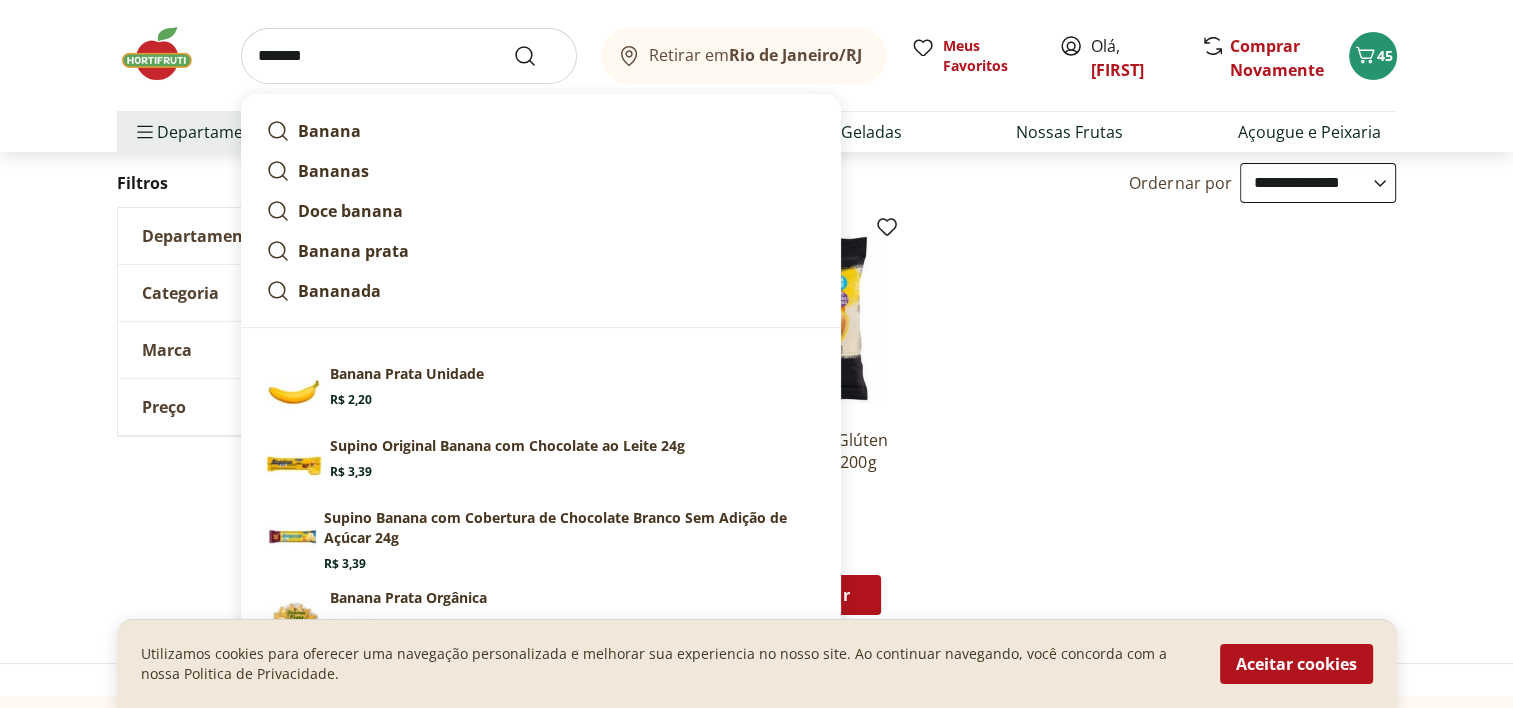 click on "*******" at bounding box center [409, 56] 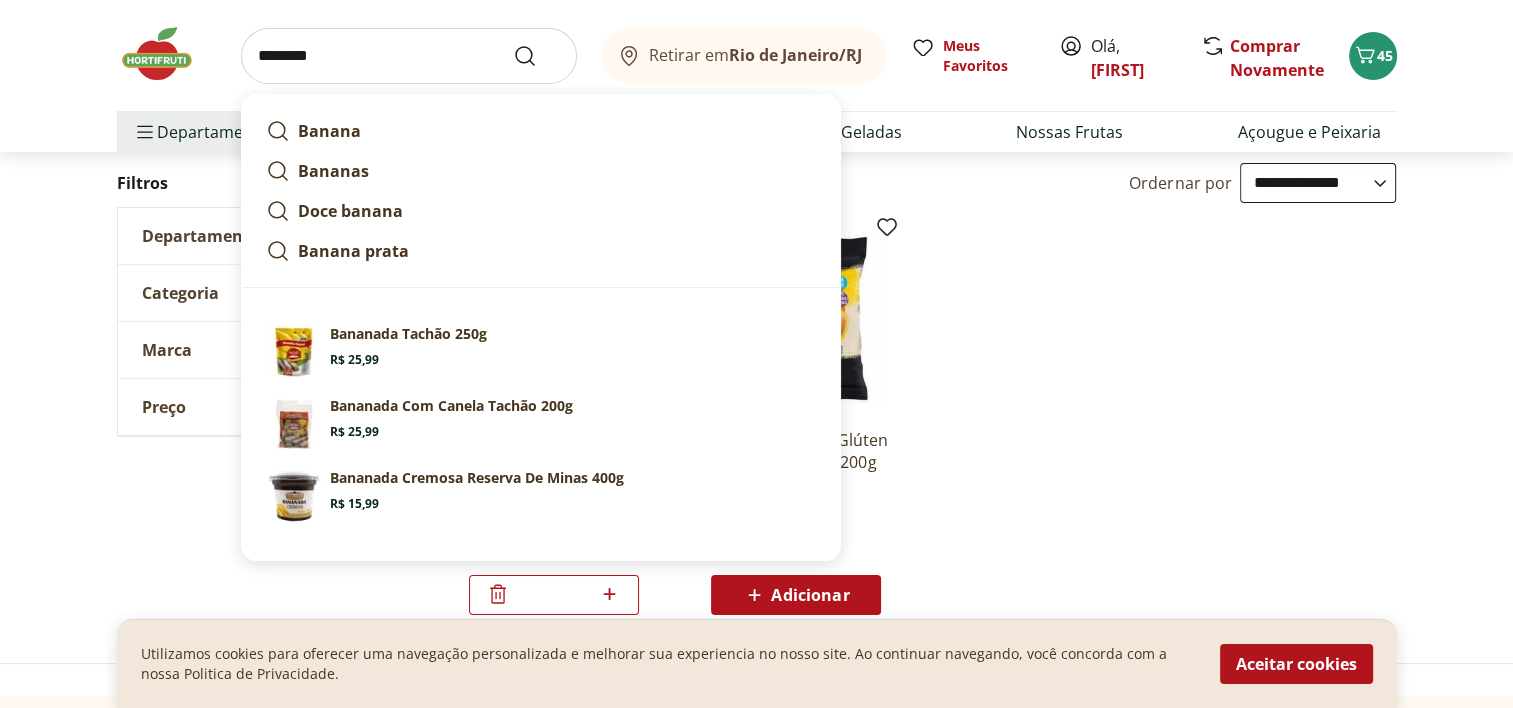 click on "********" at bounding box center (409, 56) 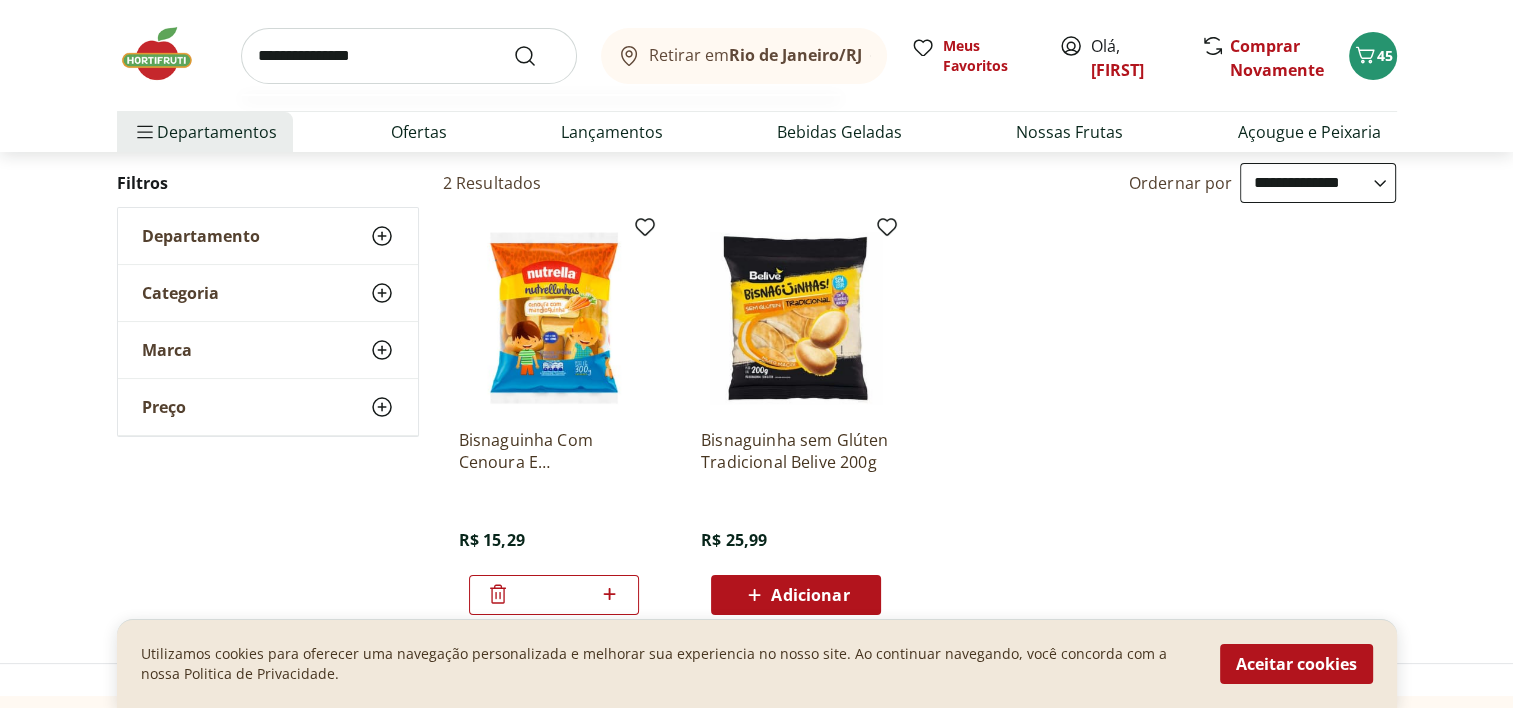type on "**********" 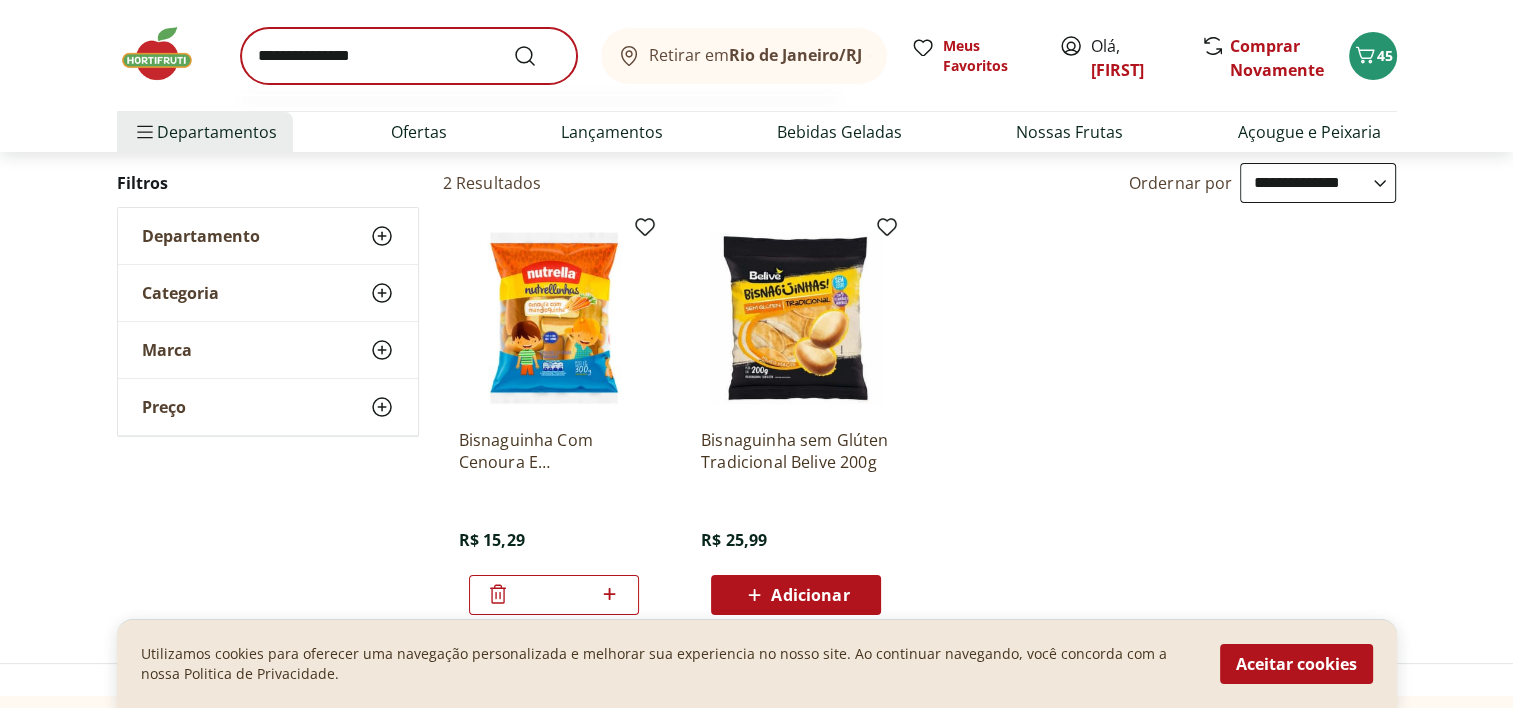 scroll, scrollTop: 0, scrollLeft: 0, axis: both 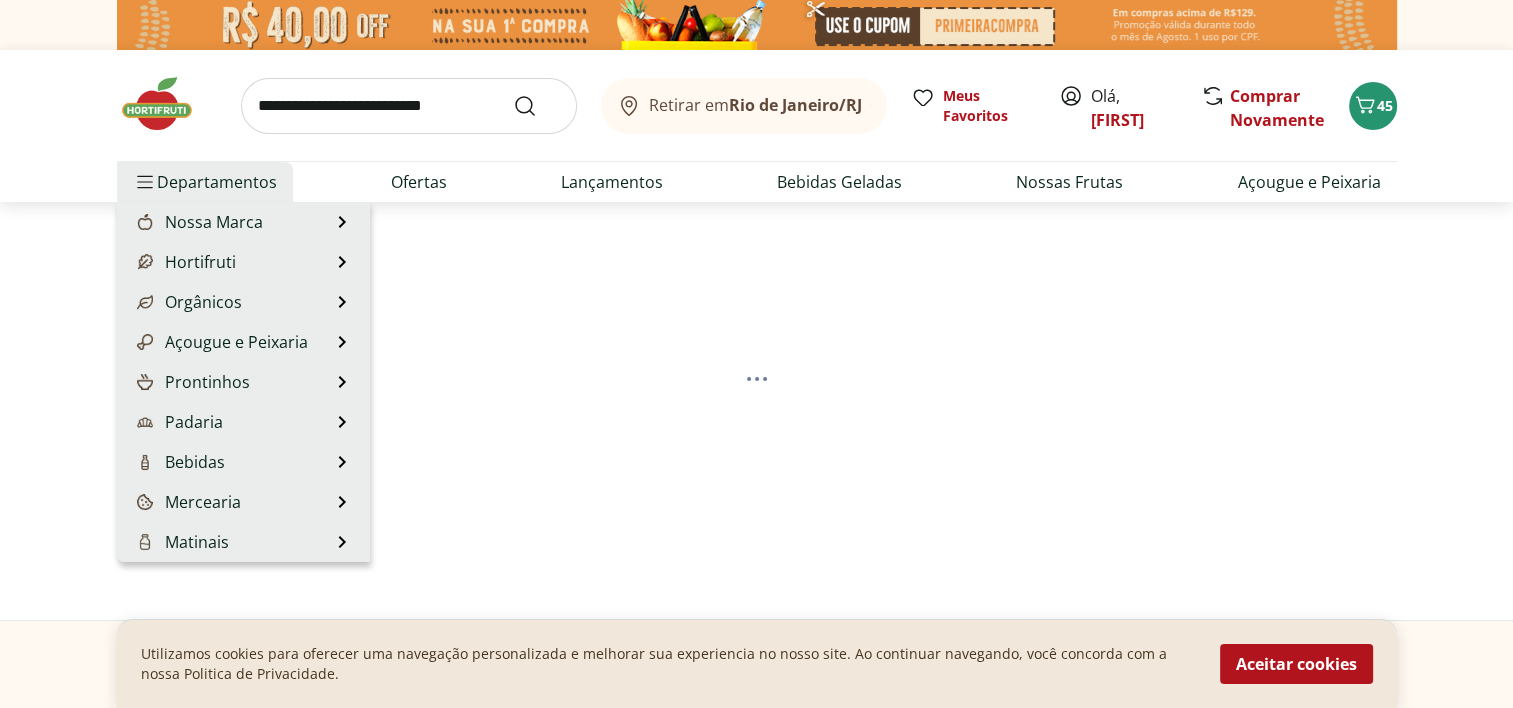 select on "**********" 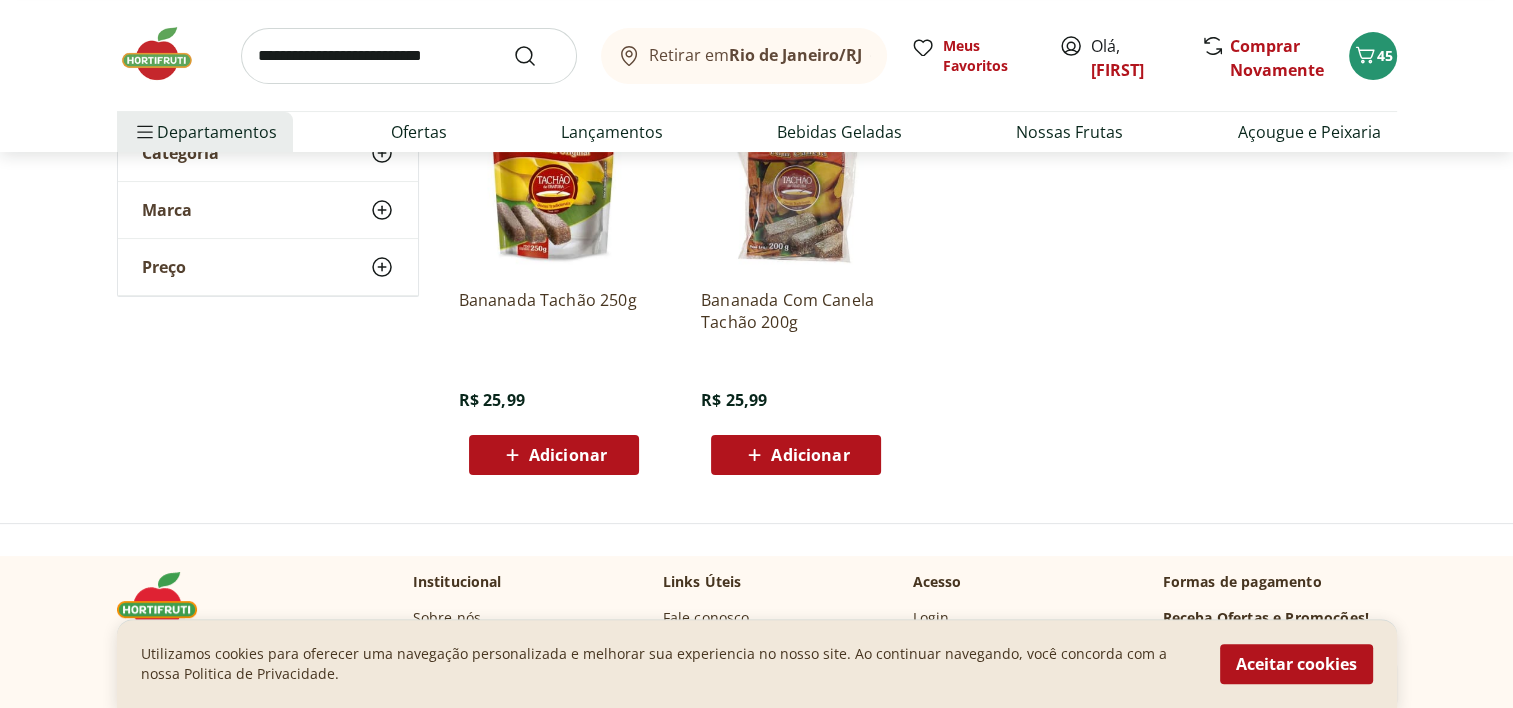 scroll, scrollTop: 0, scrollLeft: 0, axis: both 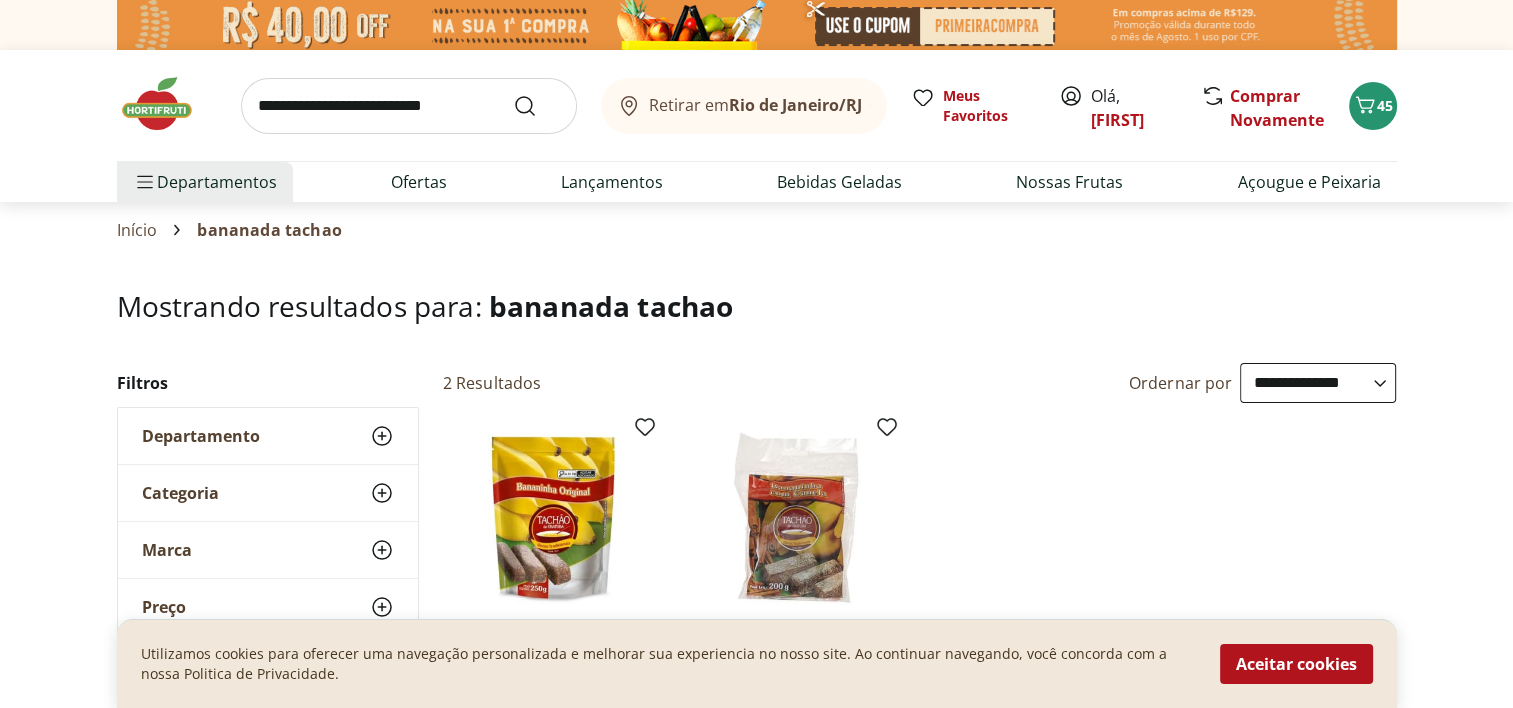click at bounding box center [409, 106] 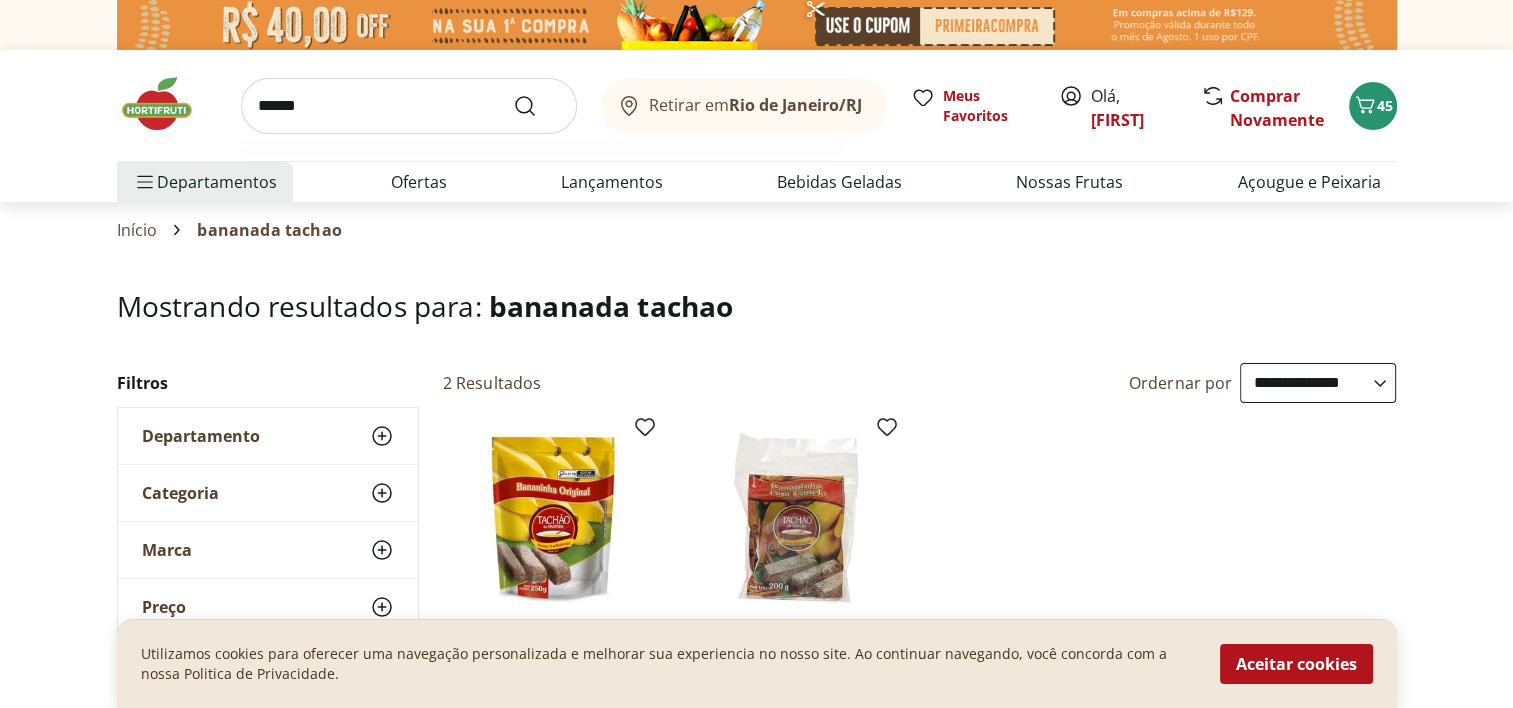 type on "******" 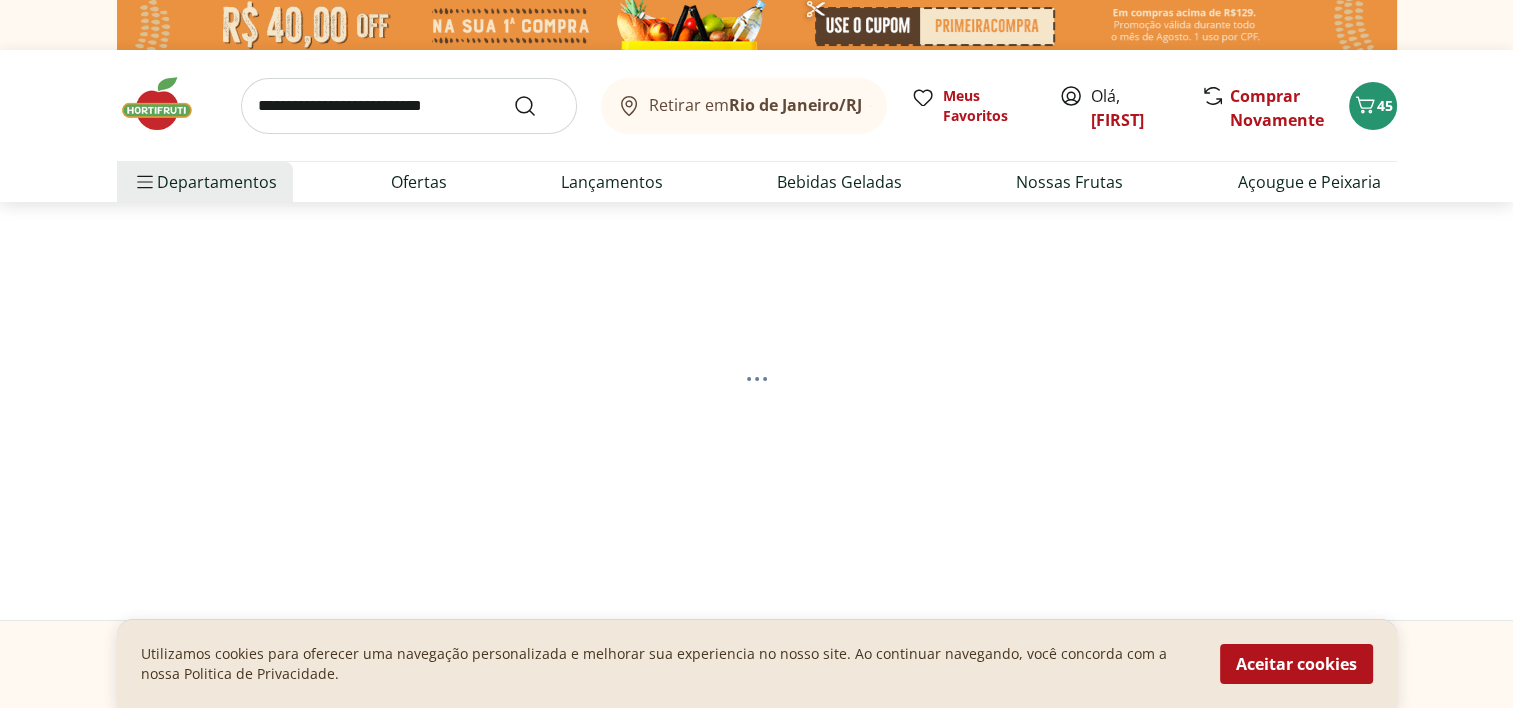 select on "**********" 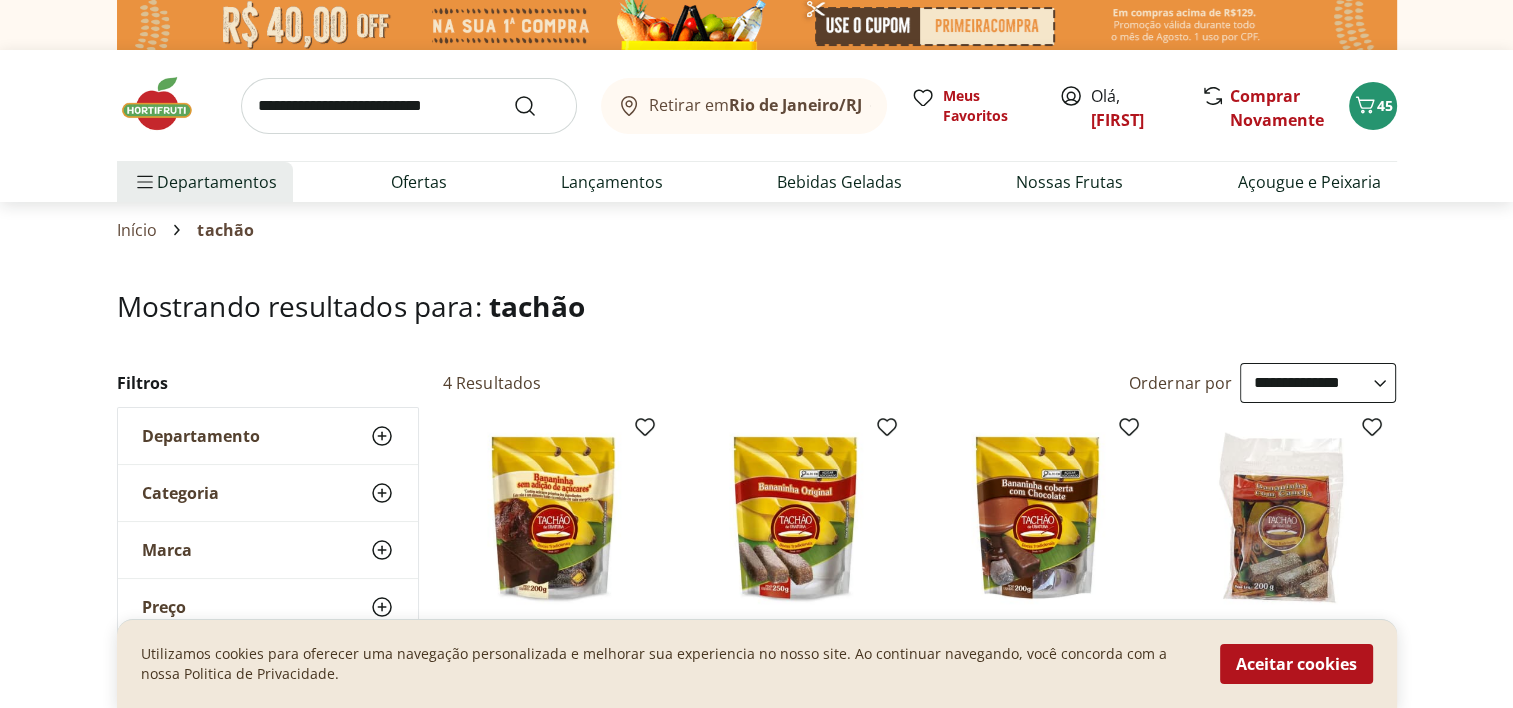 scroll, scrollTop: 8, scrollLeft: 0, axis: vertical 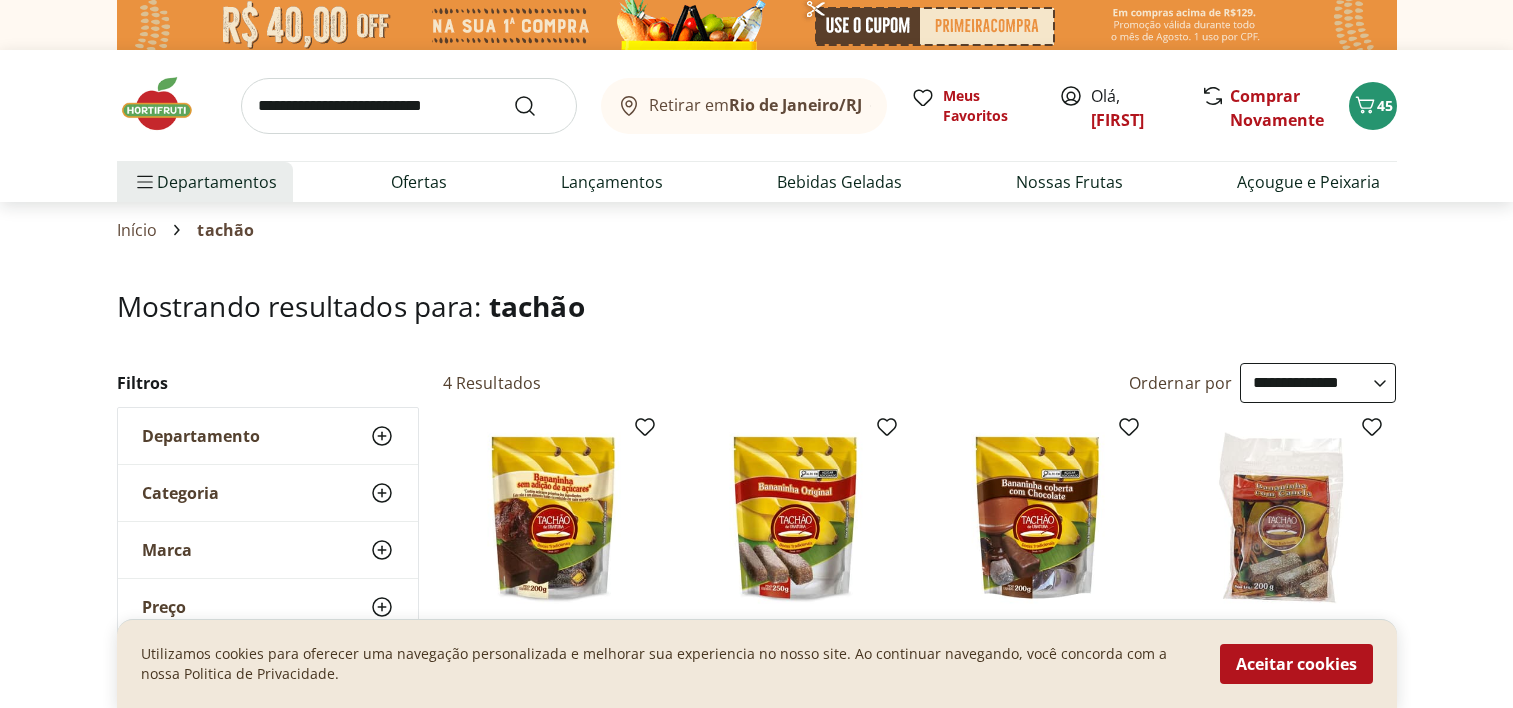 select on "**********" 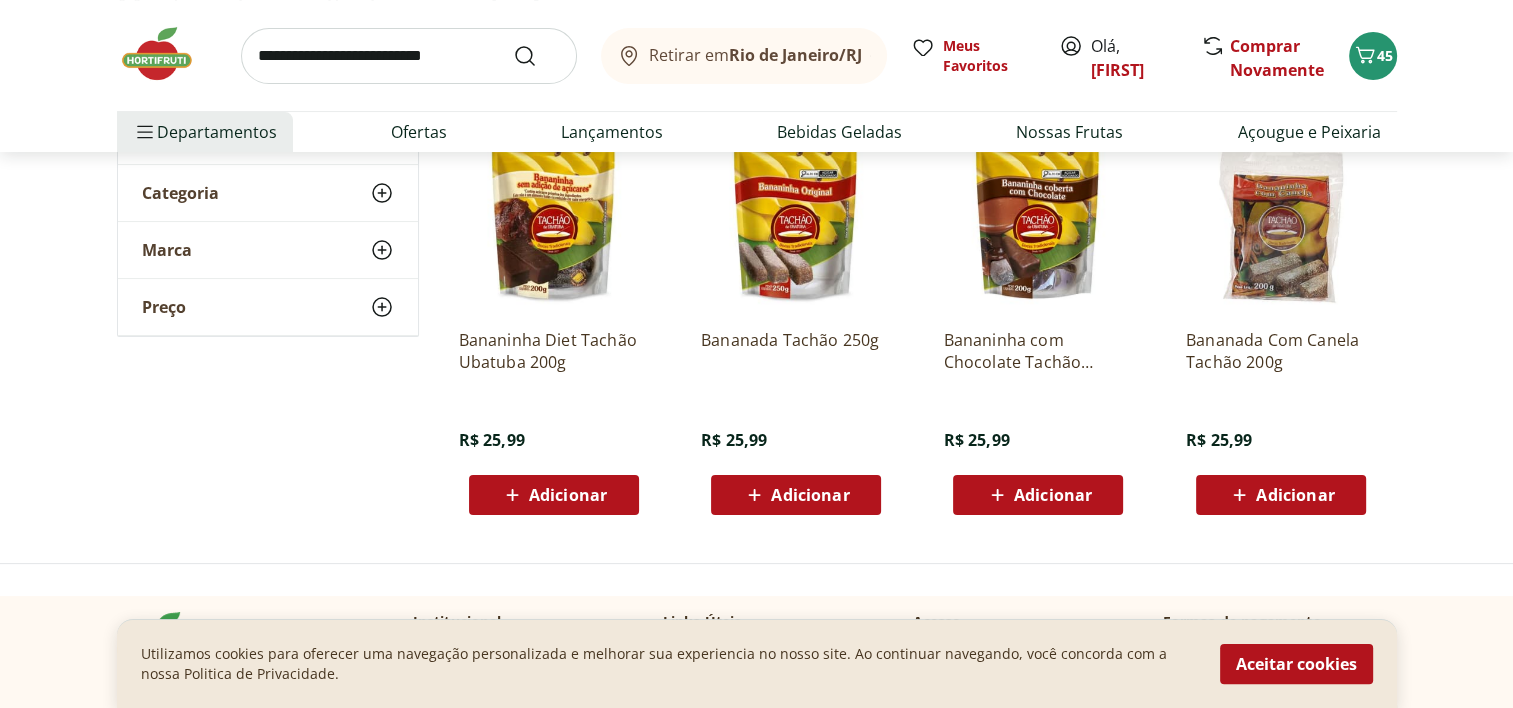 scroll, scrollTop: 0, scrollLeft: 0, axis: both 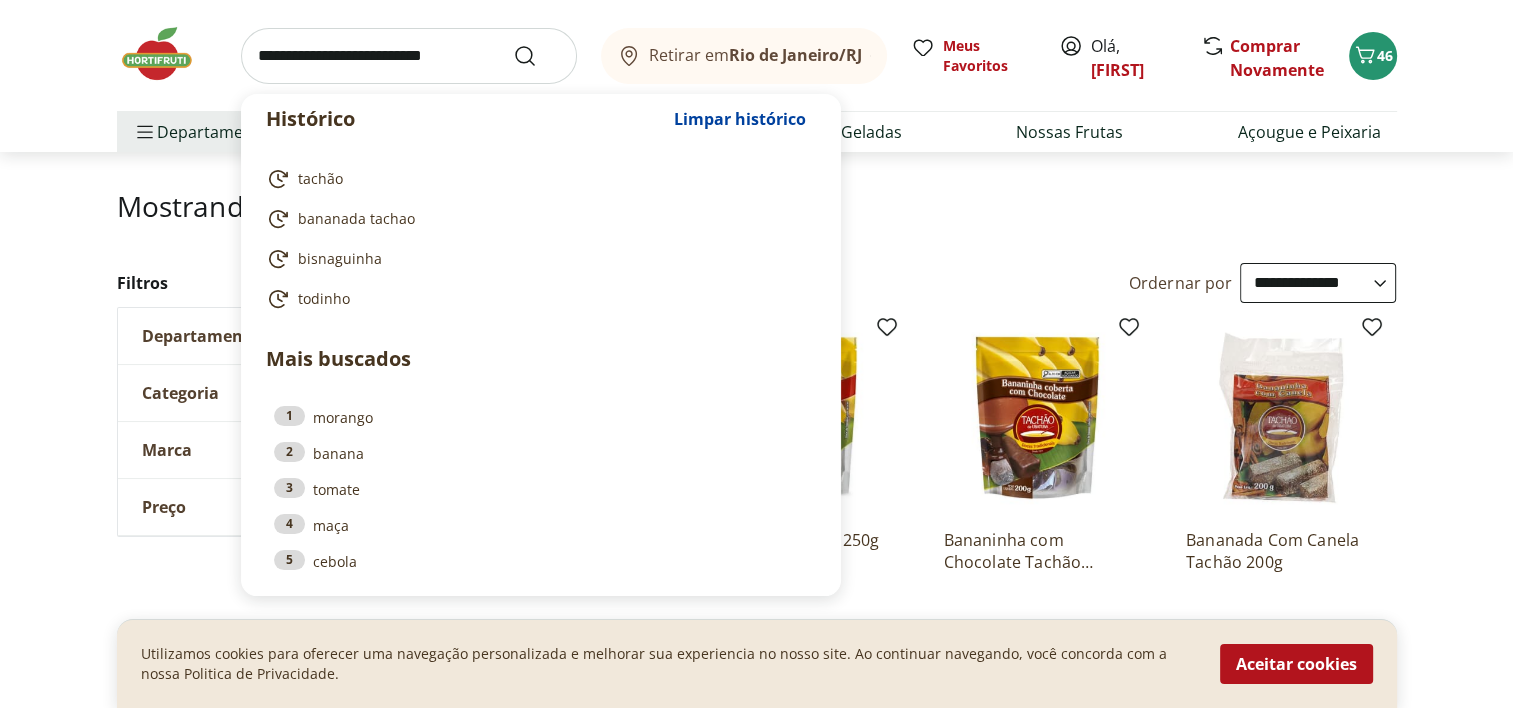 click at bounding box center [409, 56] 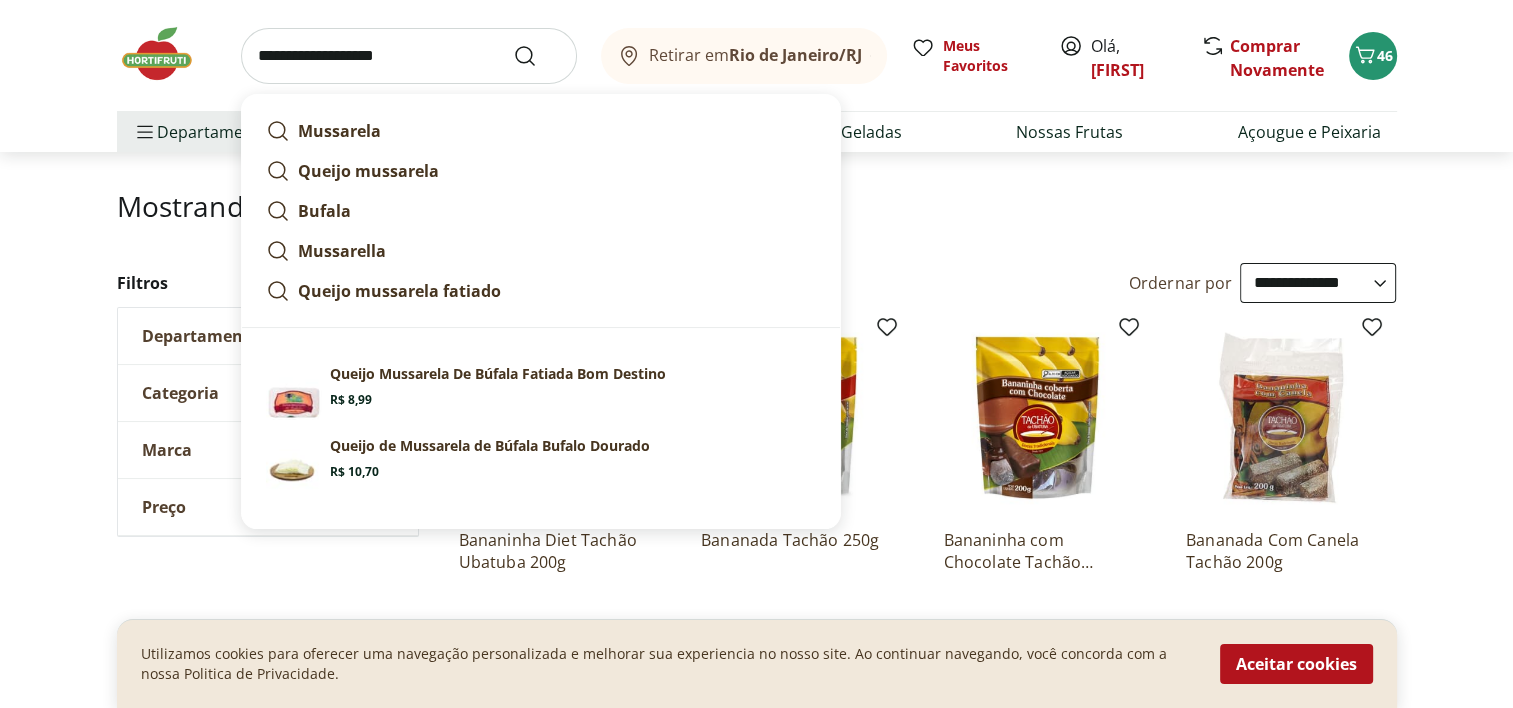 type on "**********" 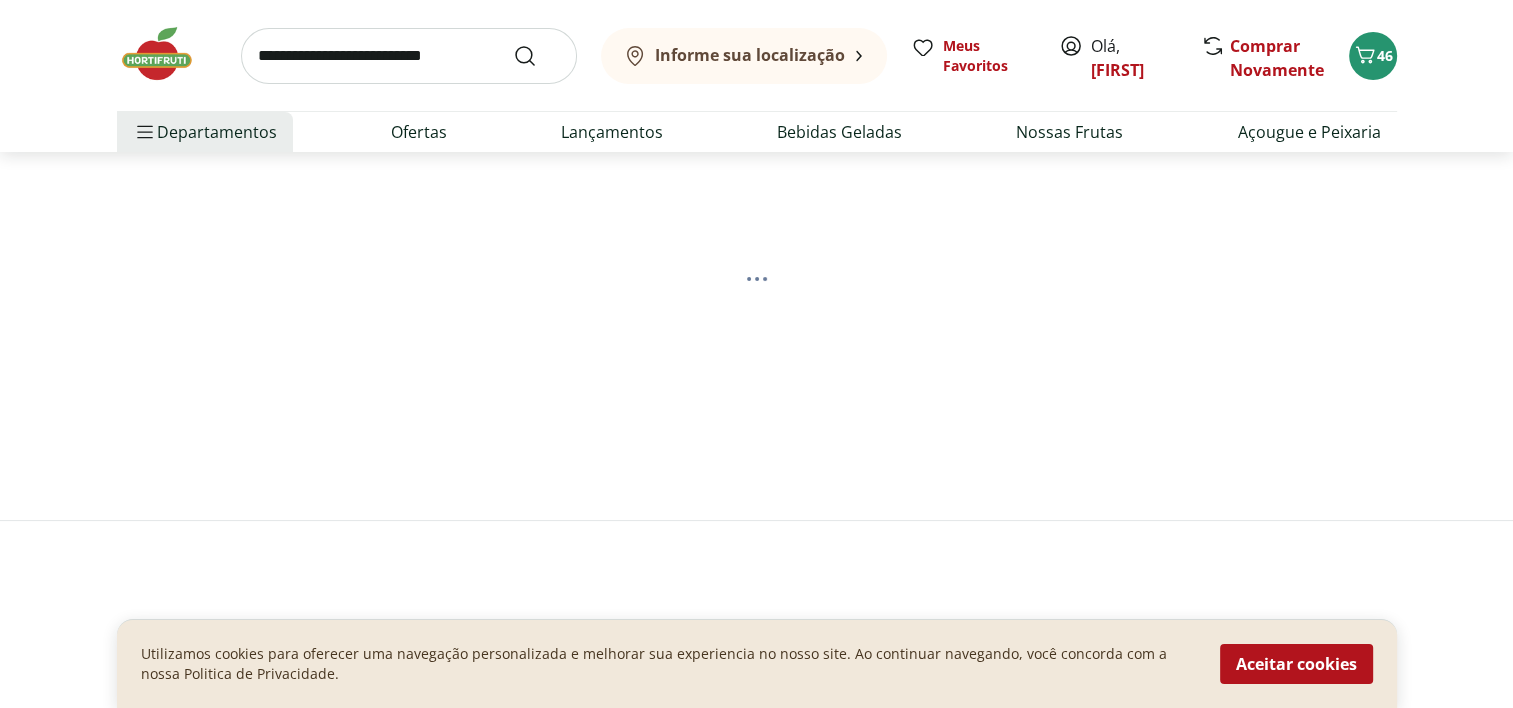 scroll, scrollTop: 0, scrollLeft: 0, axis: both 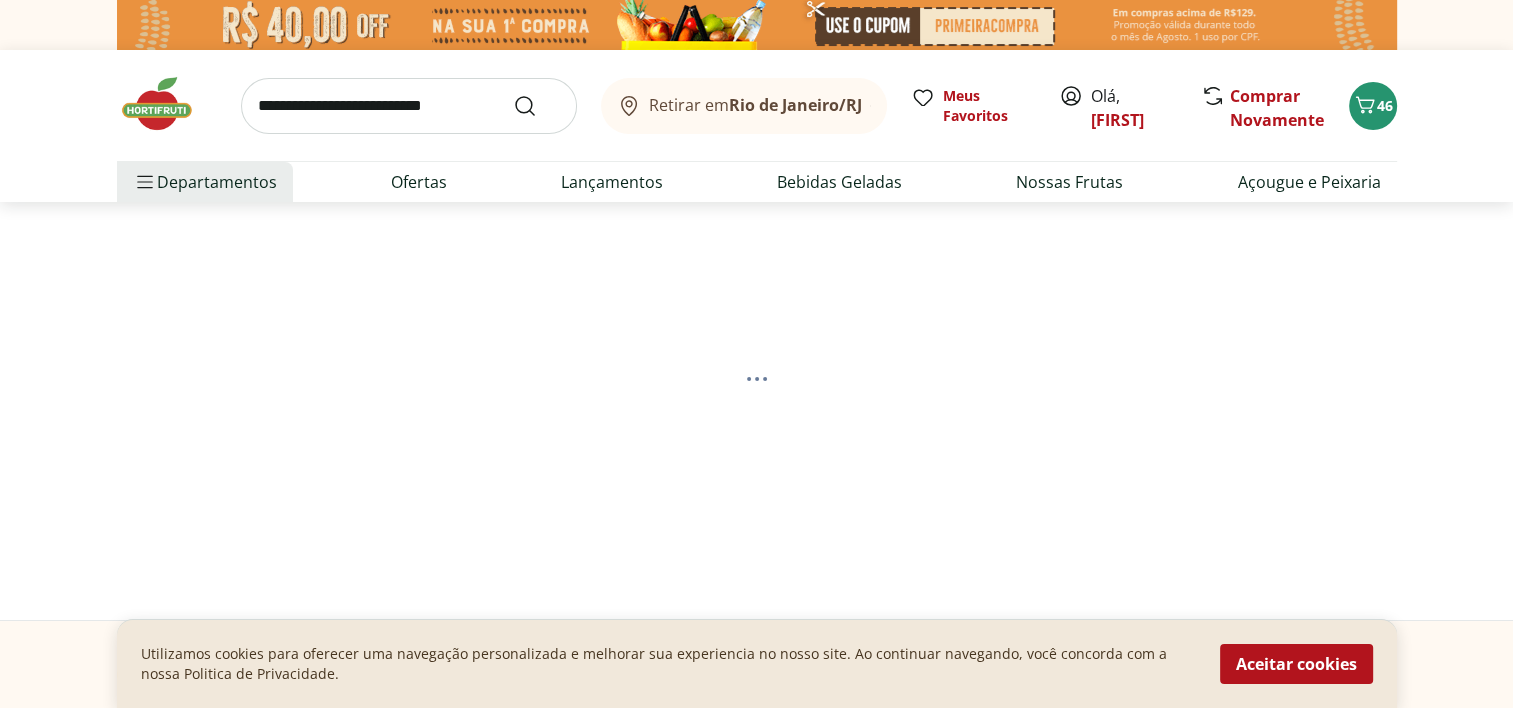 select on "**********" 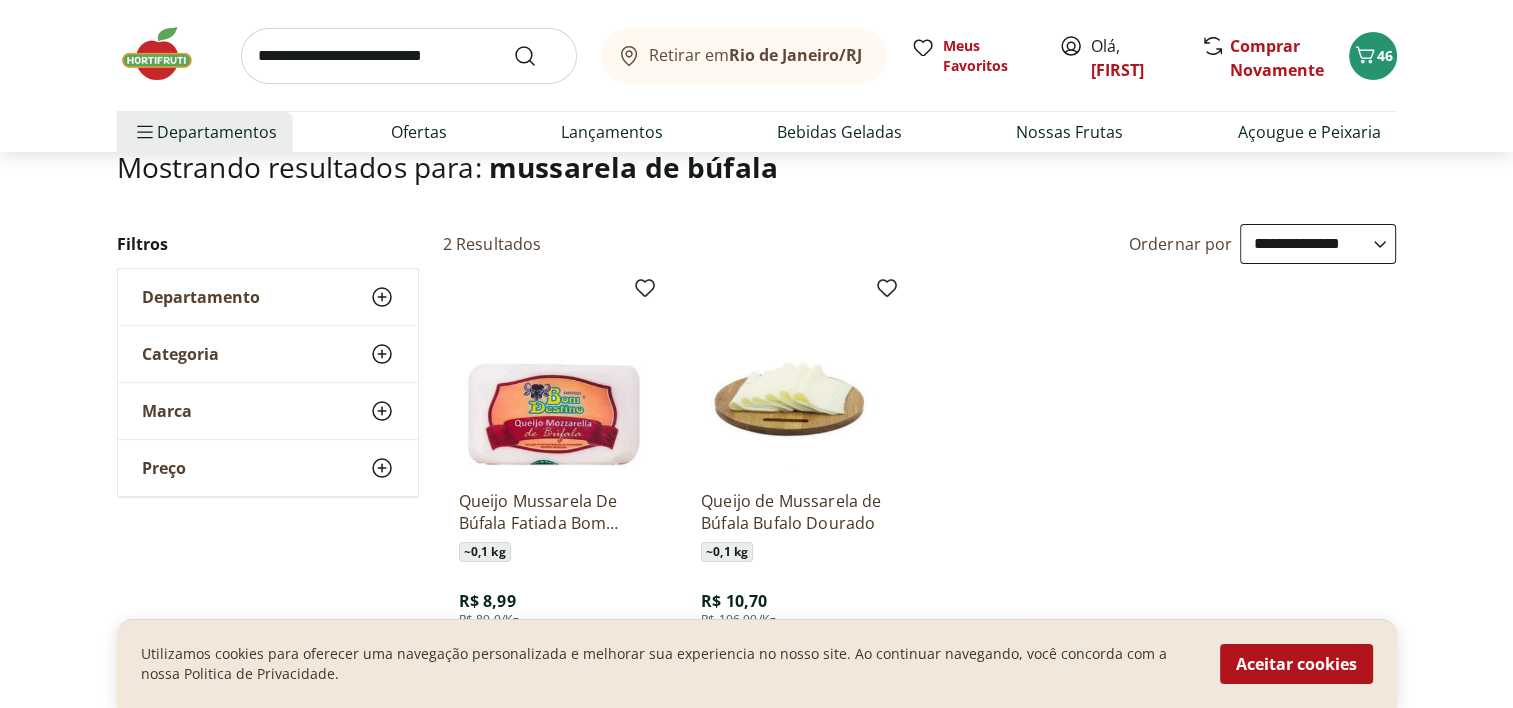 scroll, scrollTop: 200, scrollLeft: 0, axis: vertical 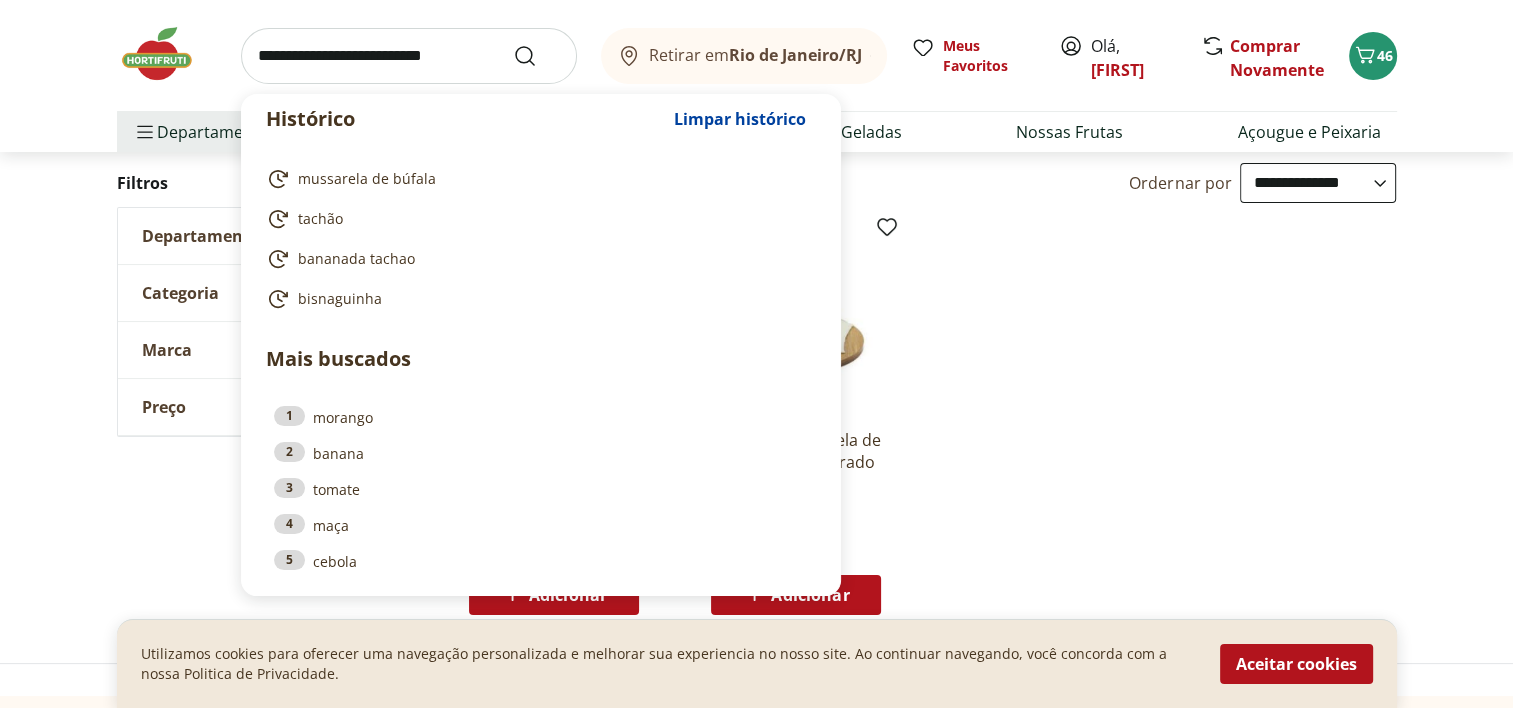 drag, startPoint x: 259, startPoint y: 57, endPoint x: 456, endPoint y: 55, distance: 197.01015 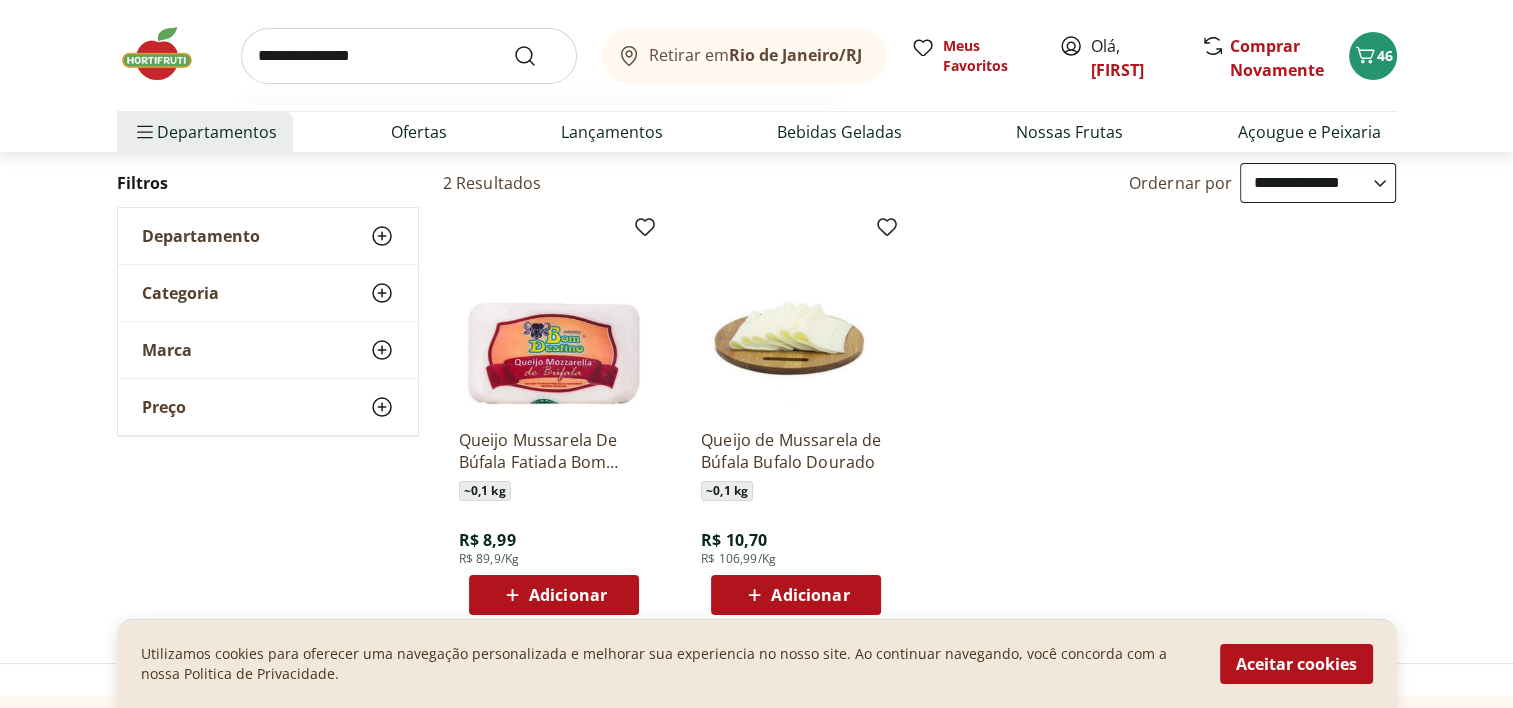 type on "**********" 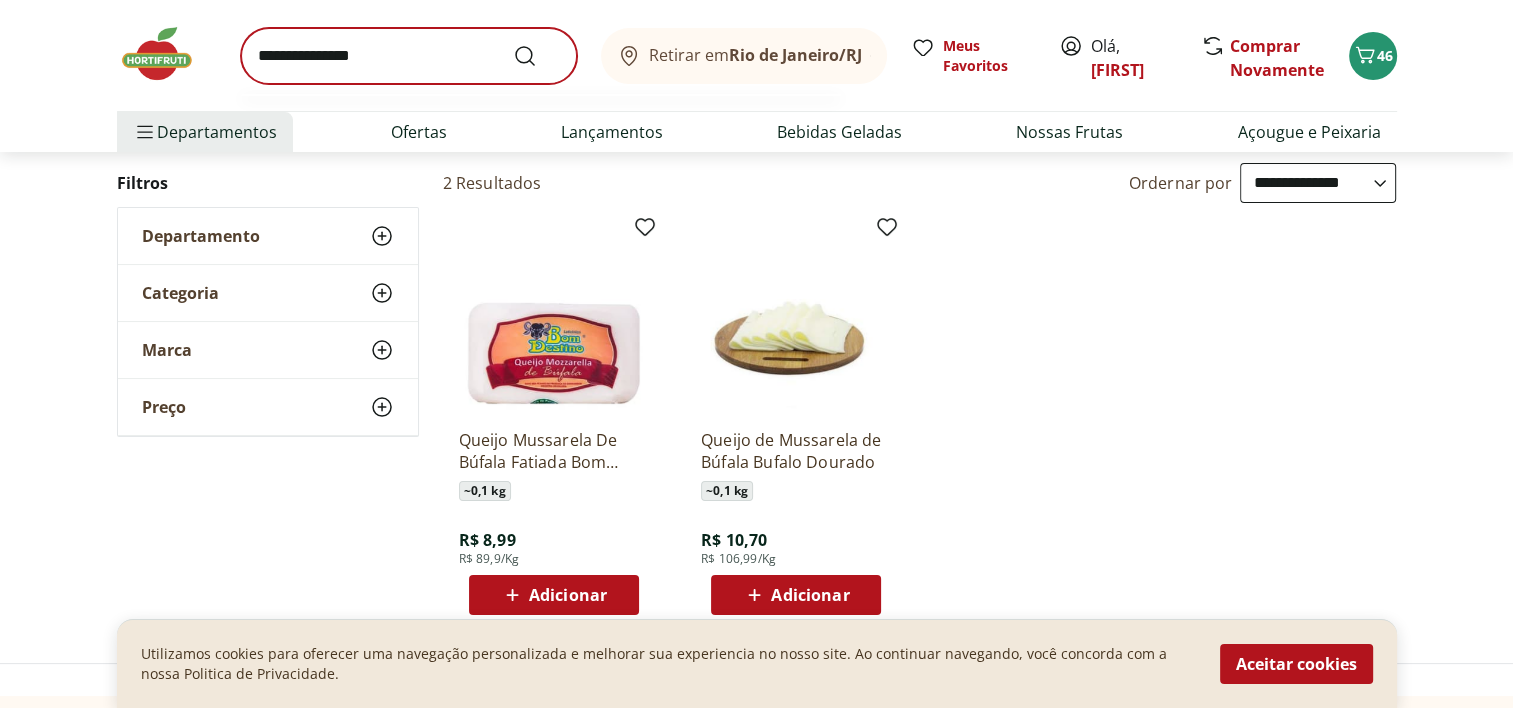 scroll, scrollTop: 0, scrollLeft: 0, axis: both 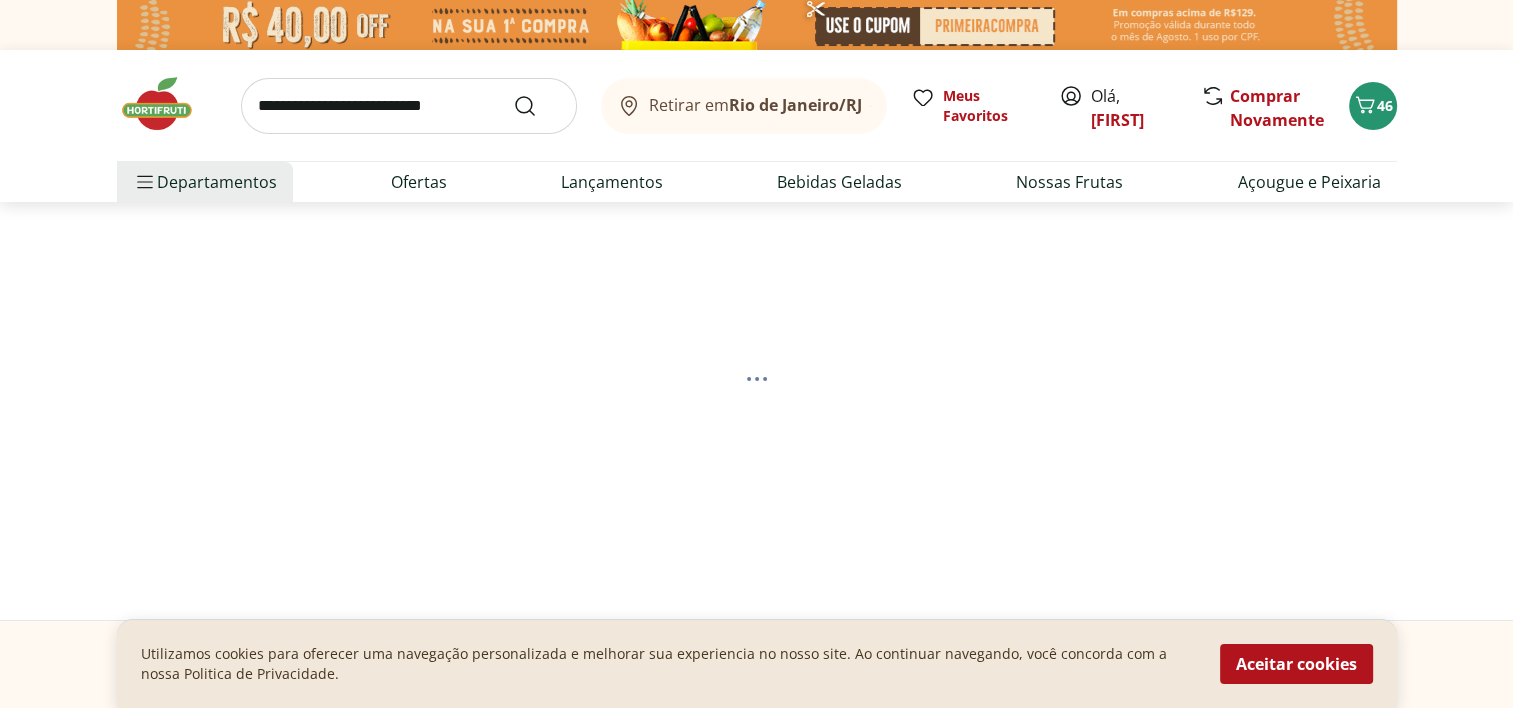 select on "**********" 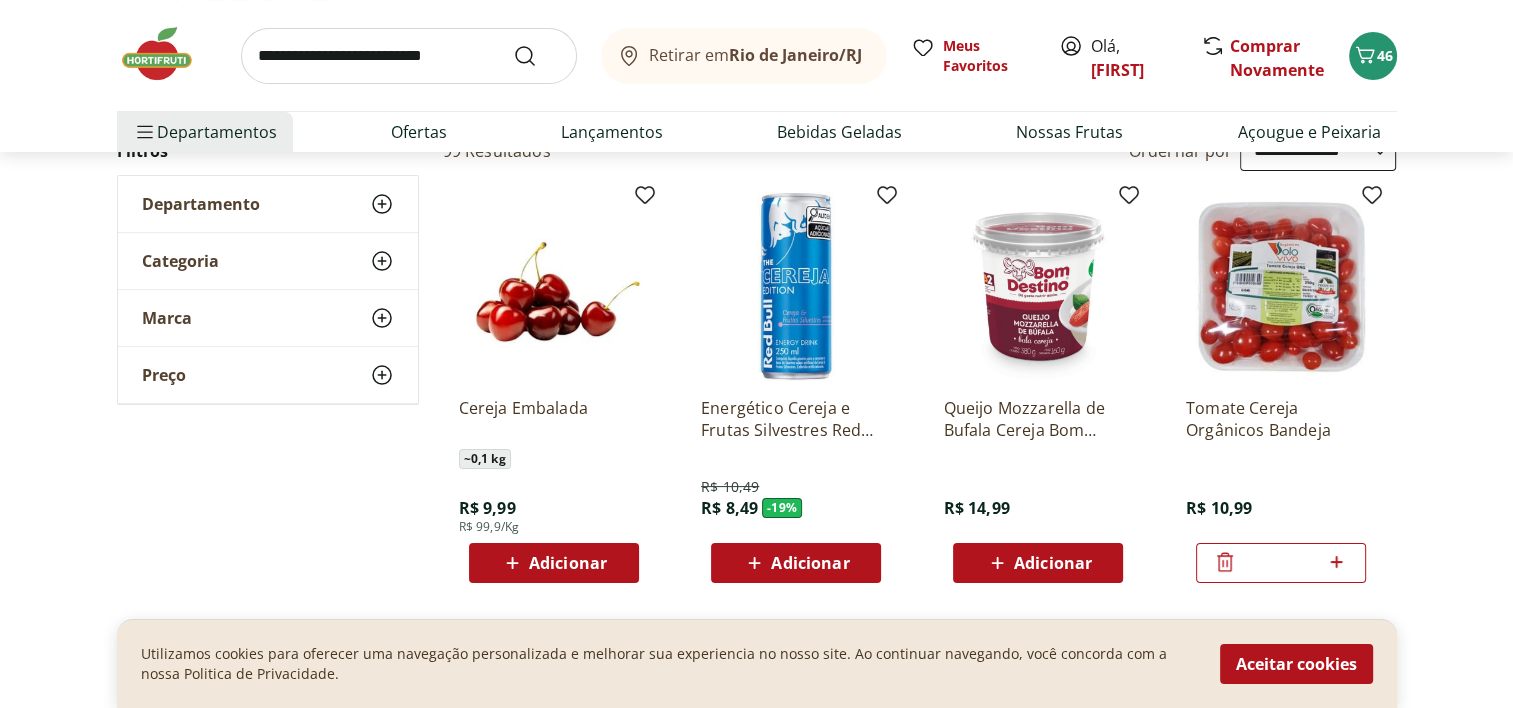 scroll, scrollTop: 100, scrollLeft: 0, axis: vertical 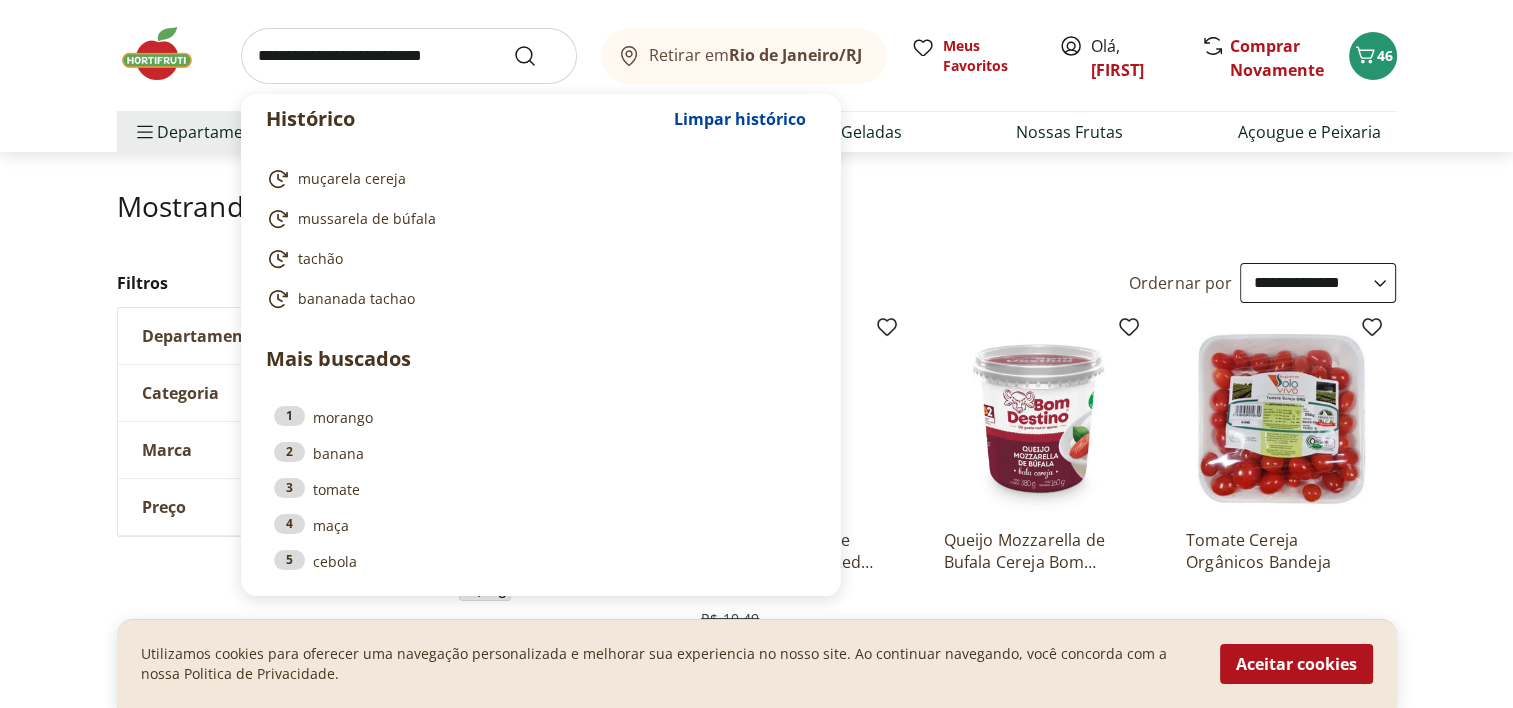 click at bounding box center (409, 56) 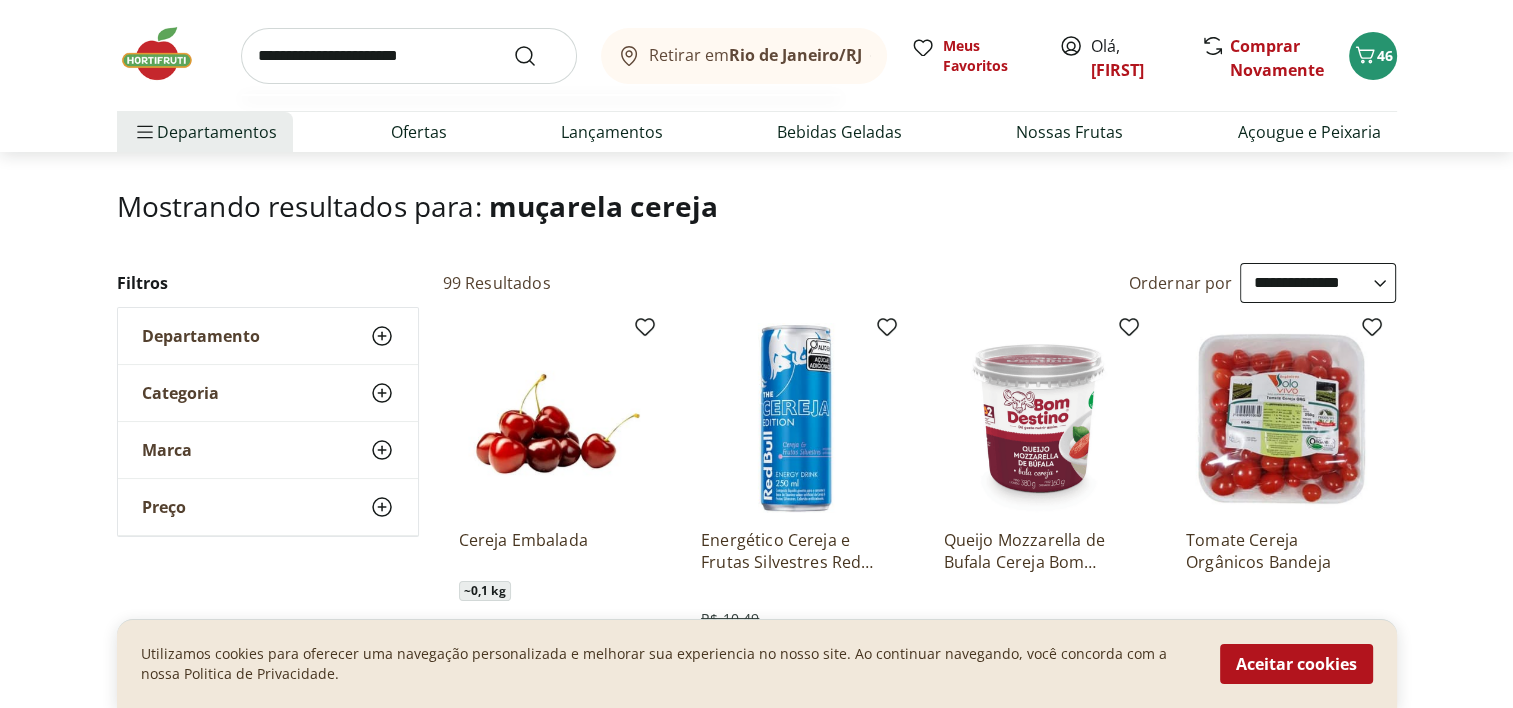 type on "**********" 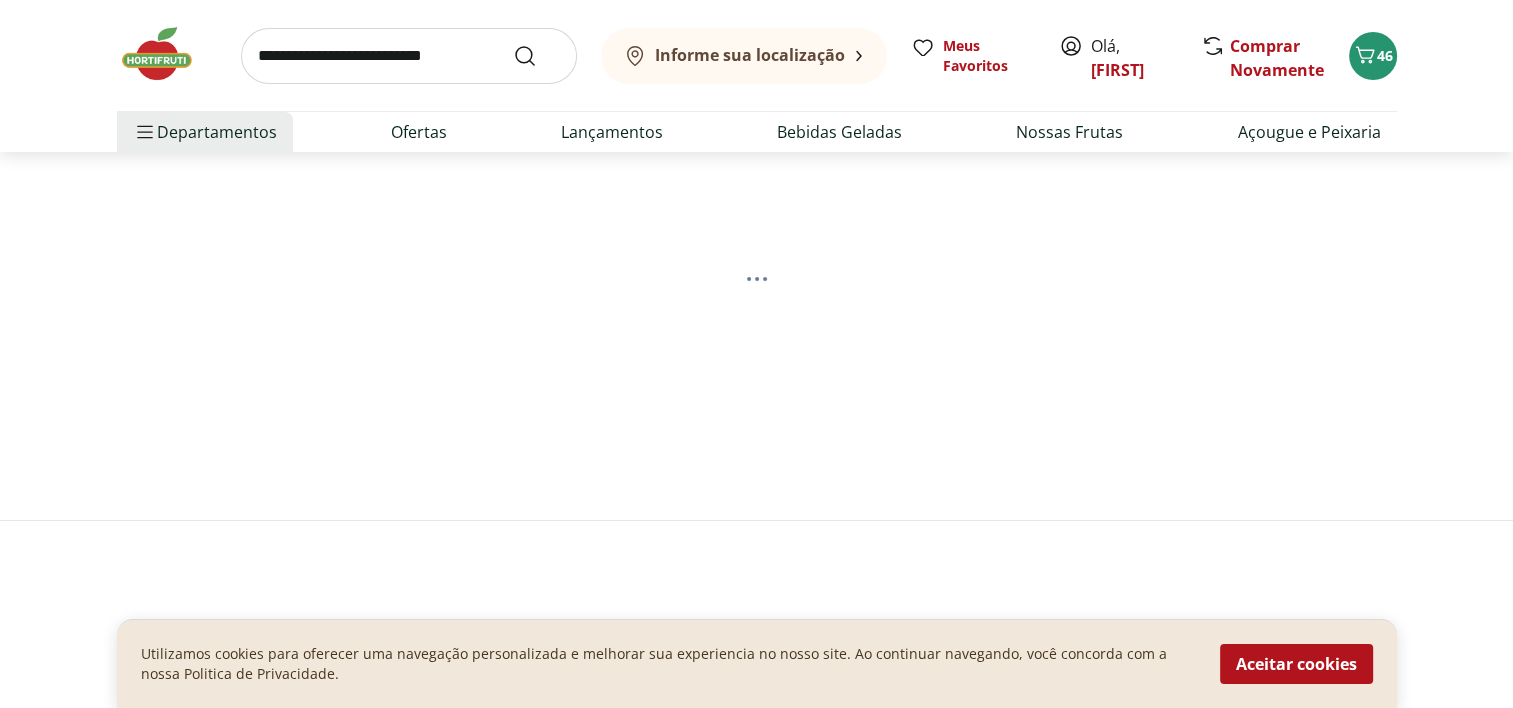 scroll, scrollTop: 0, scrollLeft: 0, axis: both 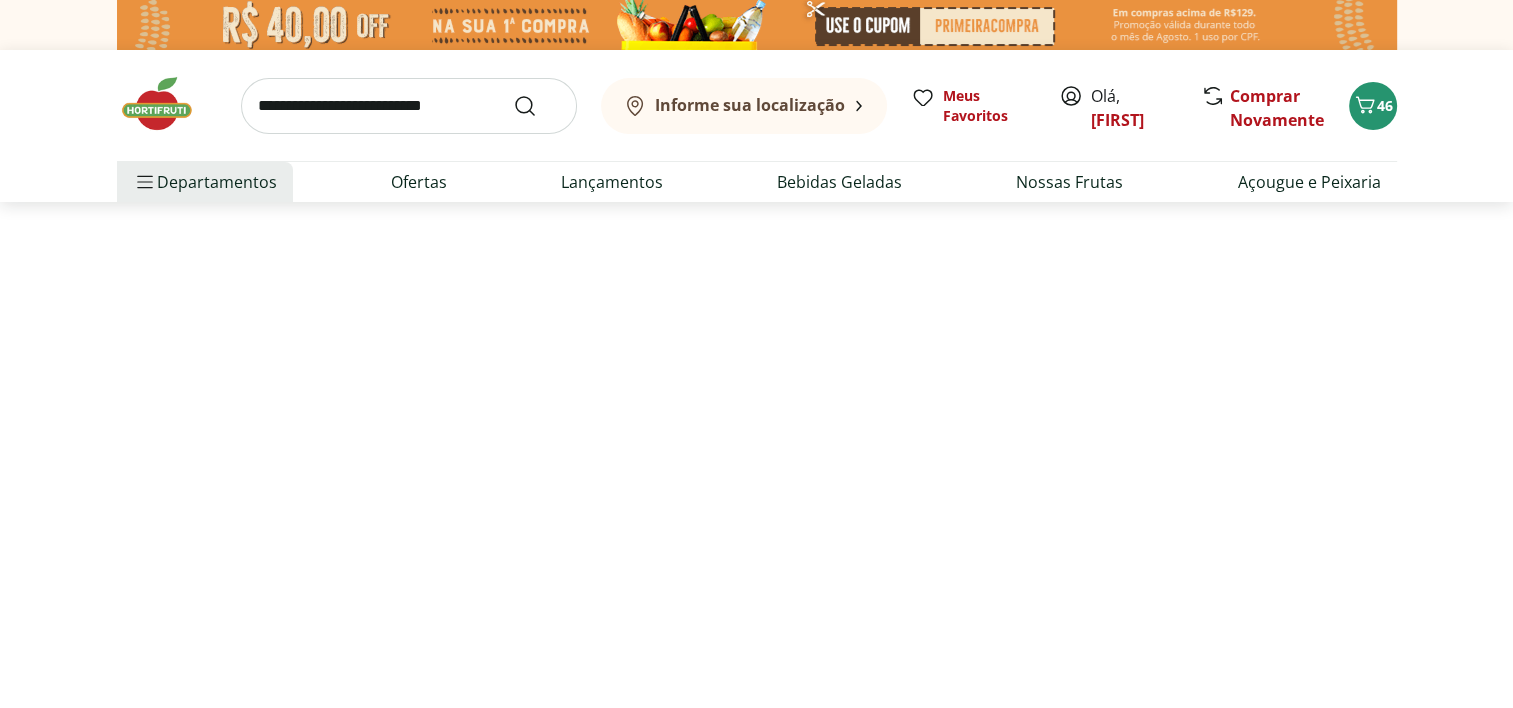 select on "**********" 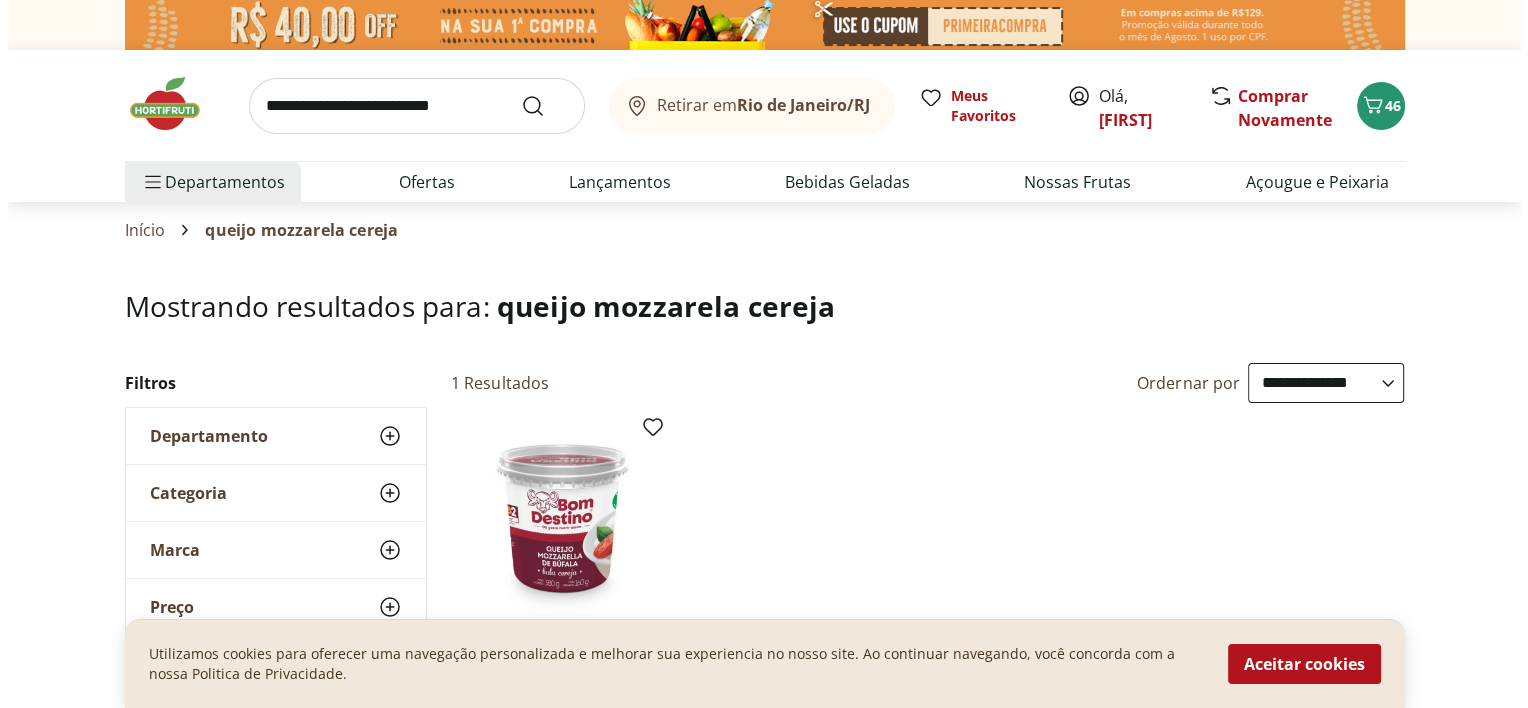 scroll, scrollTop: 300, scrollLeft: 0, axis: vertical 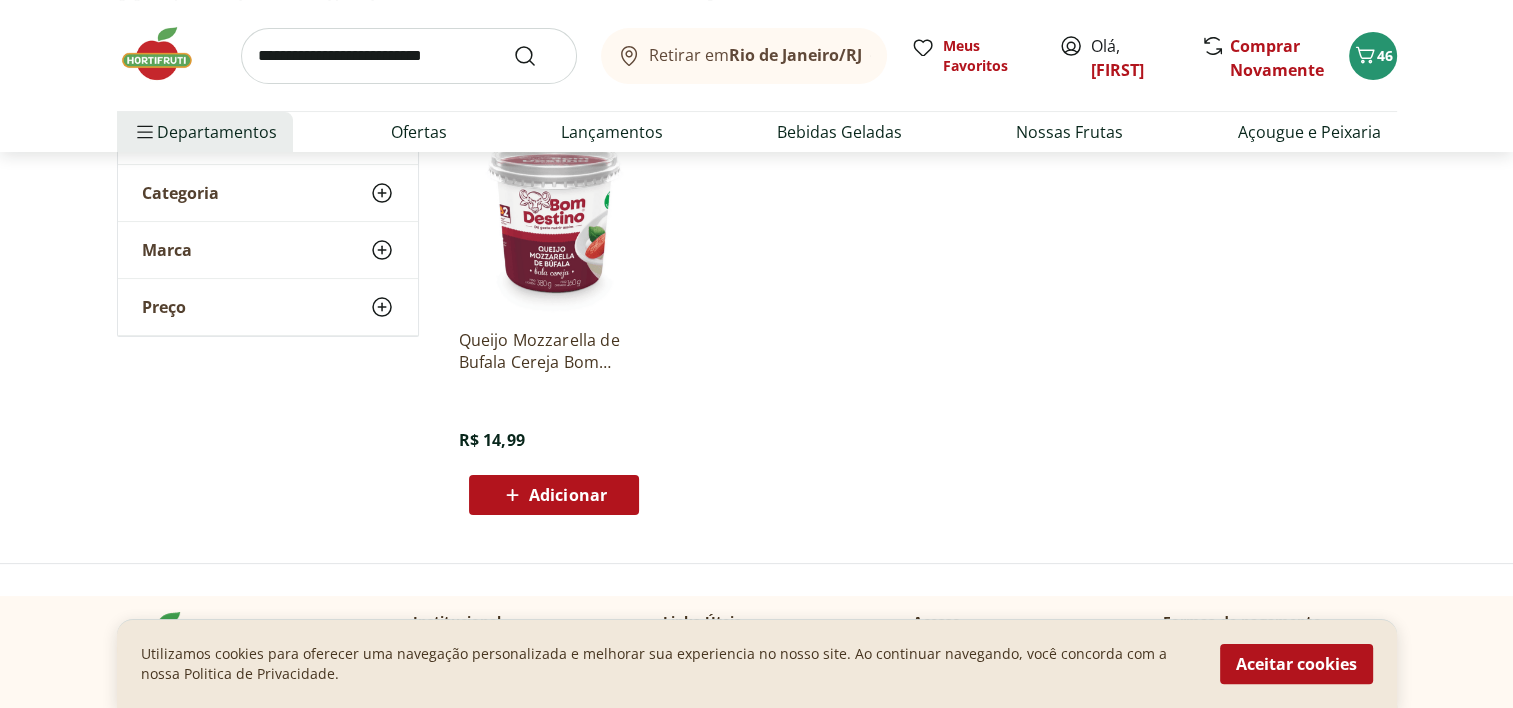 click on "Adicionar" at bounding box center (568, 495) 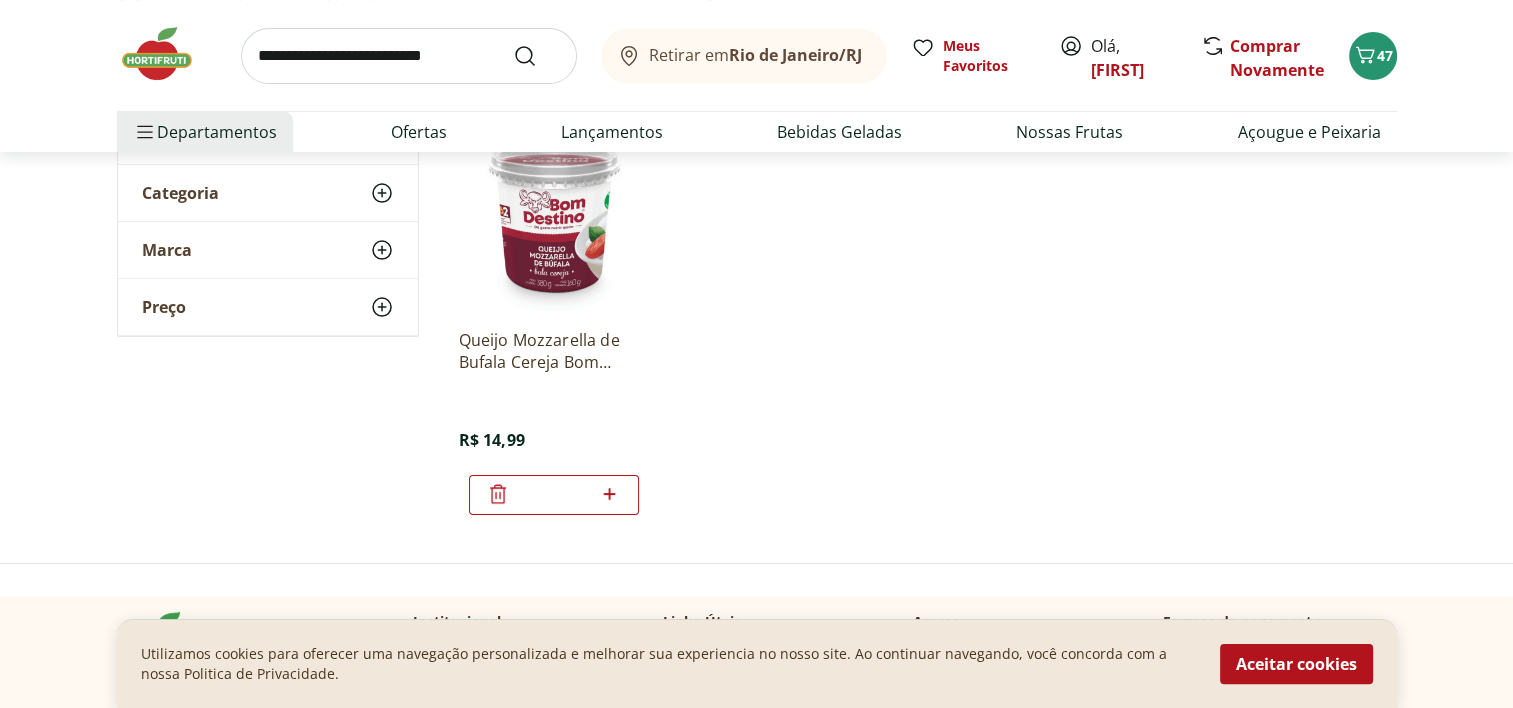 click on "Queijo Mozzarella de Bufala Cereja Bom Destino 160g R$ 14,99 *" at bounding box center [920, 319] 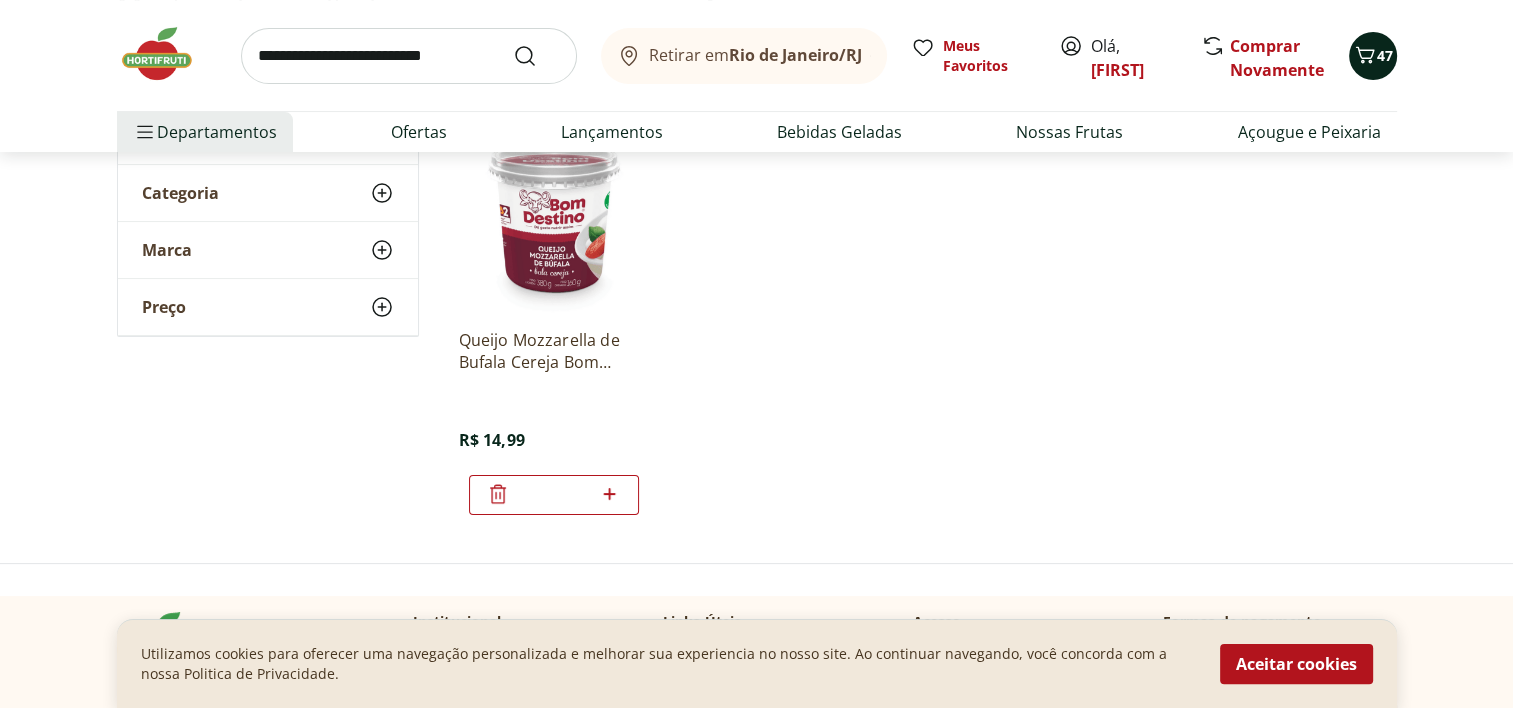 click 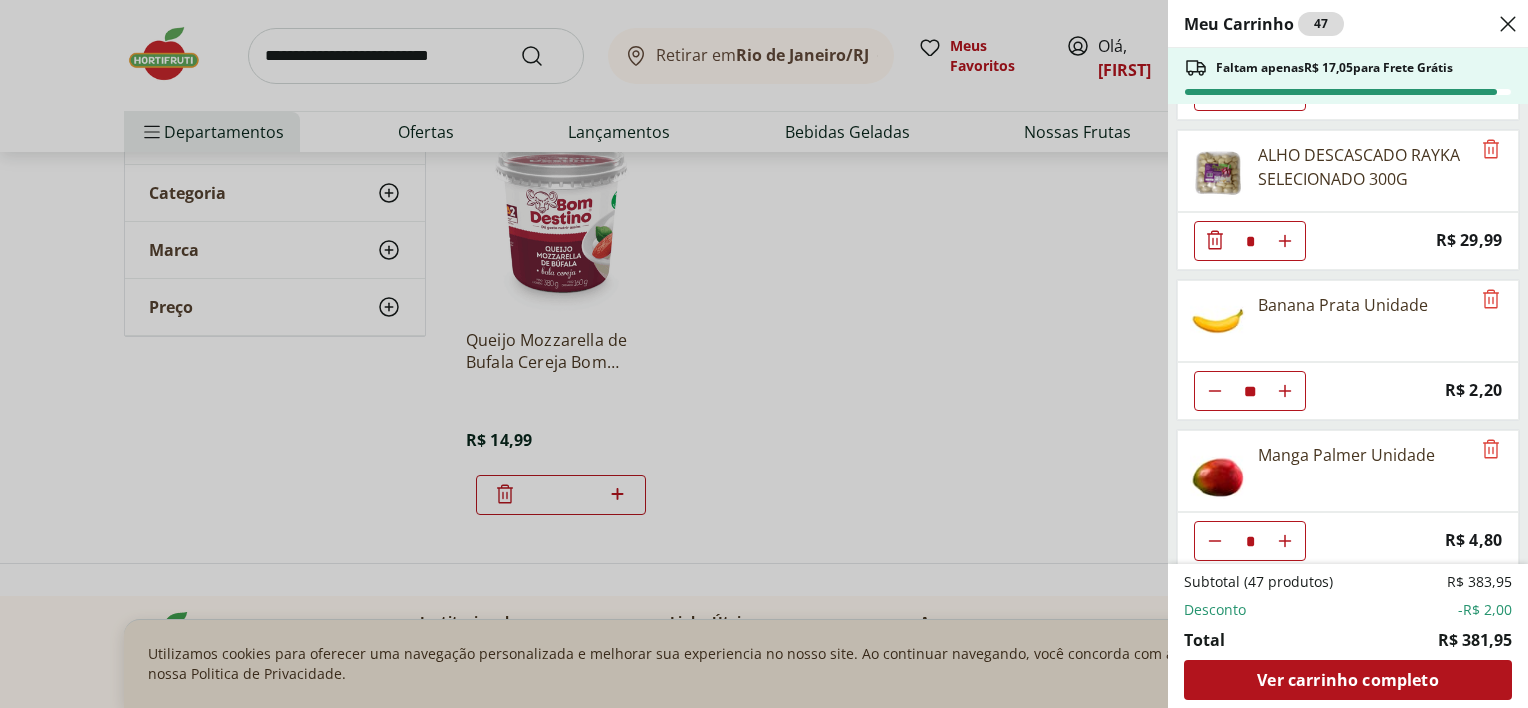 scroll, scrollTop: 900, scrollLeft: 0, axis: vertical 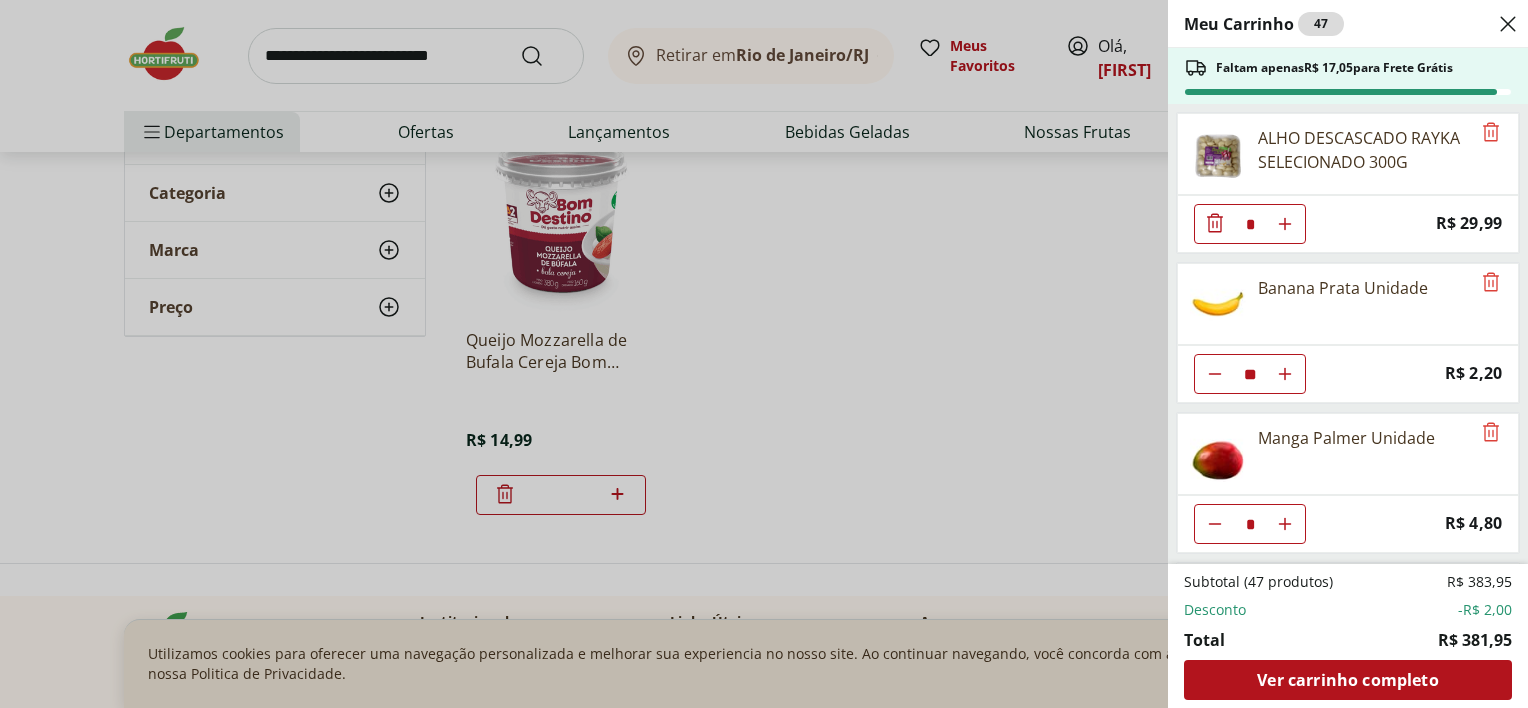 click 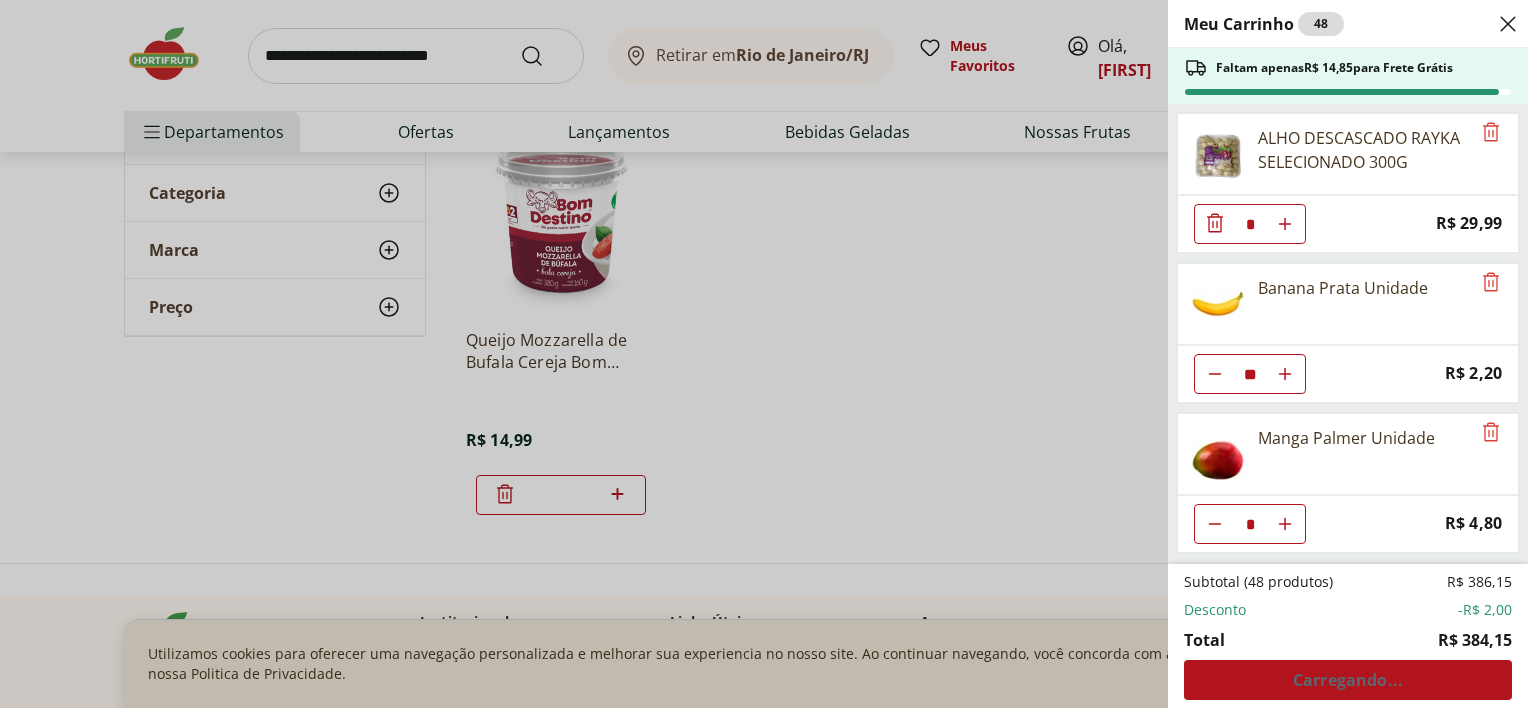 click 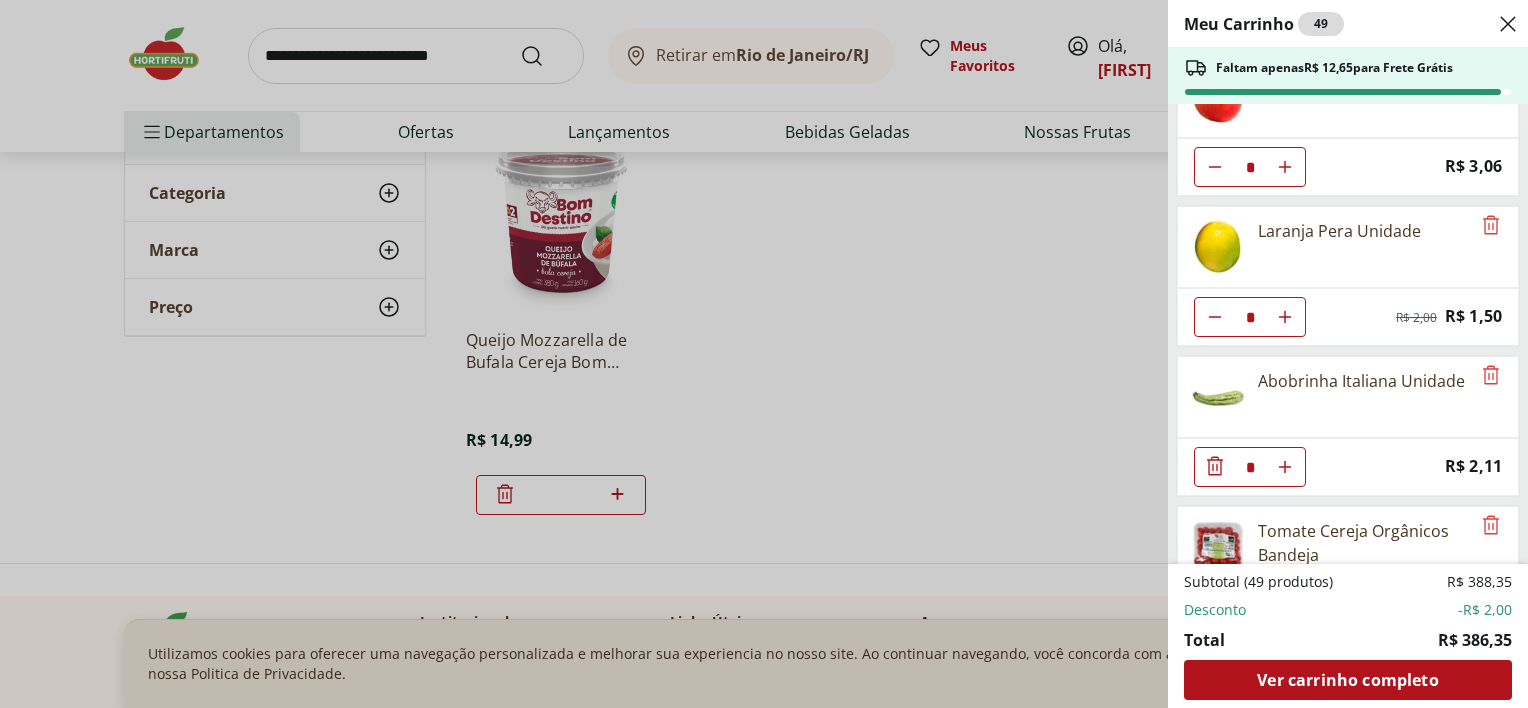scroll, scrollTop: 1500, scrollLeft: 0, axis: vertical 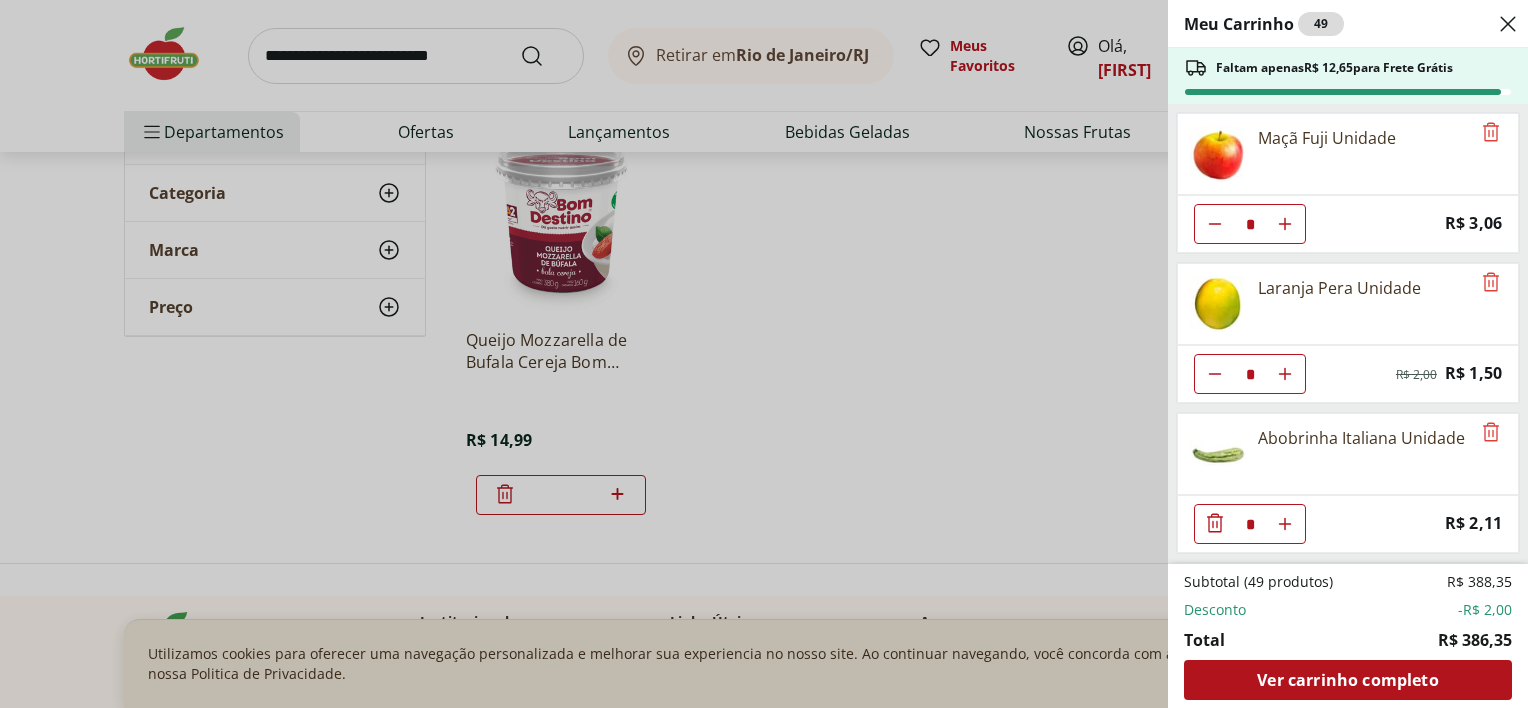 click at bounding box center (1285, -1276) 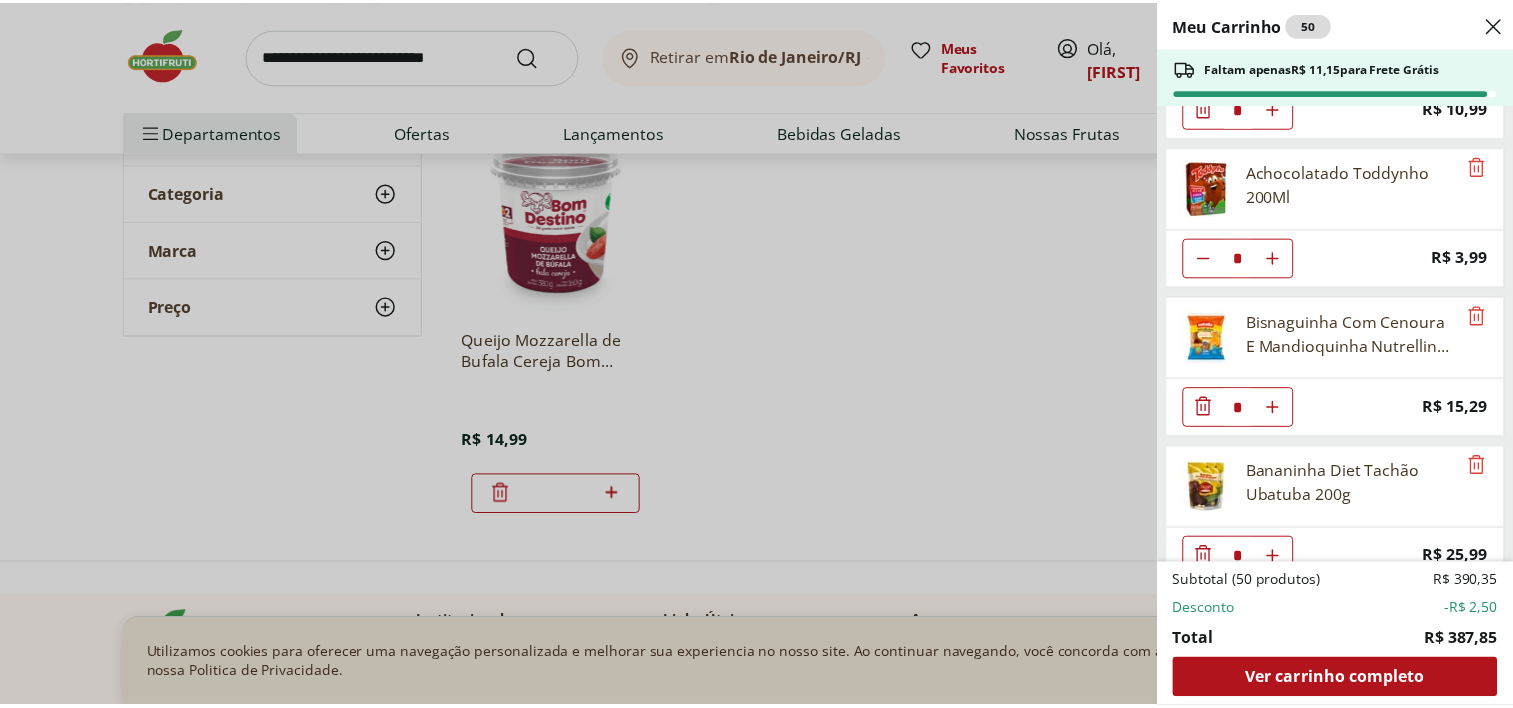 scroll, scrollTop: 2100, scrollLeft: 0, axis: vertical 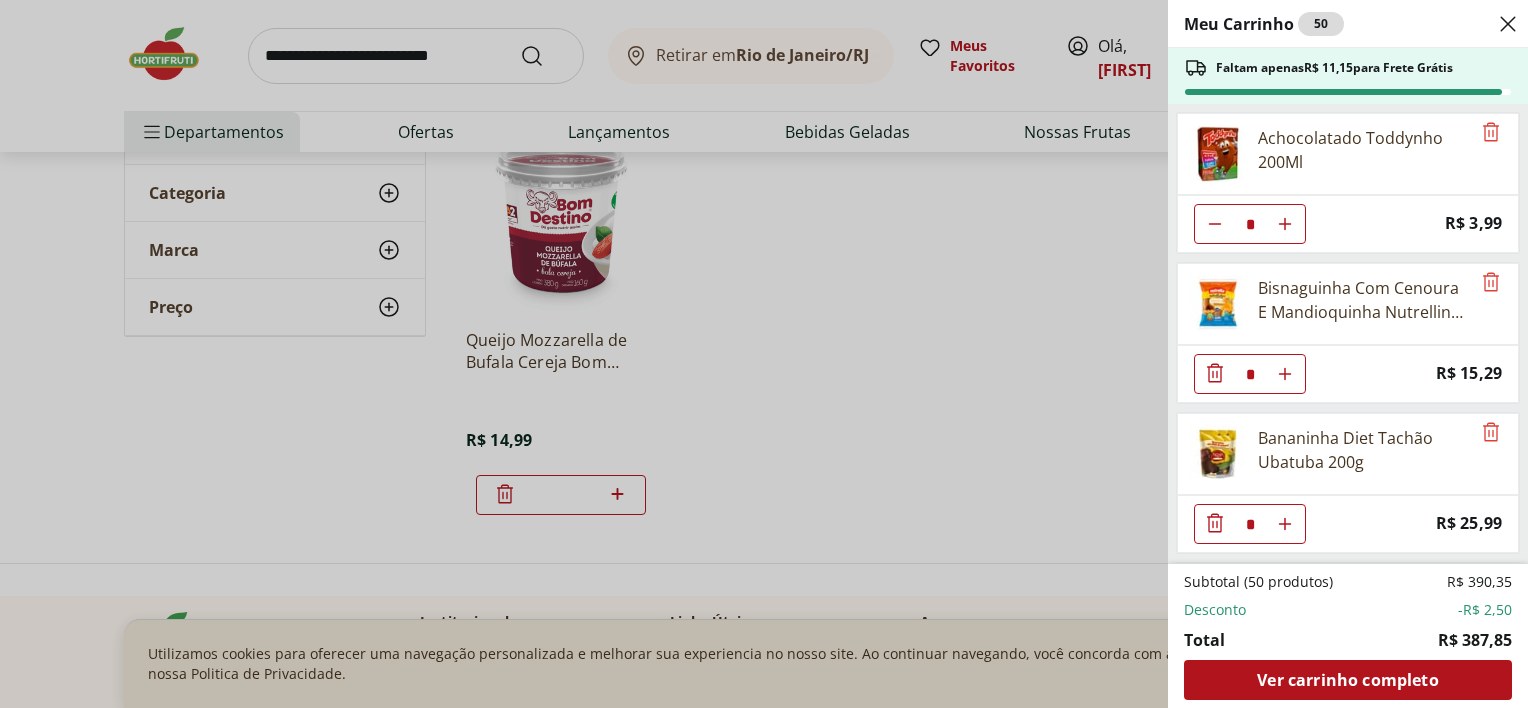 click on "Meu Carrinho 50 Faltam apenas  R$ 11,15  para Frete Grátis Salada Gourmet Spring 100G * Price: R$ 13,99 Salada Gourmet Summer 100g * Price: R$ 13,99 Ovos Orgânicos Korin Tipo Grande com 10 Unidades * Price: R$ 19,99 Palmito de Pupunha Inteiro Bonduelle Vidro 270g * Price: R$ 42,99 Pepino Japonês Unidade * Price: R$ 1,98 Couve Higienizada Processada Frutifique 150g * Price: R$ 12,99 ALHO DESCASCADO RAYKA SELECIONADO 300G * Price: R$ 29,99 Banana Prata Unidade ** Price: R$ 2,20 Manga Palmer Unidade * Price: R$ 4,80 Pera Portuguesa Unidade * Price: R$ 6,00 Maçã Fuji Unidade * Price: R$ 3,06 Laranja Pera Unidade * Original price: R$ 2,00 Price: R$ 1,50 Abobrinha Italiana Unidade * Price: R$ 2,11 Tomate Cereja Orgânicos Bandeja * Price: R$ 10,99 Achocolatado Toddynho 200Ml * Price: R$ 3,99 Bisnaguinha Com Cenoura E Mandioquinha Nutrellinha 300G * Price: R$ 15,29 Bananinha Diet Tachão Ubatuba 200g * Price: R$ 25,99 Queijo Mozzarella de Bufala Cereja Bom Destino 160g * Price: R$ 14,99" at bounding box center (764, 354) 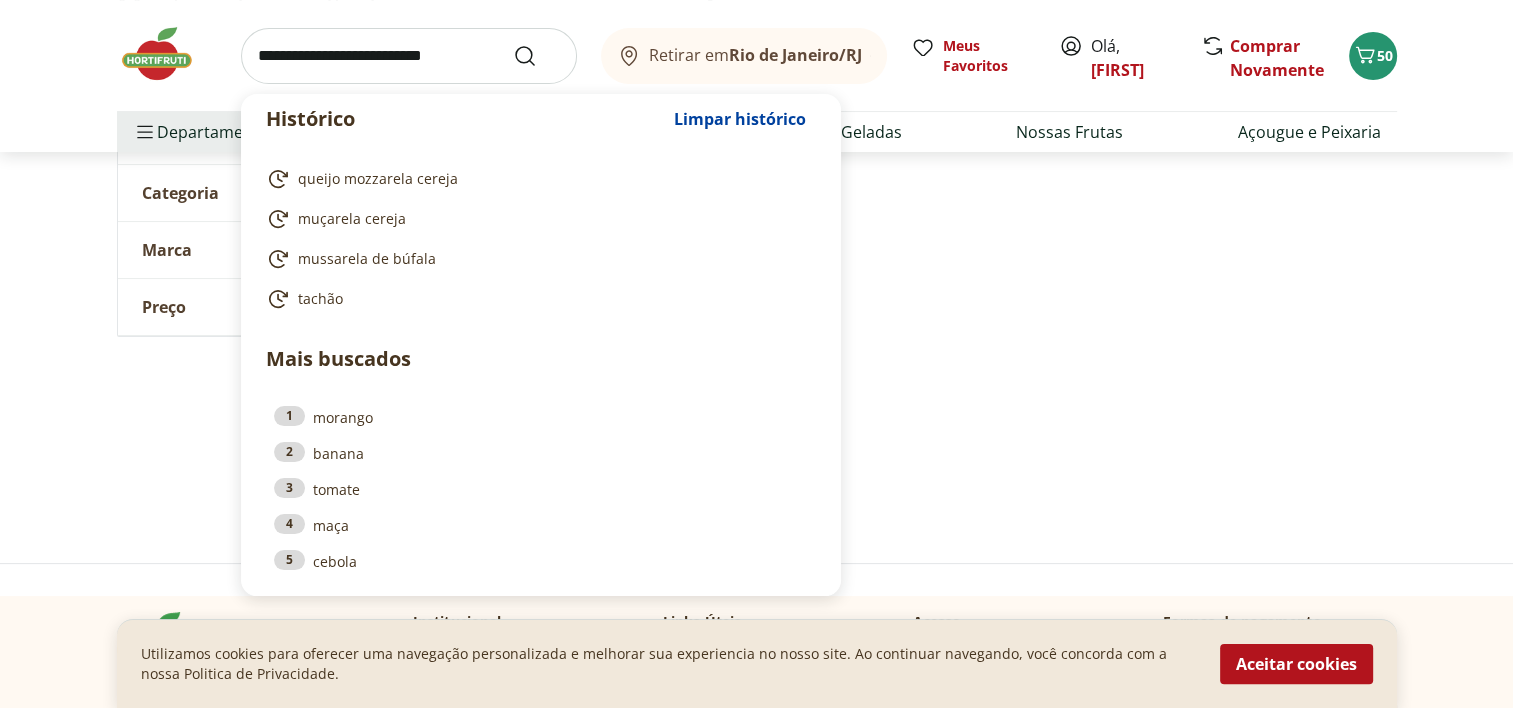 click at bounding box center [409, 56] 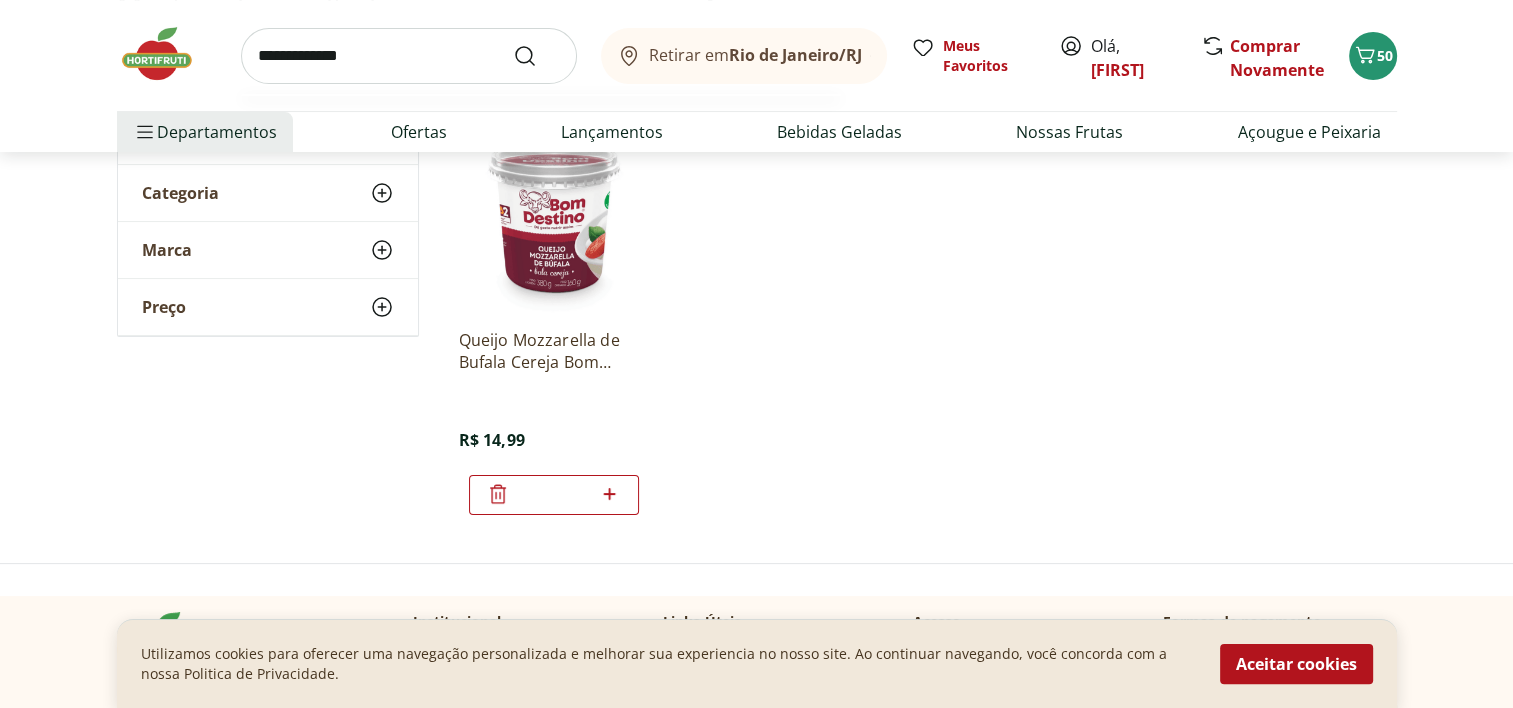 type on "**********" 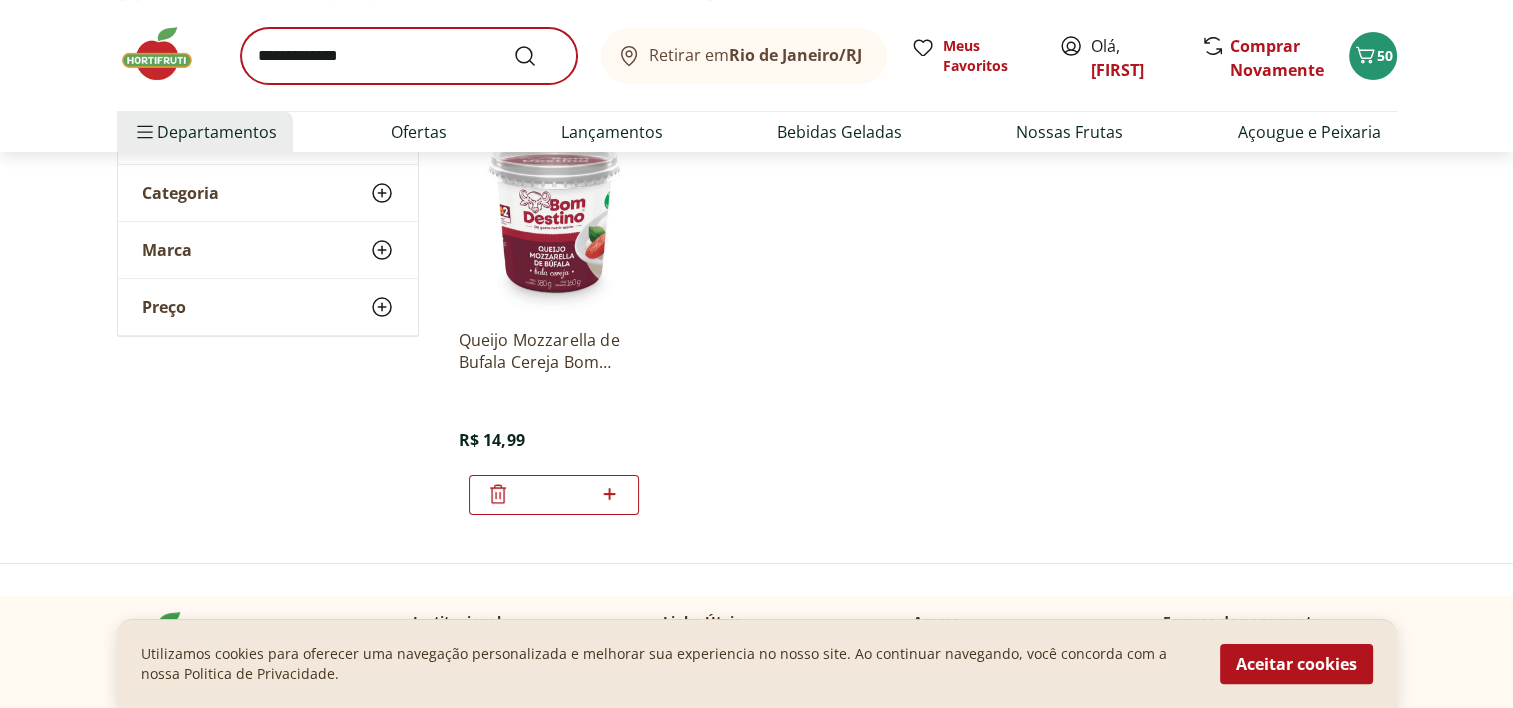 scroll, scrollTop: 0, scrollLeft: 0, axis: both 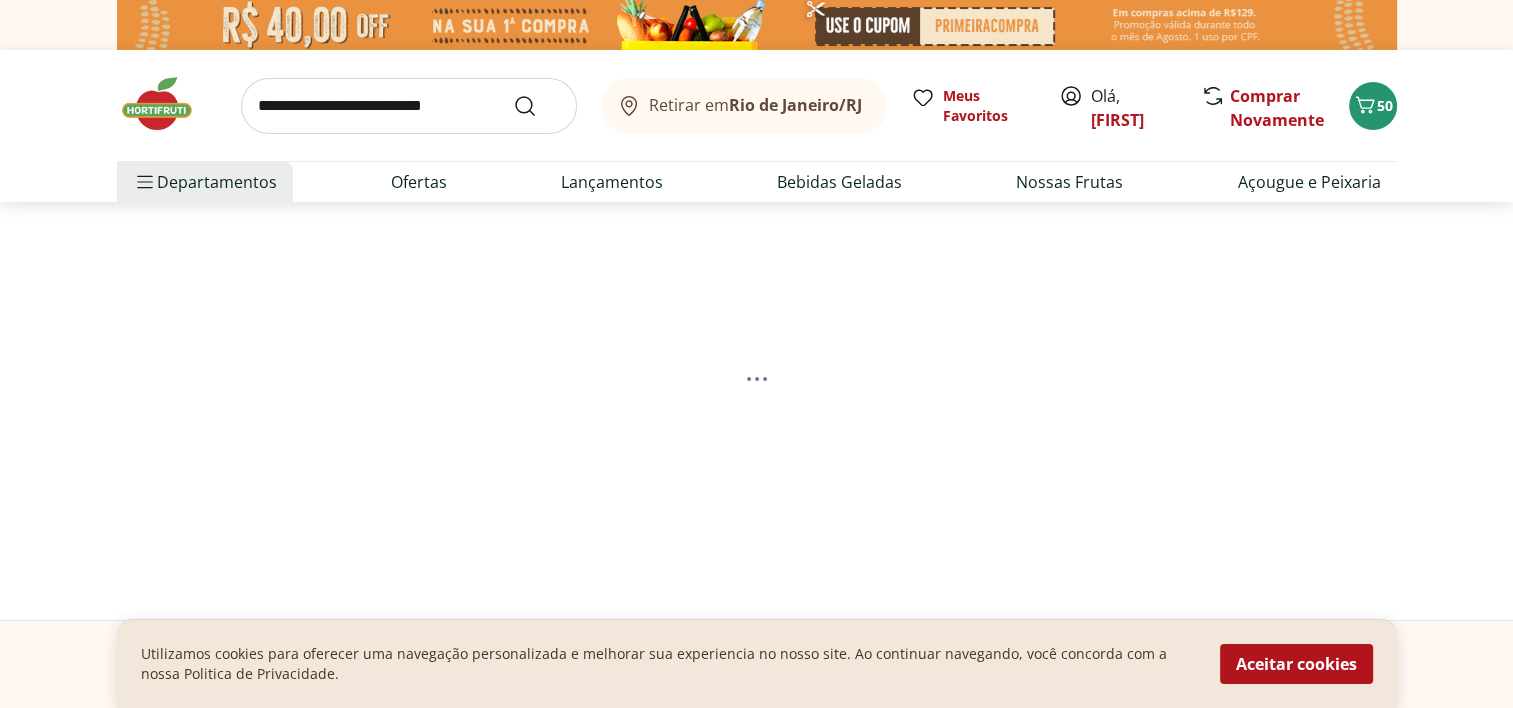 select on "**********" 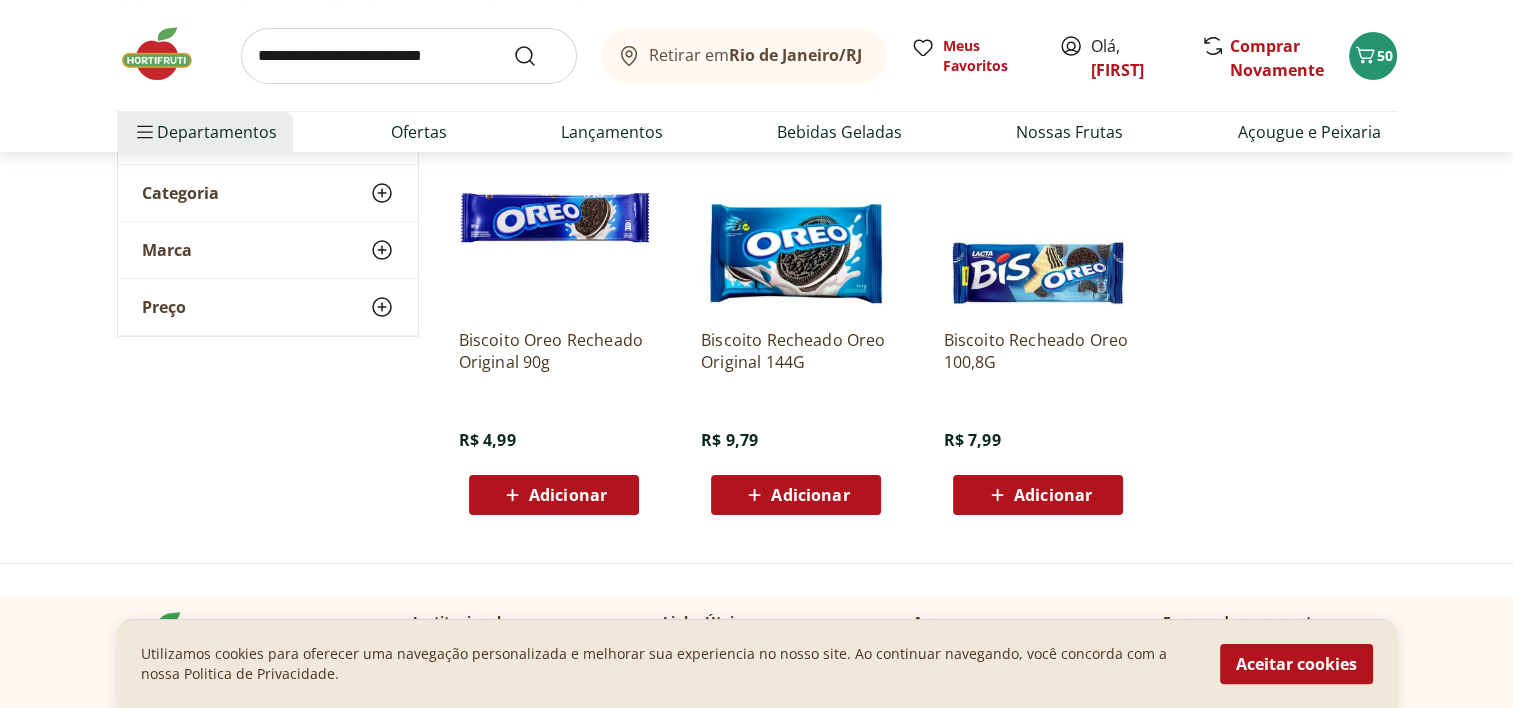 scroll, scrollTop: 200, scrollLeft: 0, axis: vertical 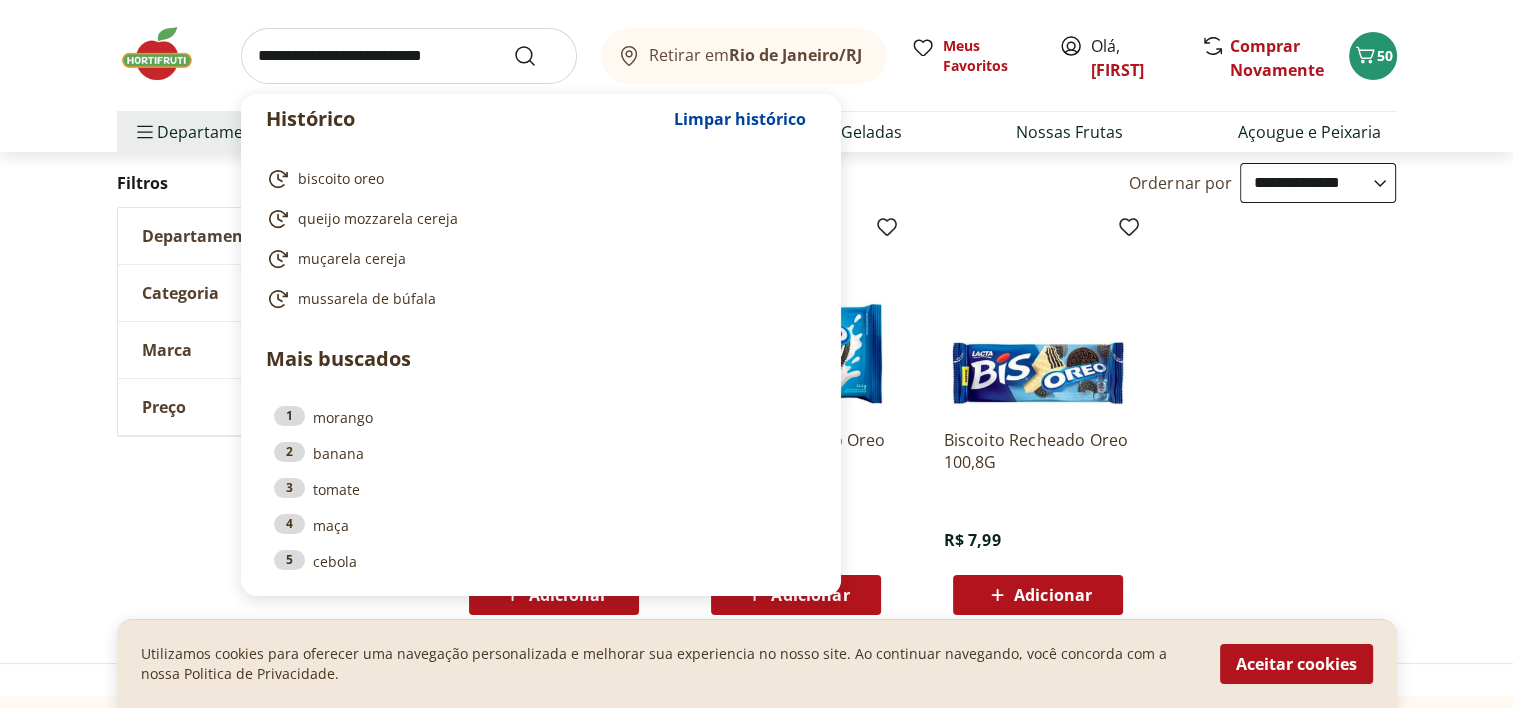 drag, startPoint x: 250, startPoint y: 55, endPoint x: 478, endPoint y: 57, distance: 228.00877 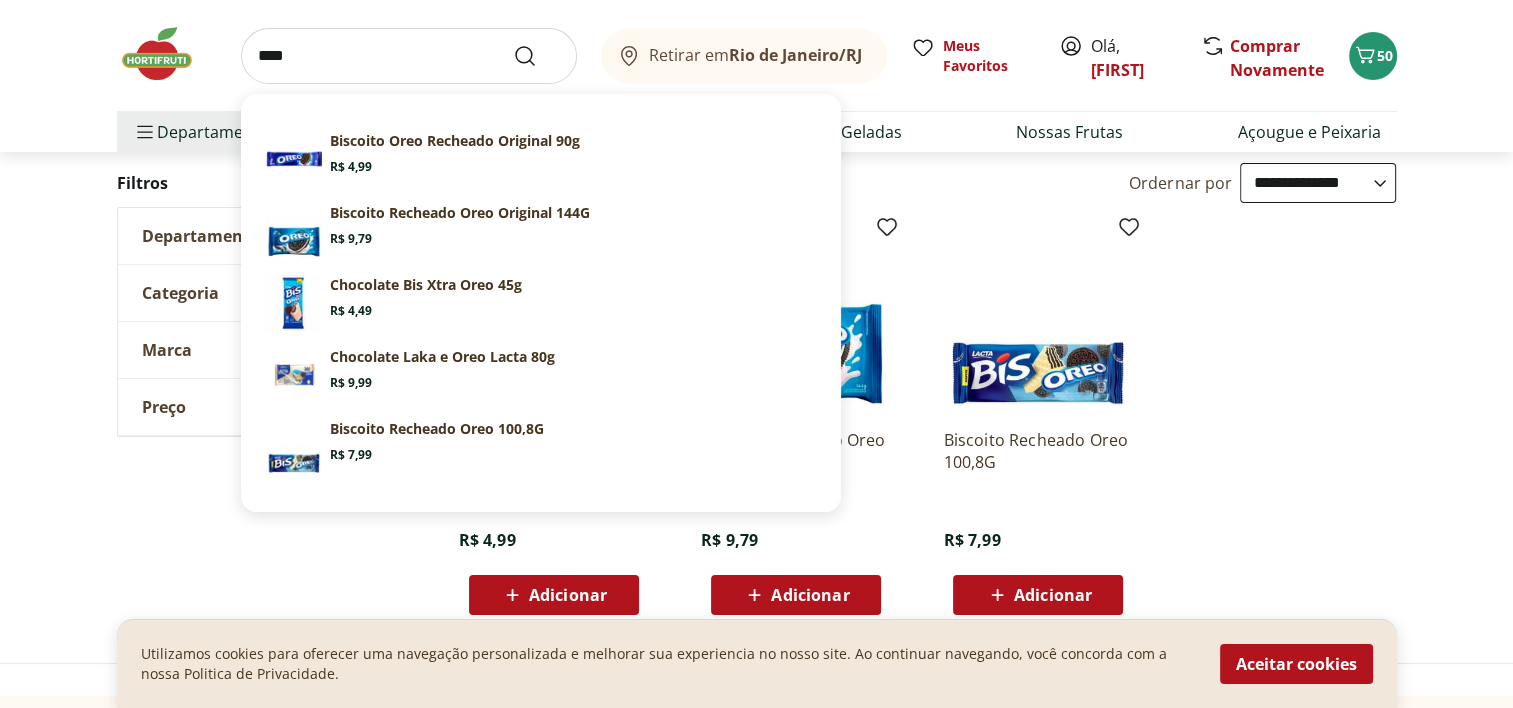 type on "****" 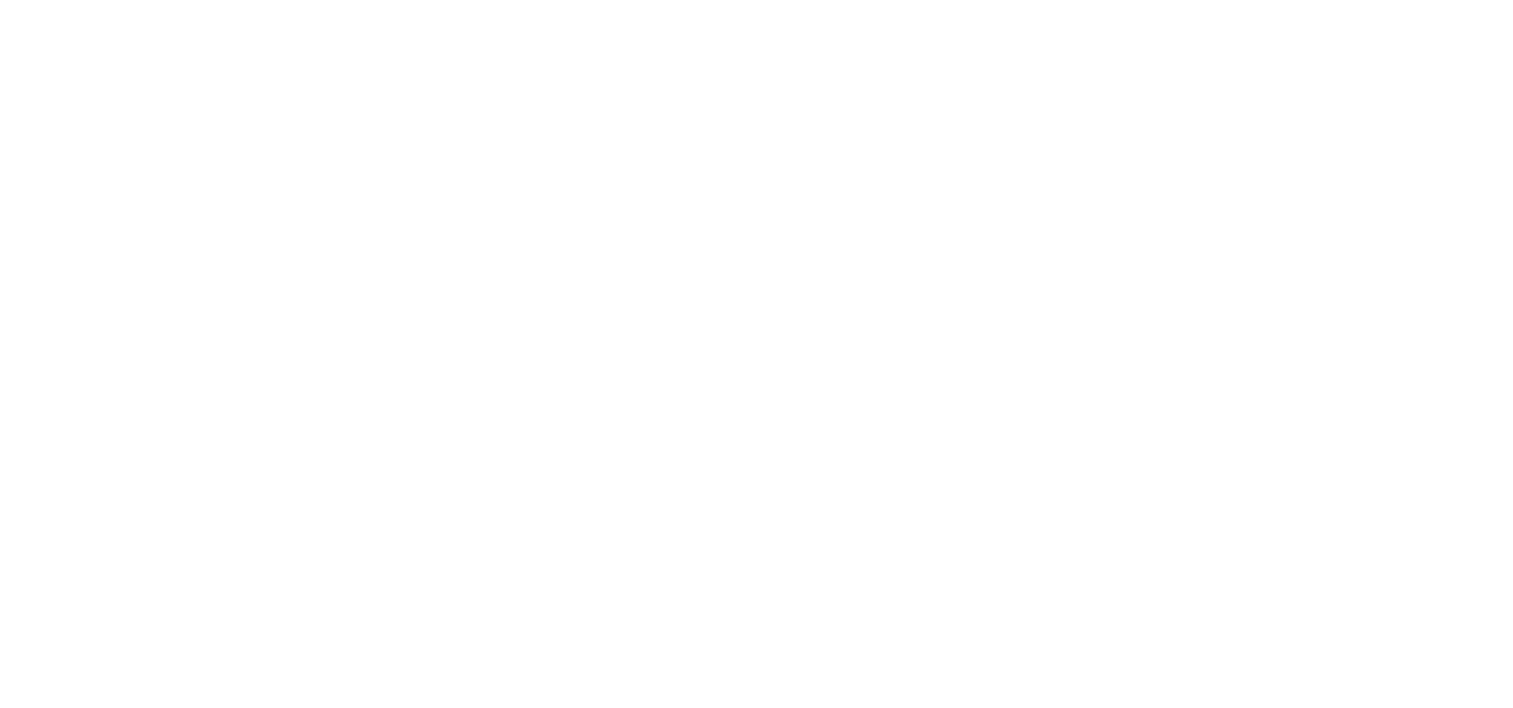 scroll, scrollTop: 0, scrollLeft: 0, axis: both 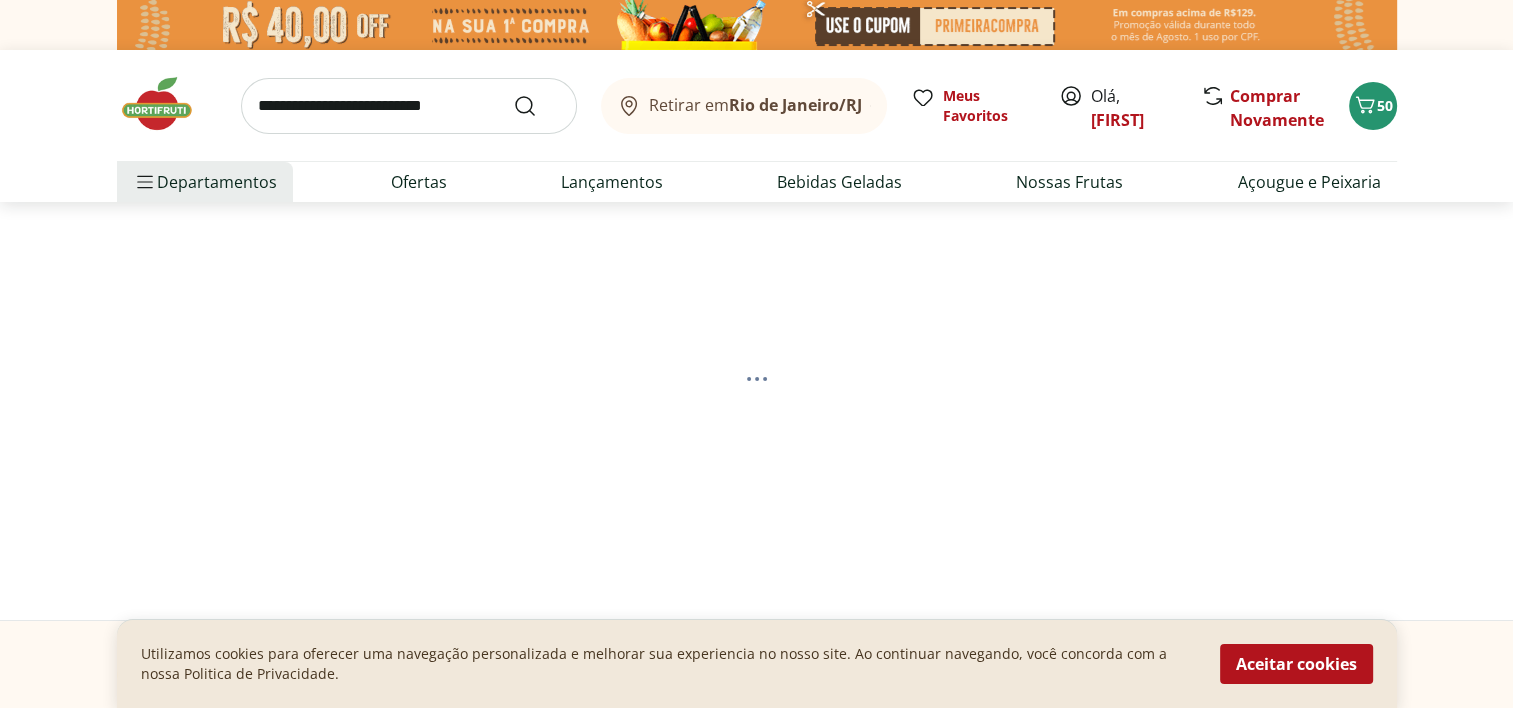 select on "**********" 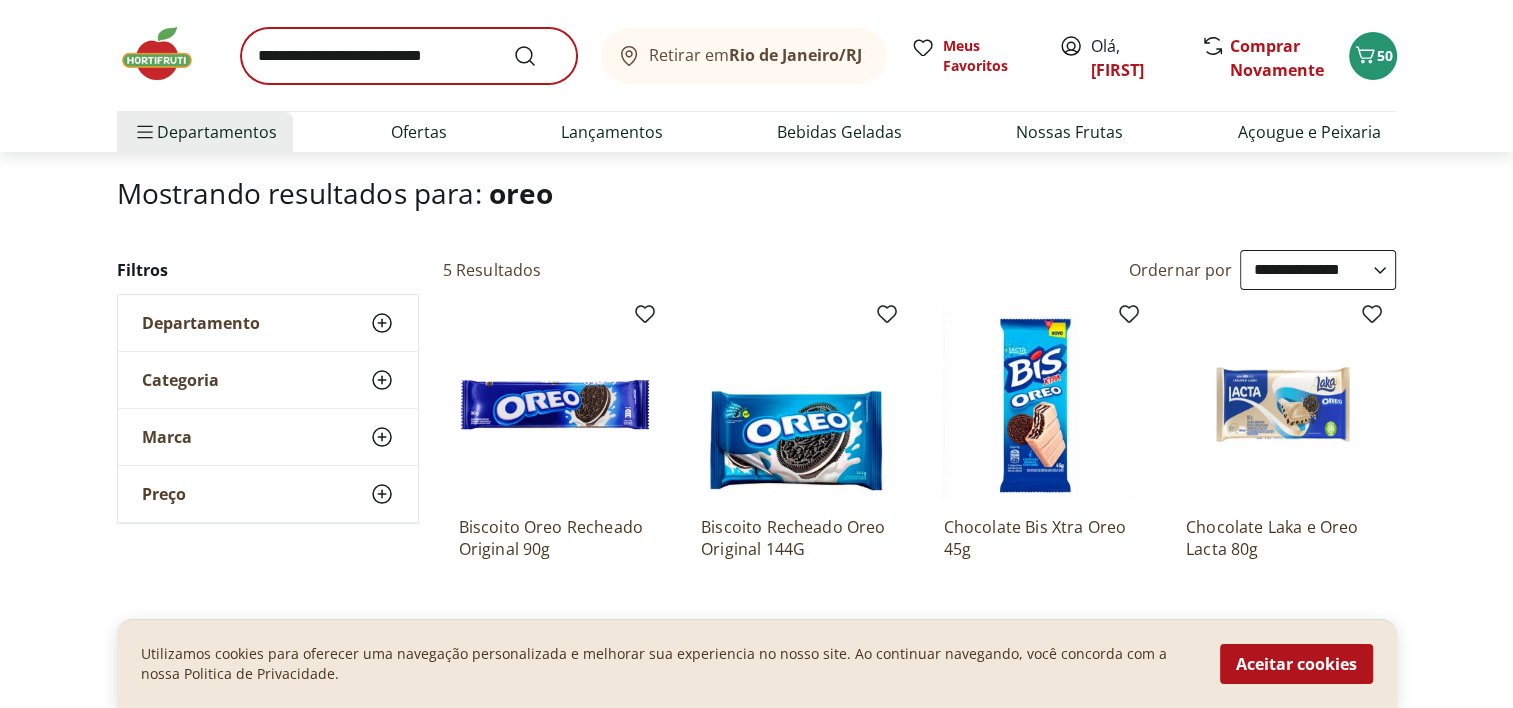 scroll, scrollTop: 0, scrollLeft: 0, axis: both 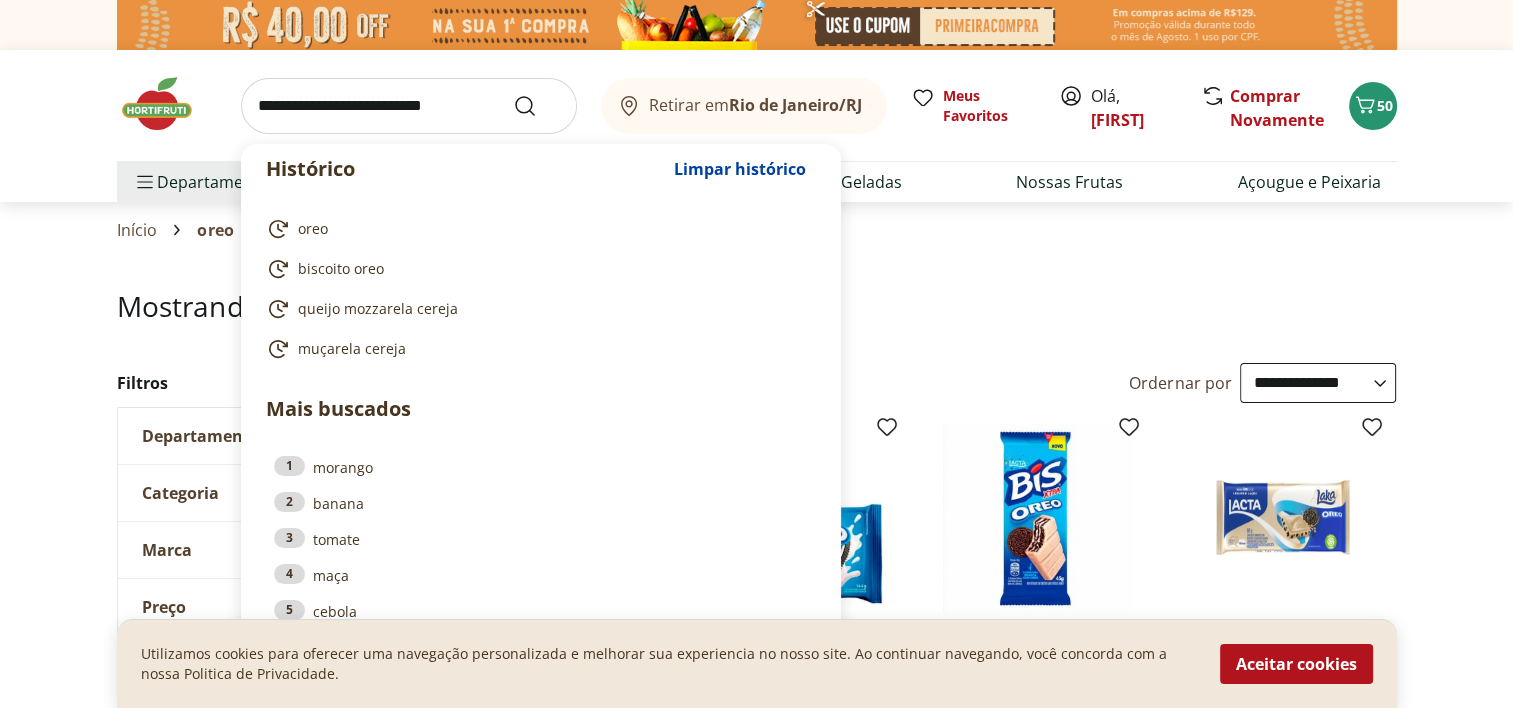 click at bounding box center (409, 106) 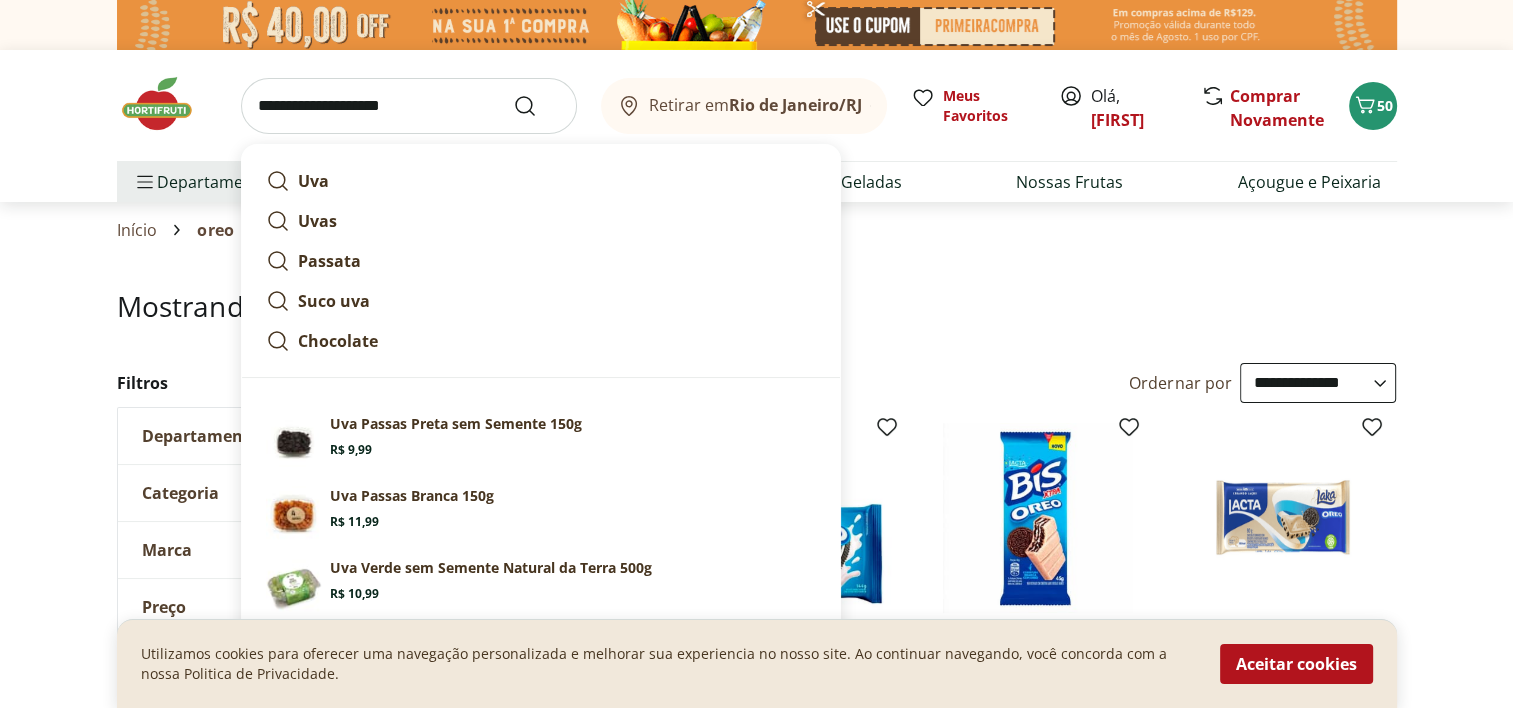 type on "**********" 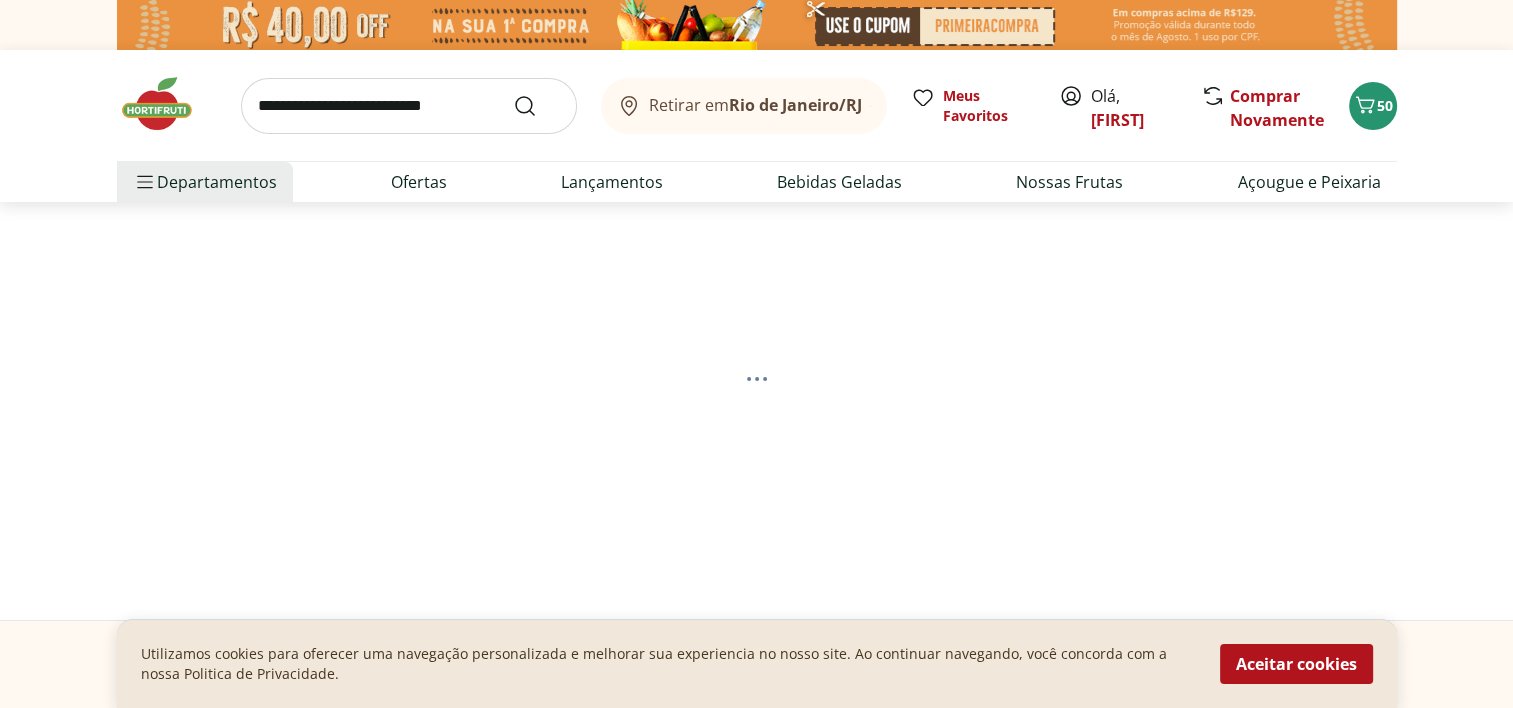 select on "**********" 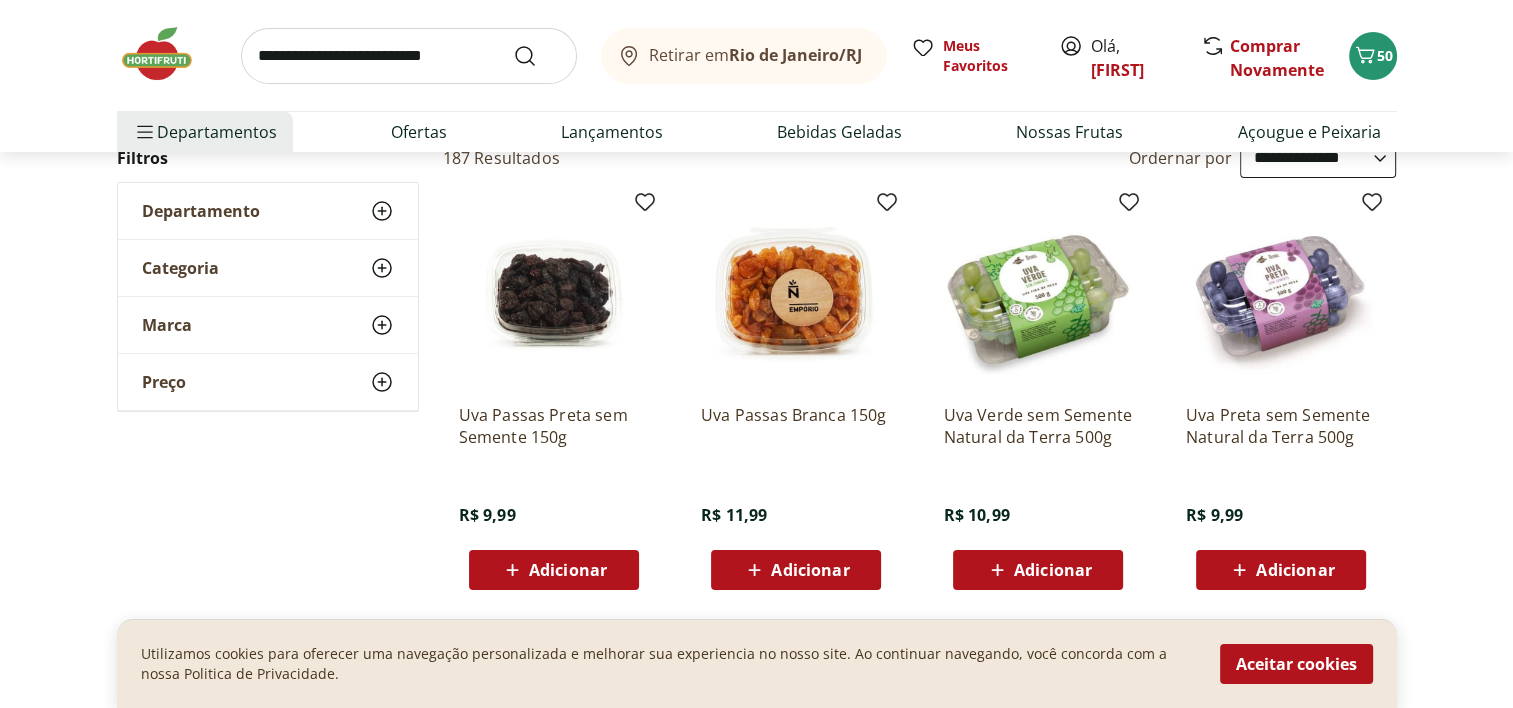 scroll, scrollTop: 200, scrollLeft: 0, axis: vertical 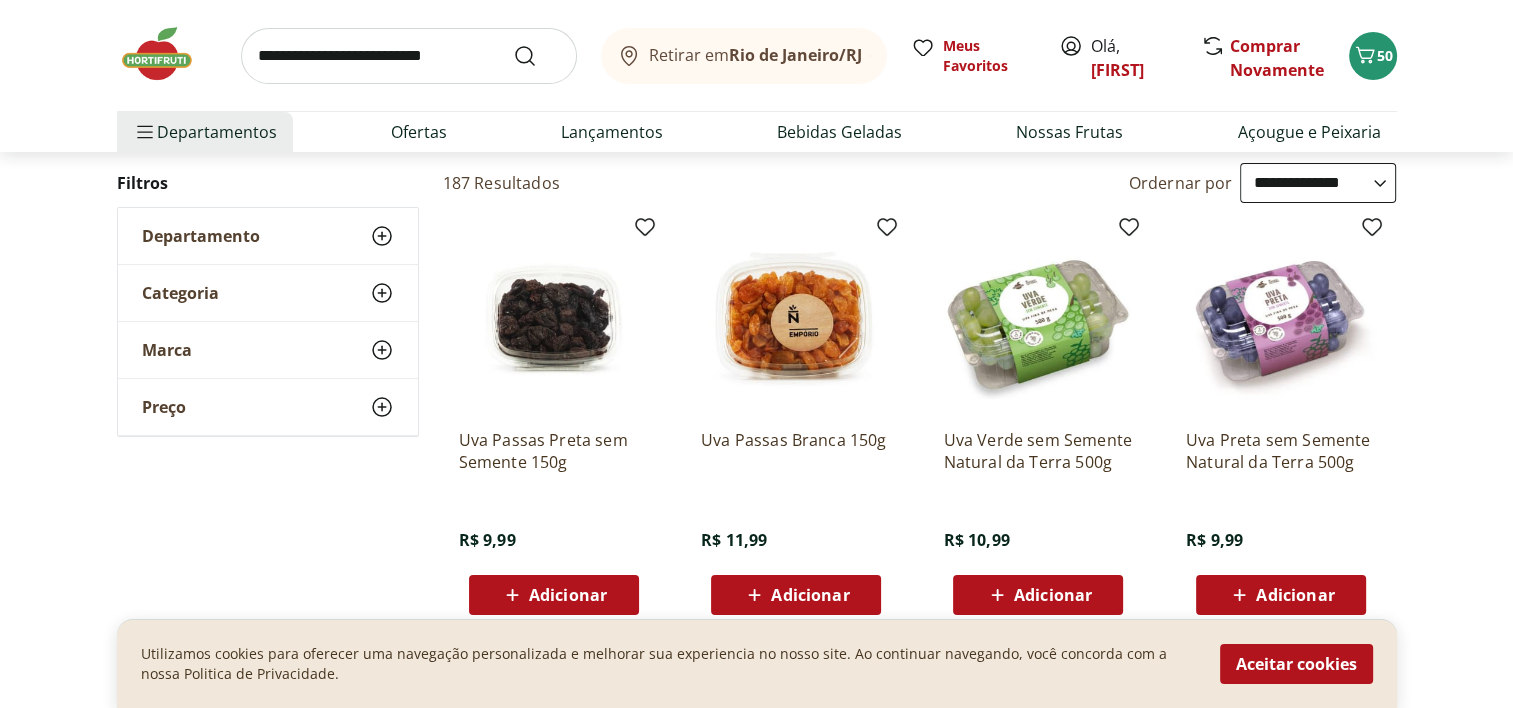 click on "Adicionar" at bounding box center [568, 595] 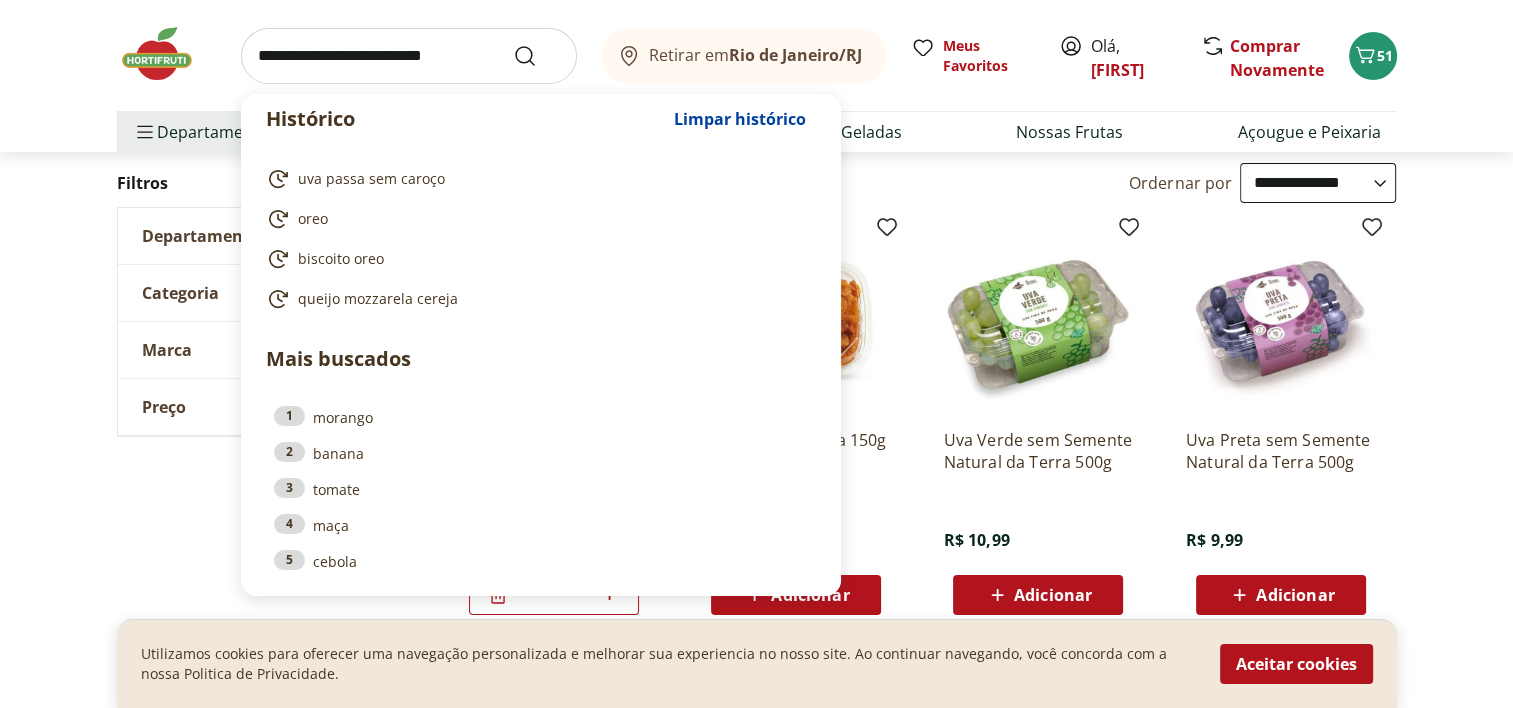 click at bounding box center (409, 56) 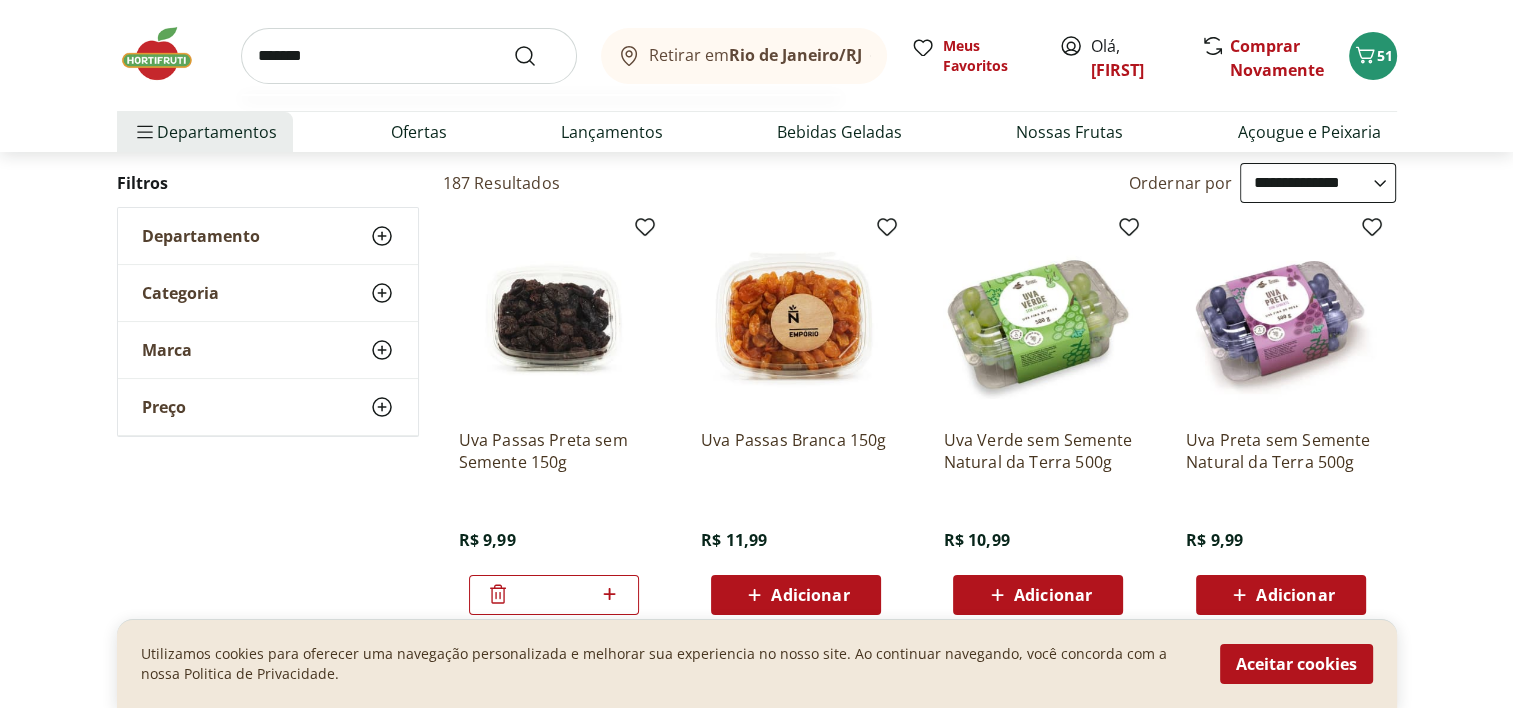 type on "*******" 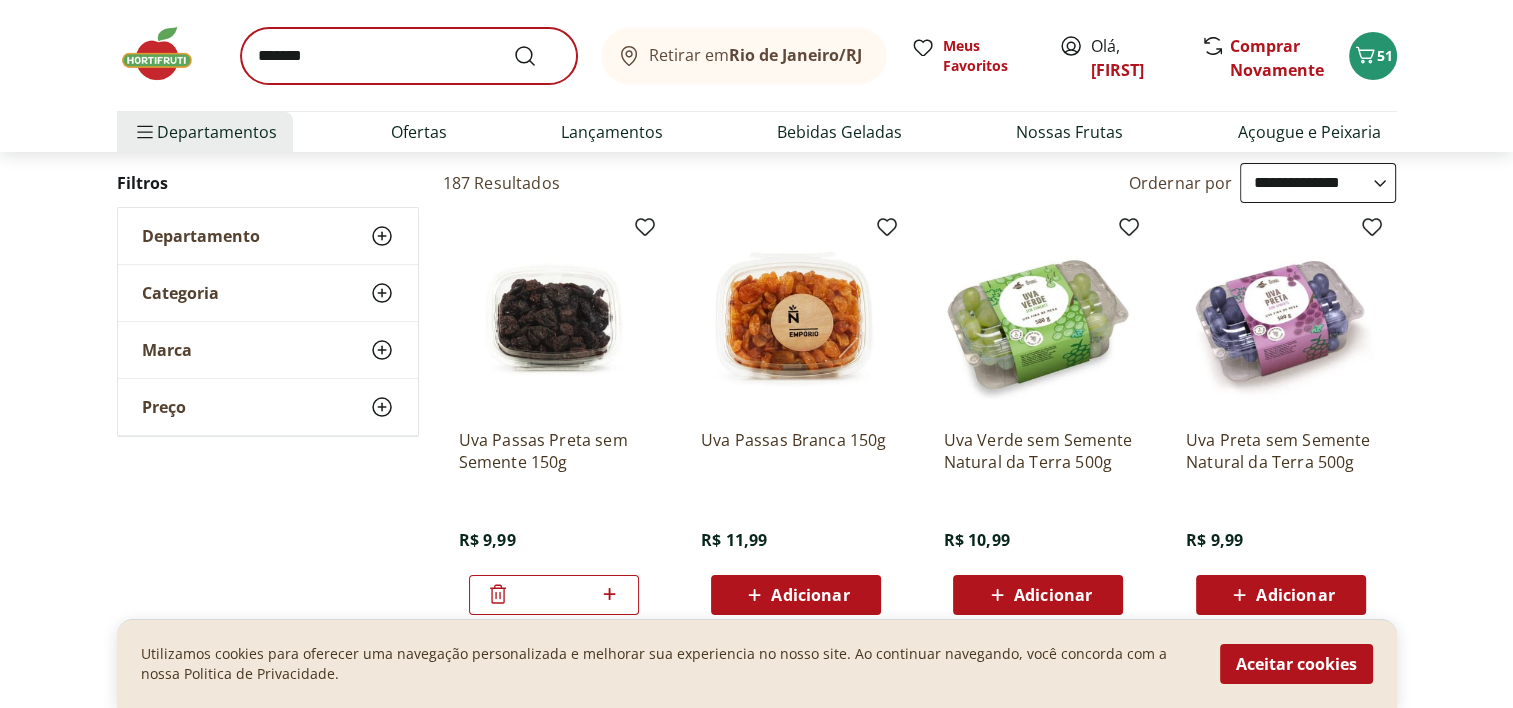 scroll, scrollTop: 0, scrollLeft: 0, axis: both 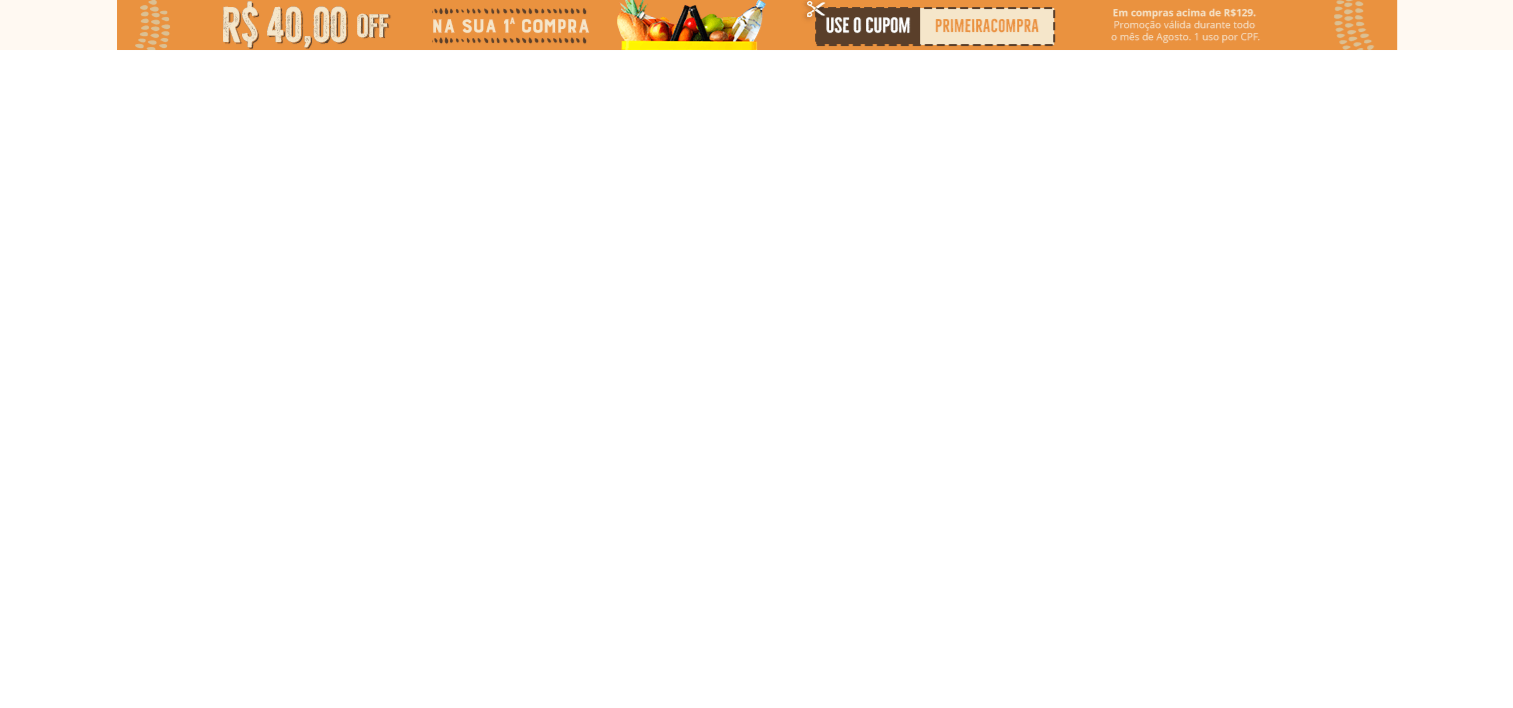select on "**********" 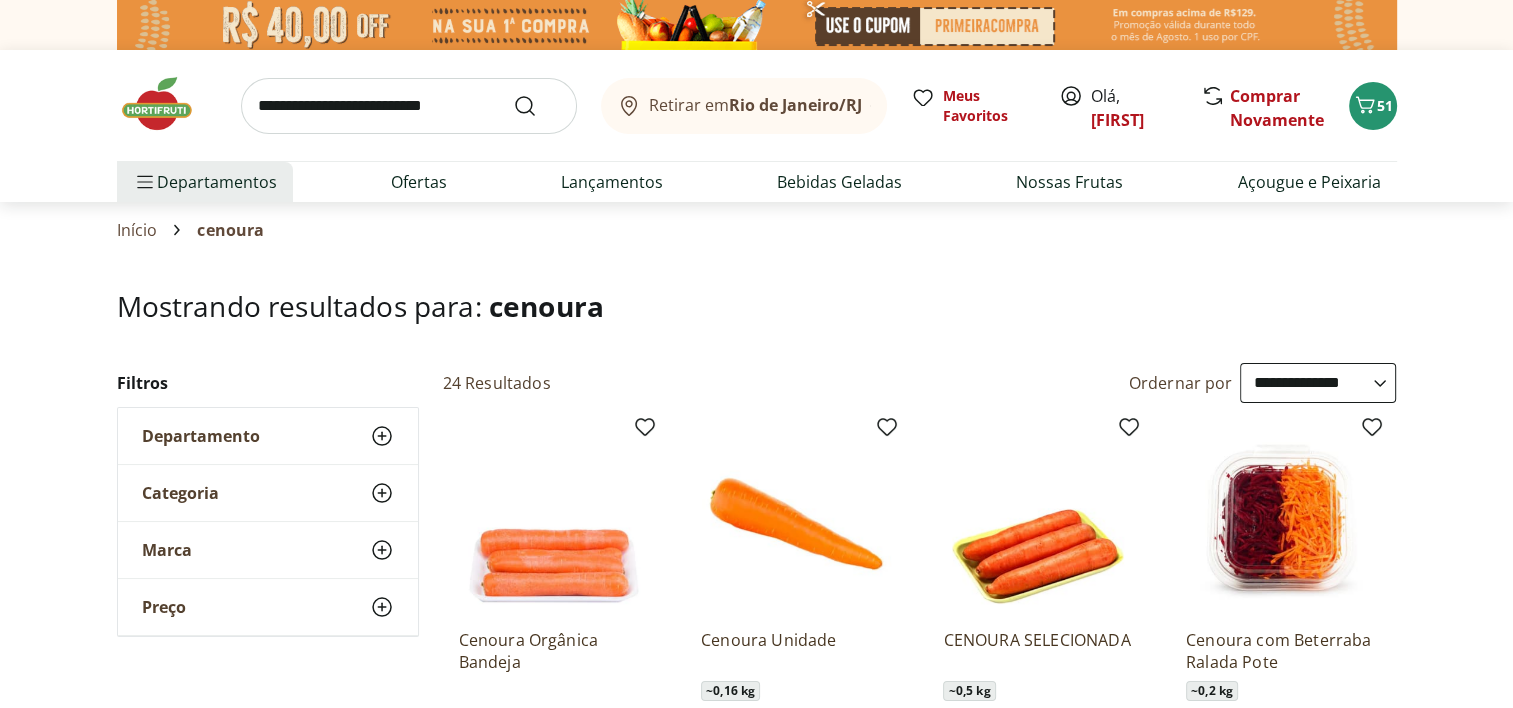 scroll, scrollTop: 300, scrollLeft: 0, axis: vertical 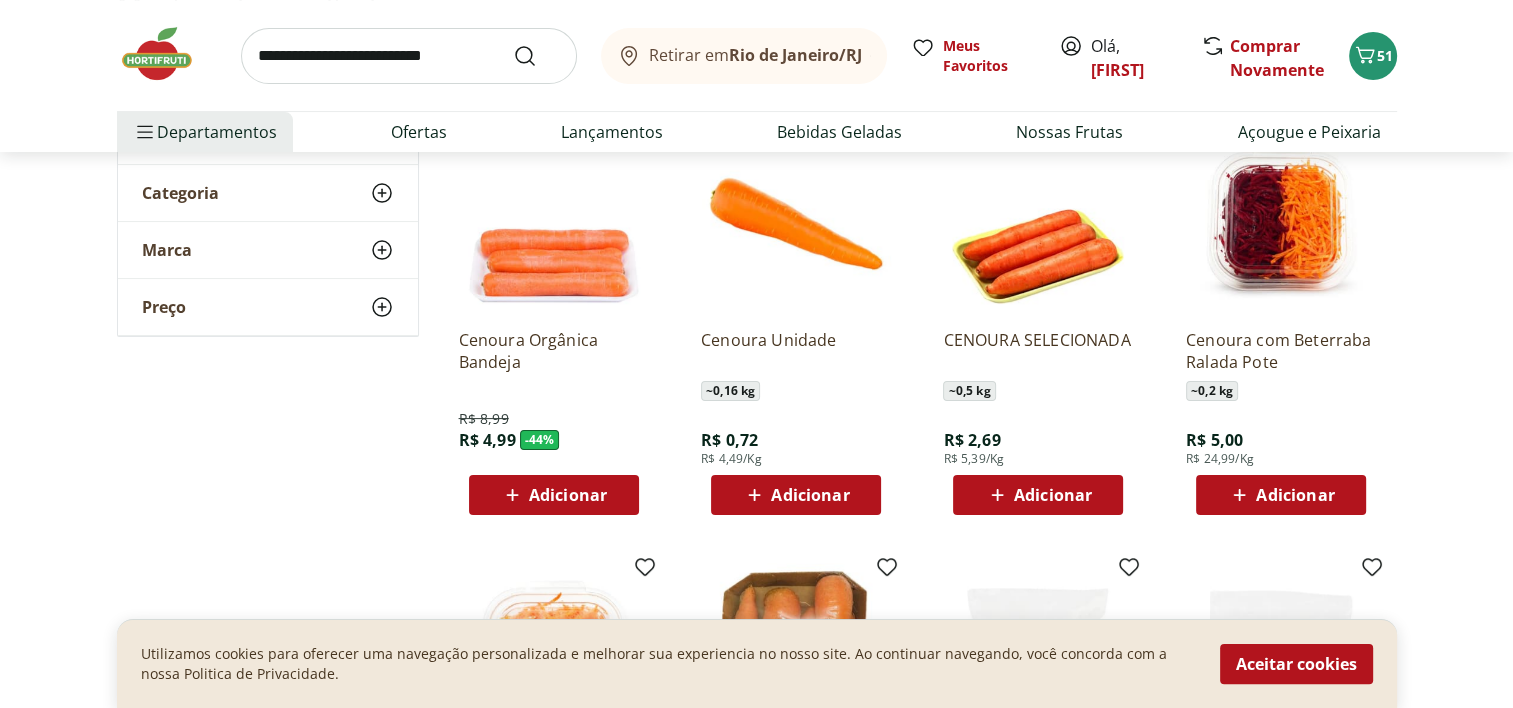 click on "Adicionar" at bounding box center [810, 495] 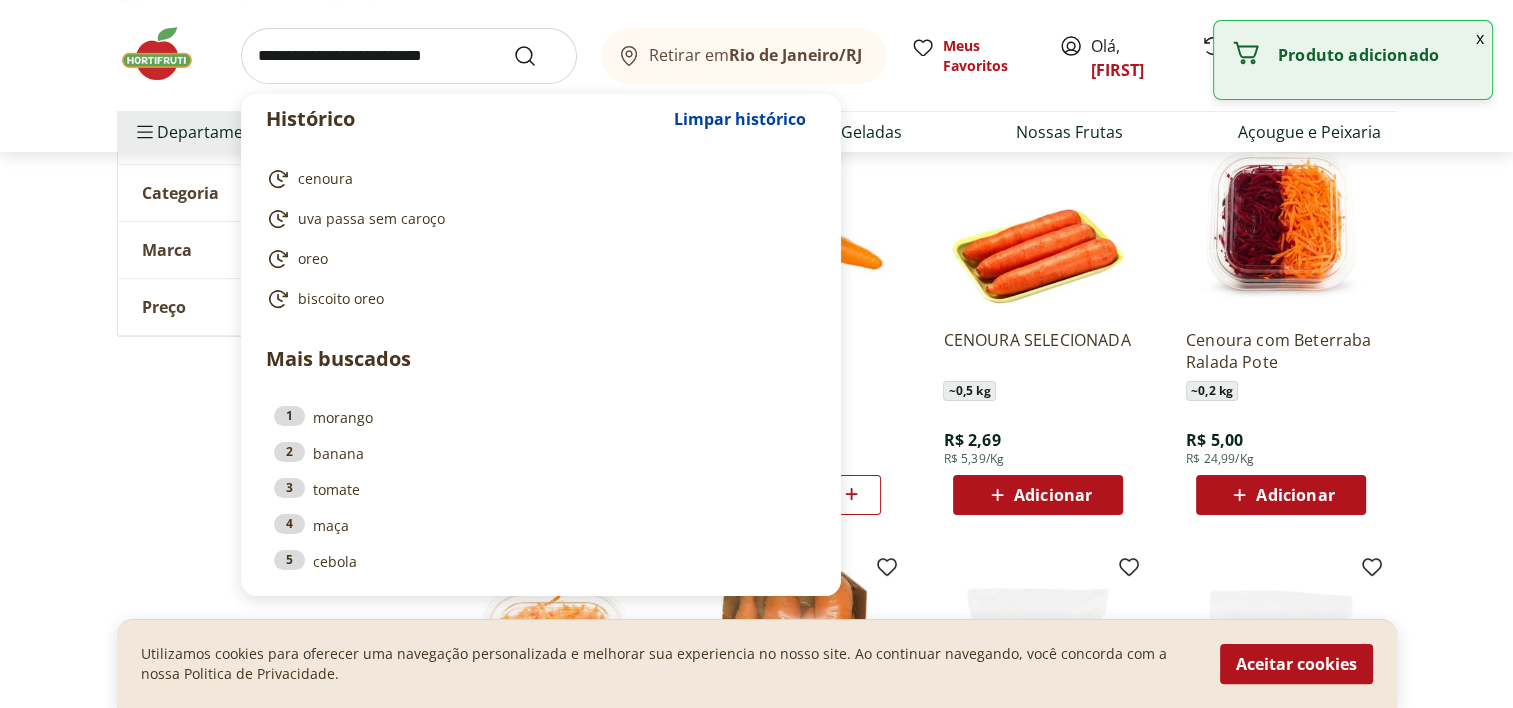 drag, startPoint x: 479, startPoint y: 54, endPoint x: 256, endPoint y: 50, distance: 223.03587 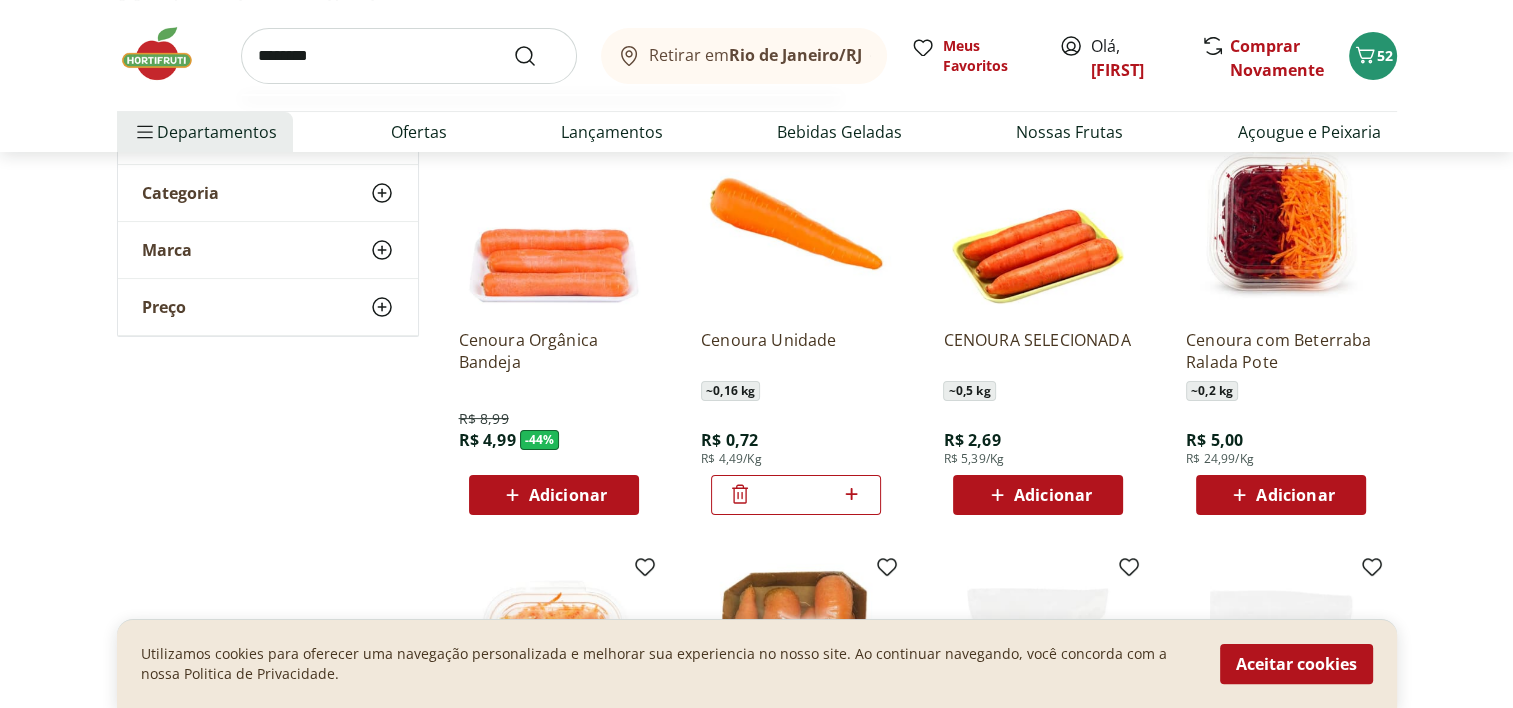type on "********" 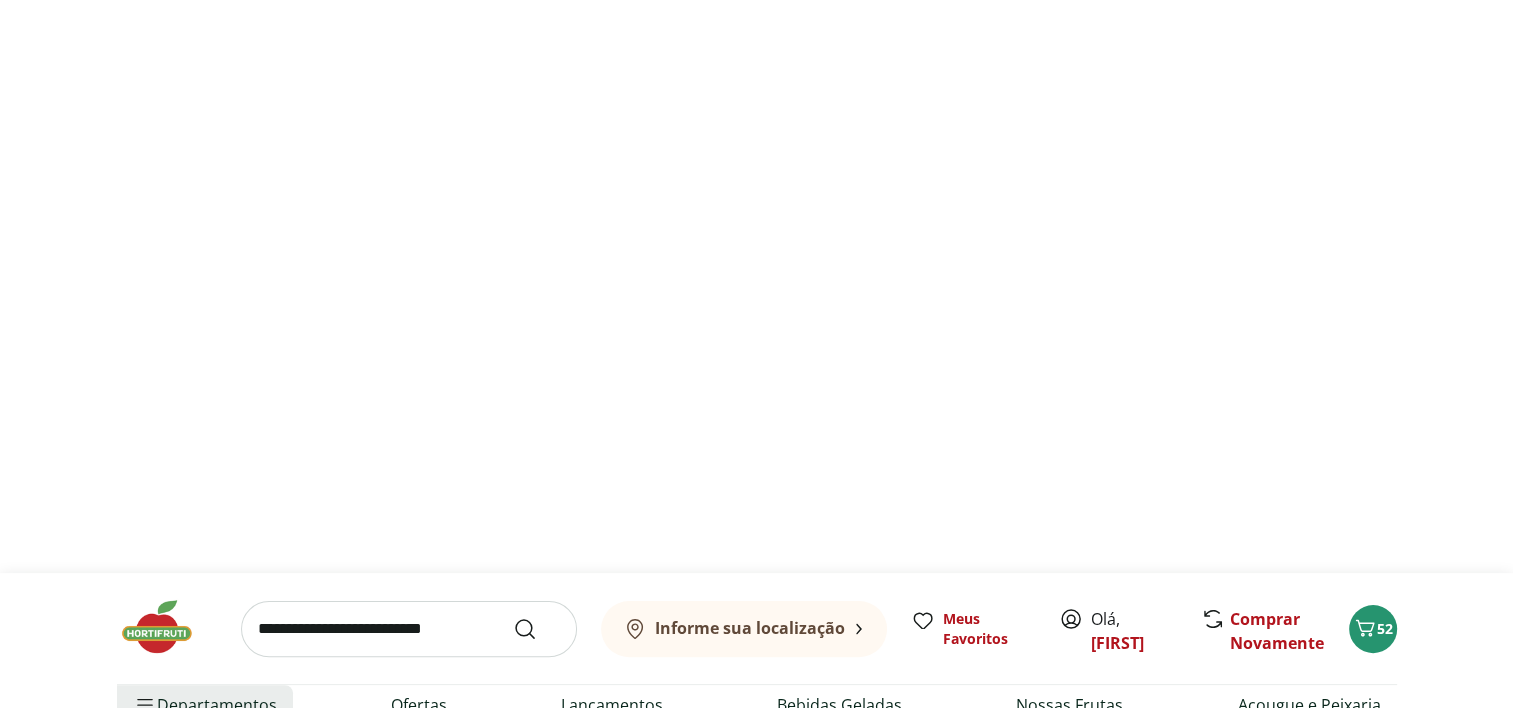 scroll, scrollTop: 0, scrollLeft: 0, axis: both 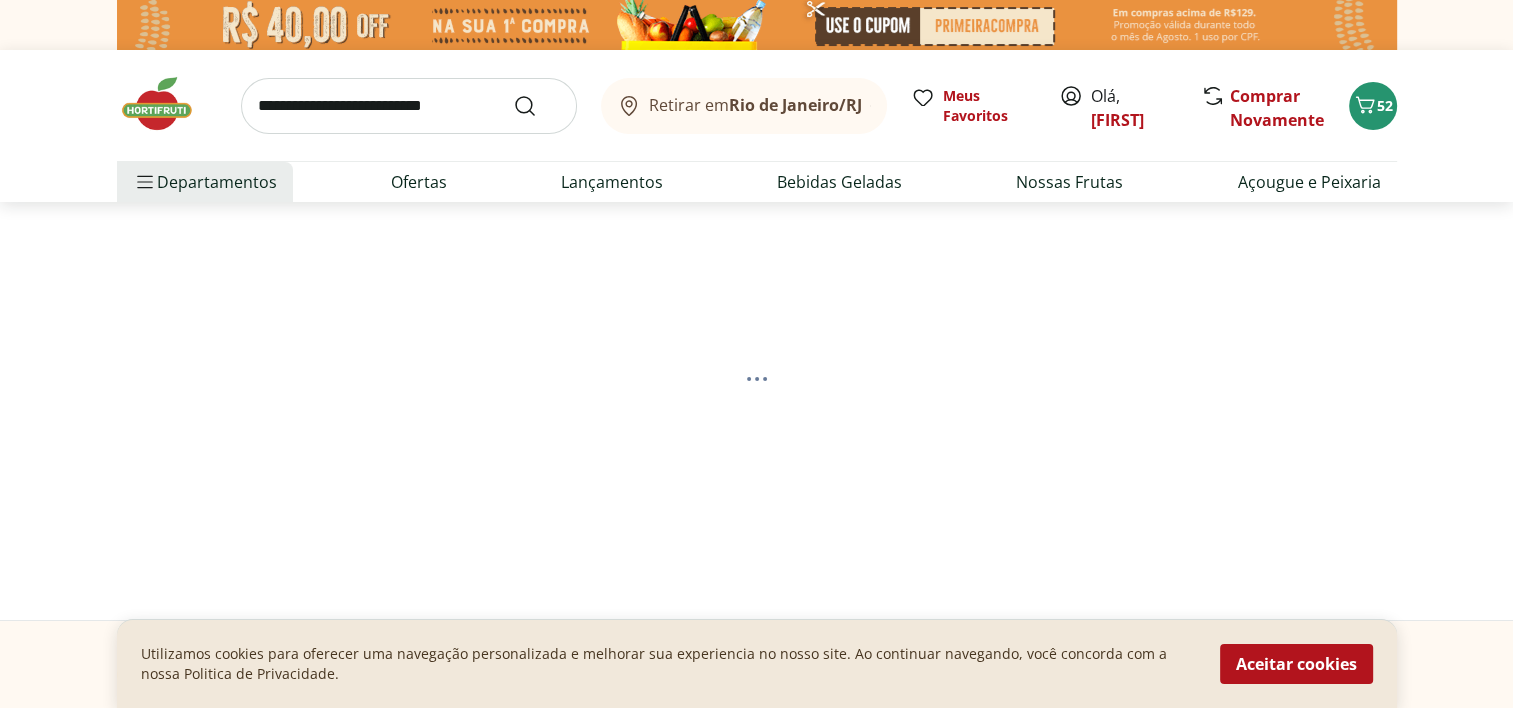 select on "**********" 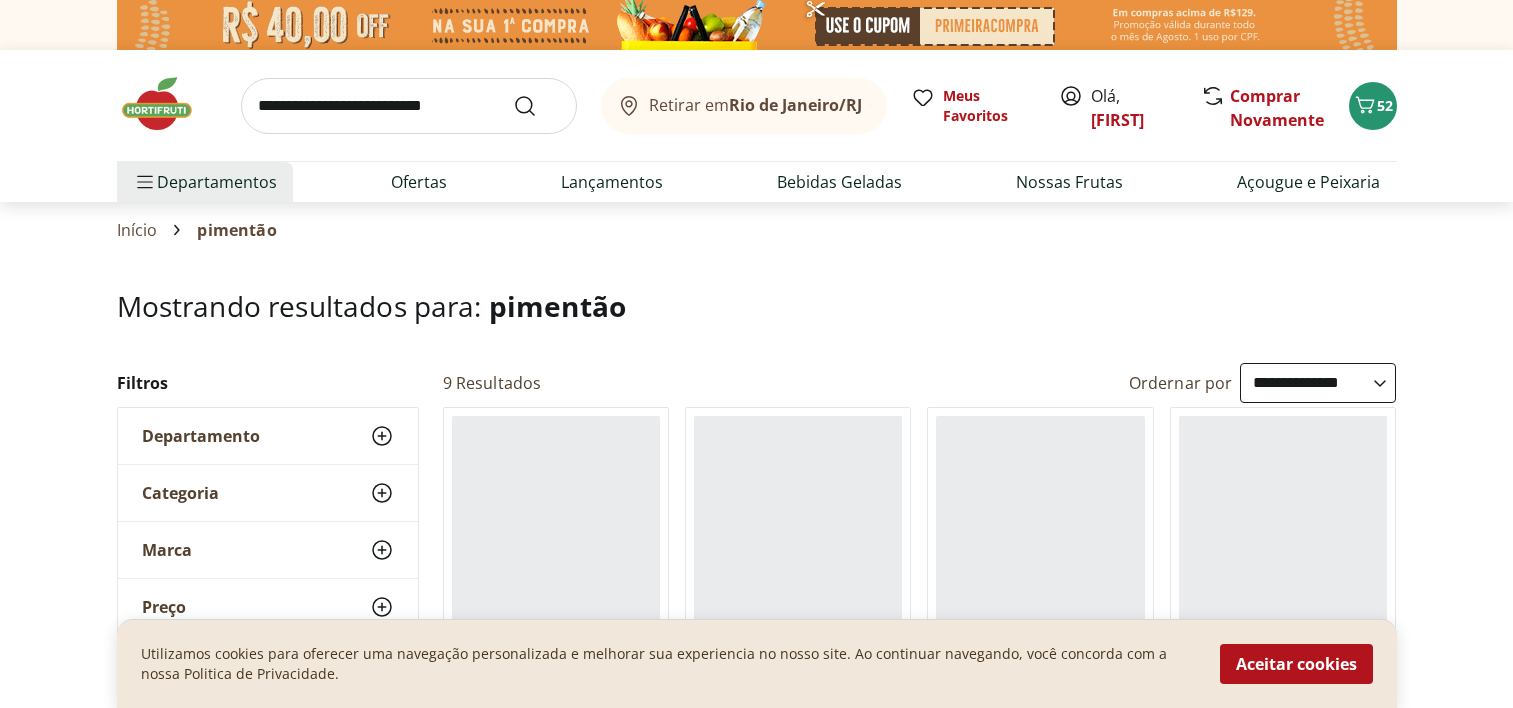 select on "**********" 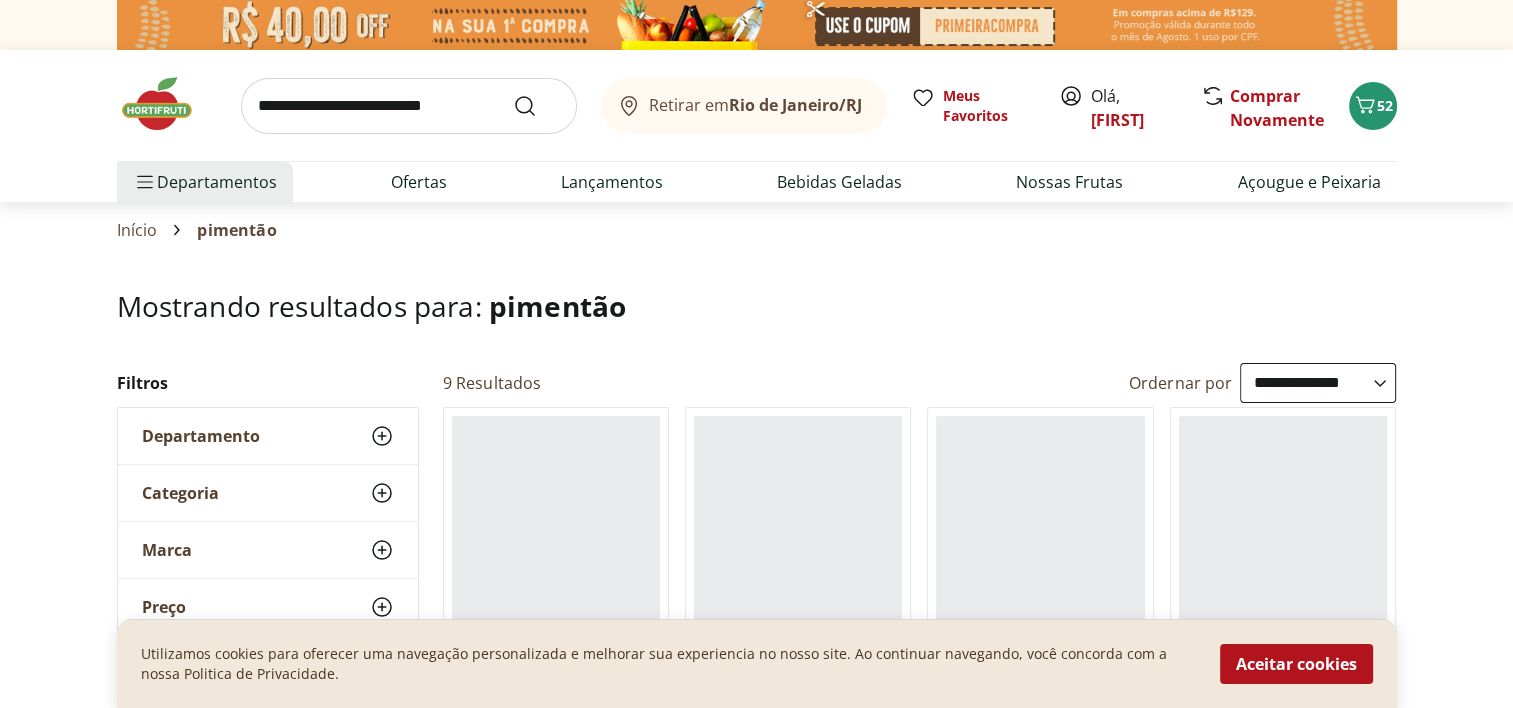 scroll, scrollTop: 0, scrollLeft: 0, axis: both 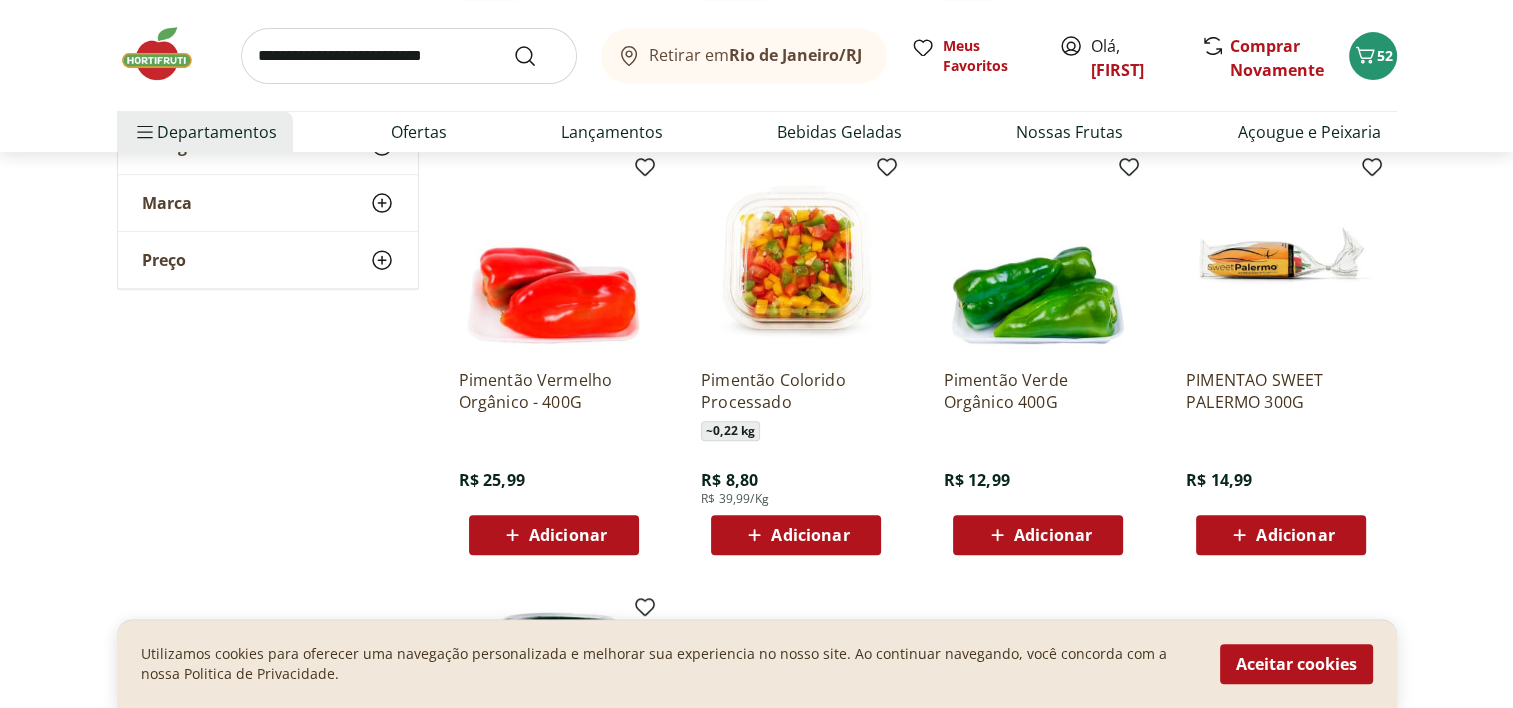 click on "Adicionar" at bounding box center [810, 535] 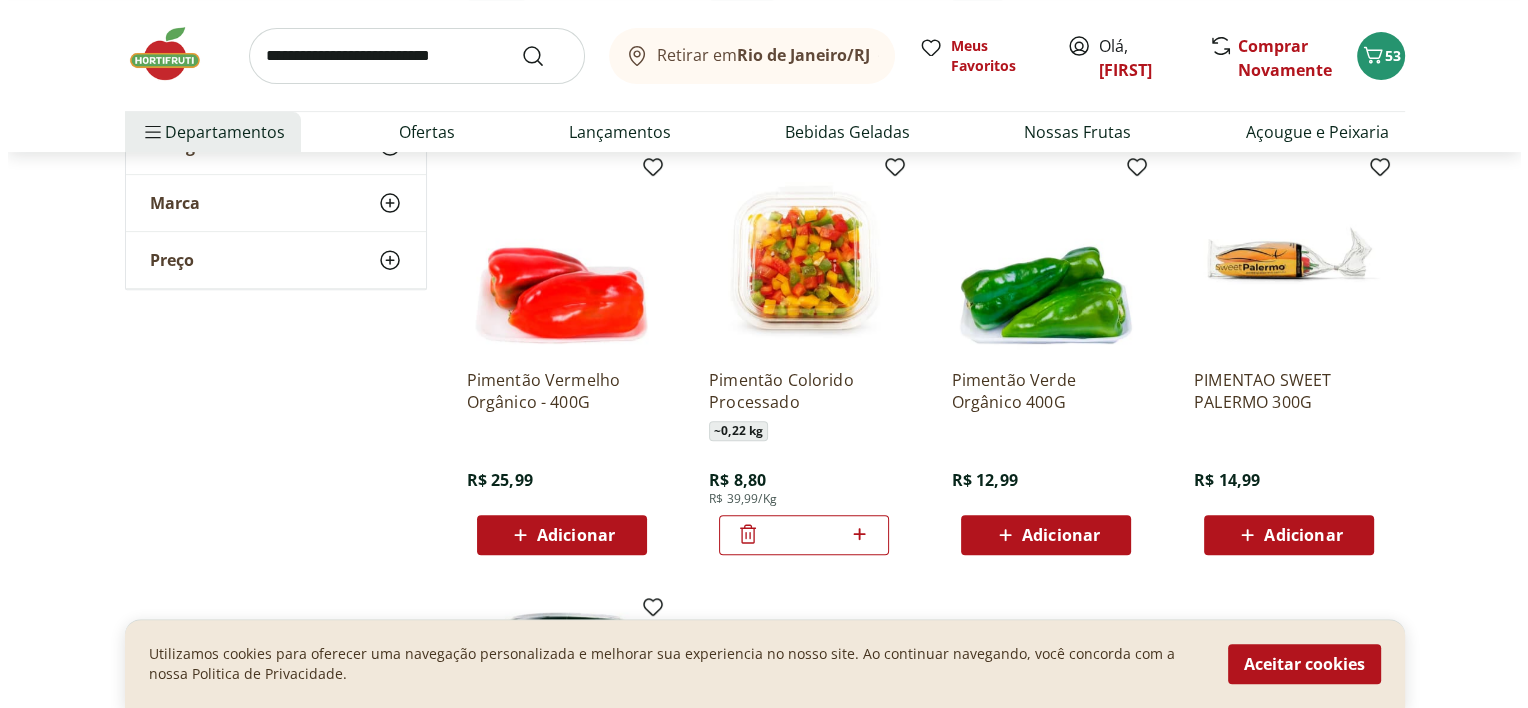 scroll, scrollTop: 1000, scrollLeft: 0, axis: vertical 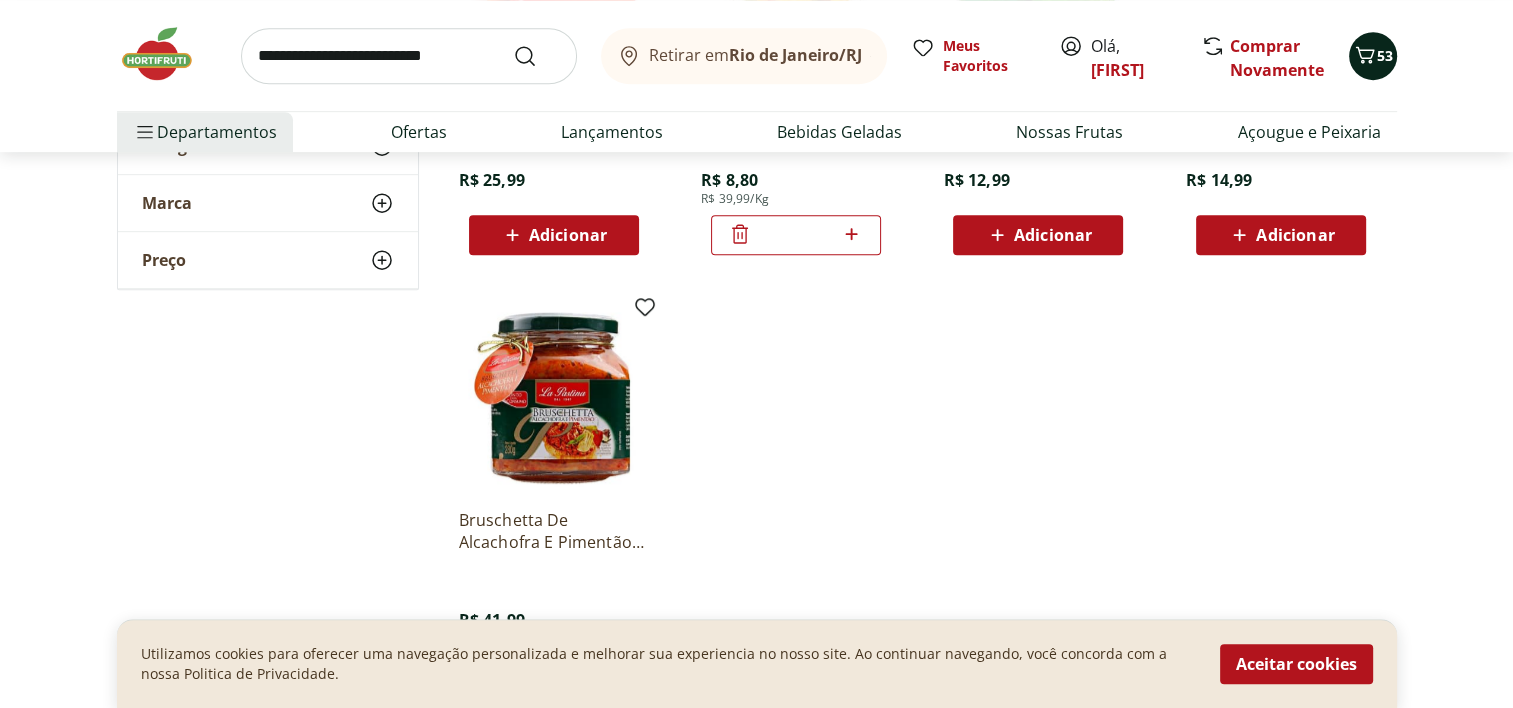 click on "53" at bounding box center [1385, 55] 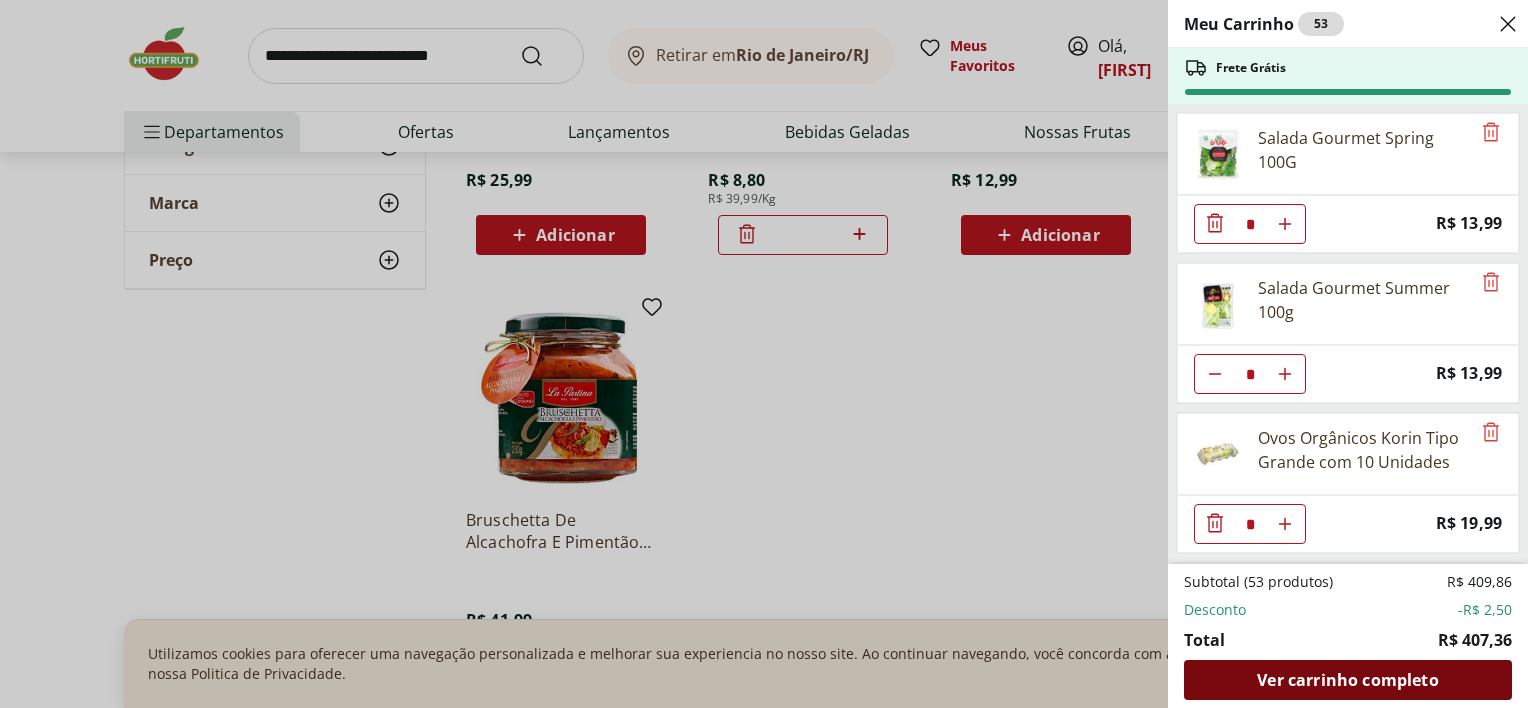 click on "Ver carrinho completo" at bounding box center [1347, 680] 